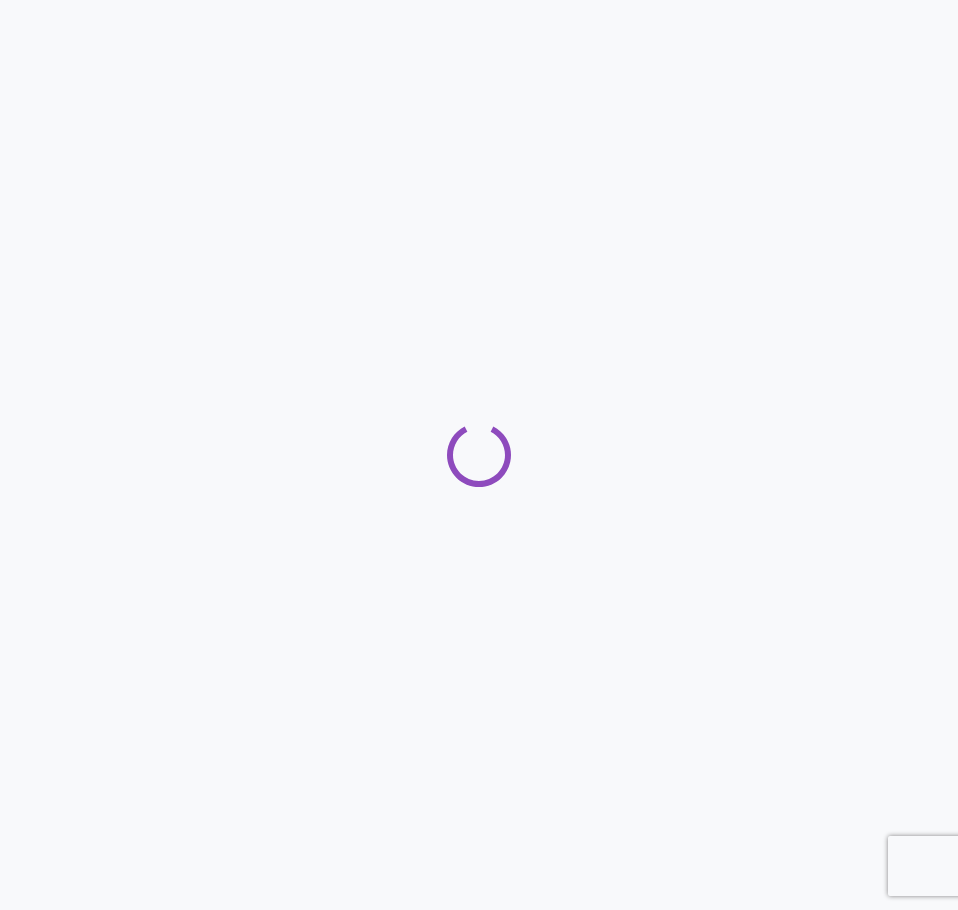 scroll, scrollTop: 0, scrollLeft: 0, axis: both 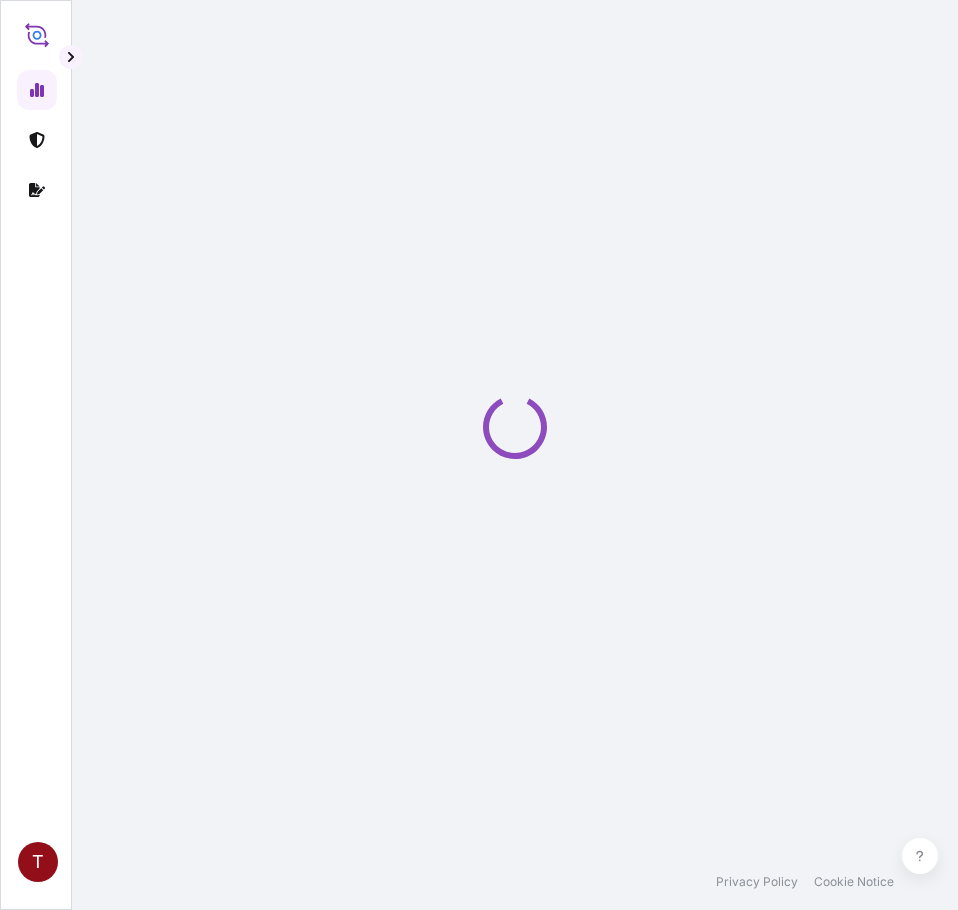select on "2025" 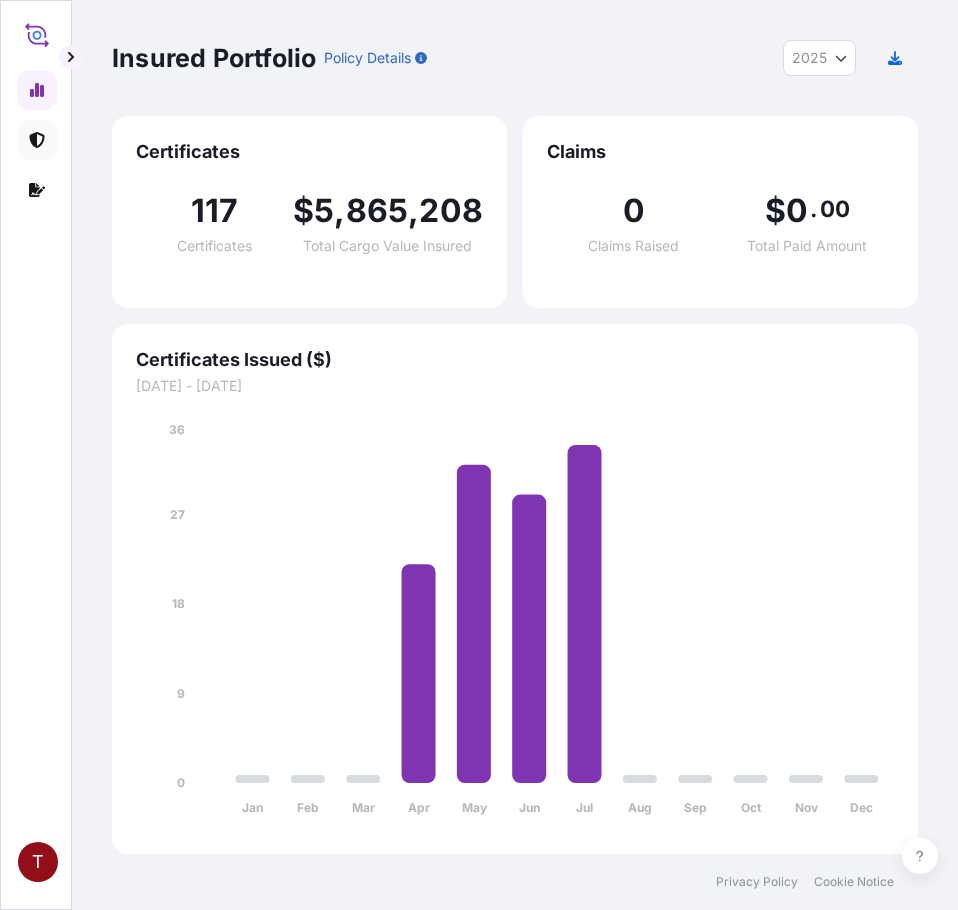 click 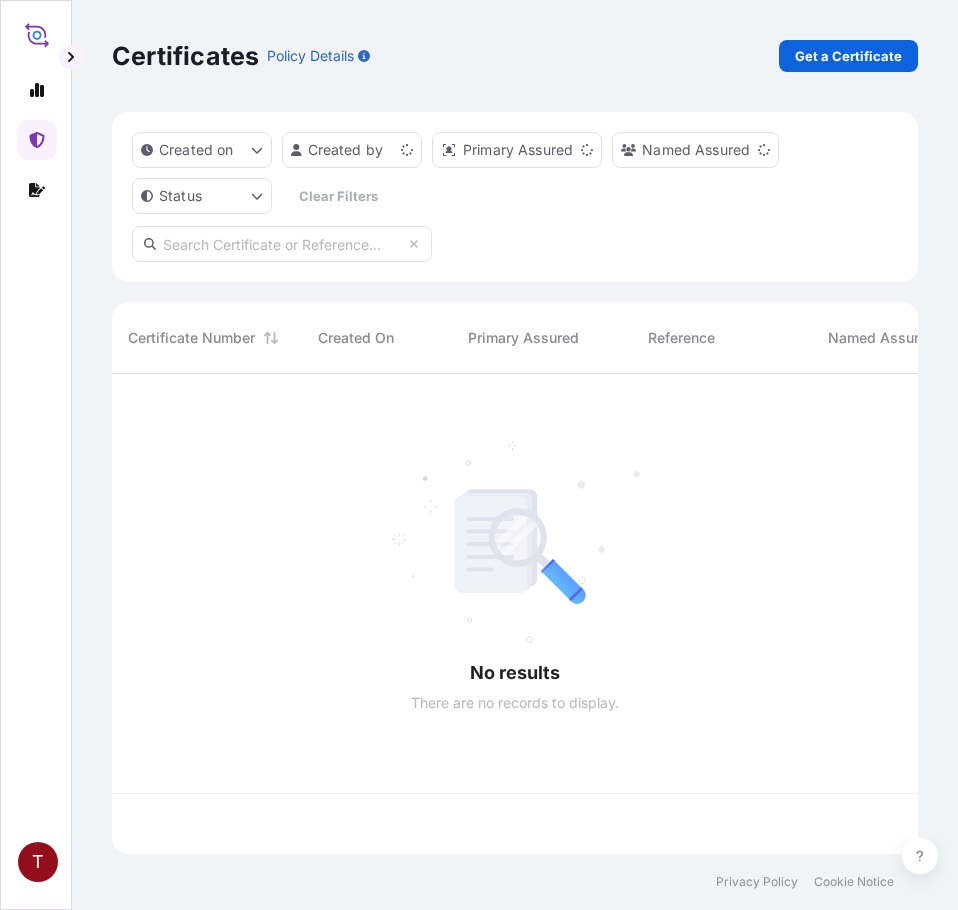 scroll, scrollTop: 16, scrollLeft: 16, axis: both 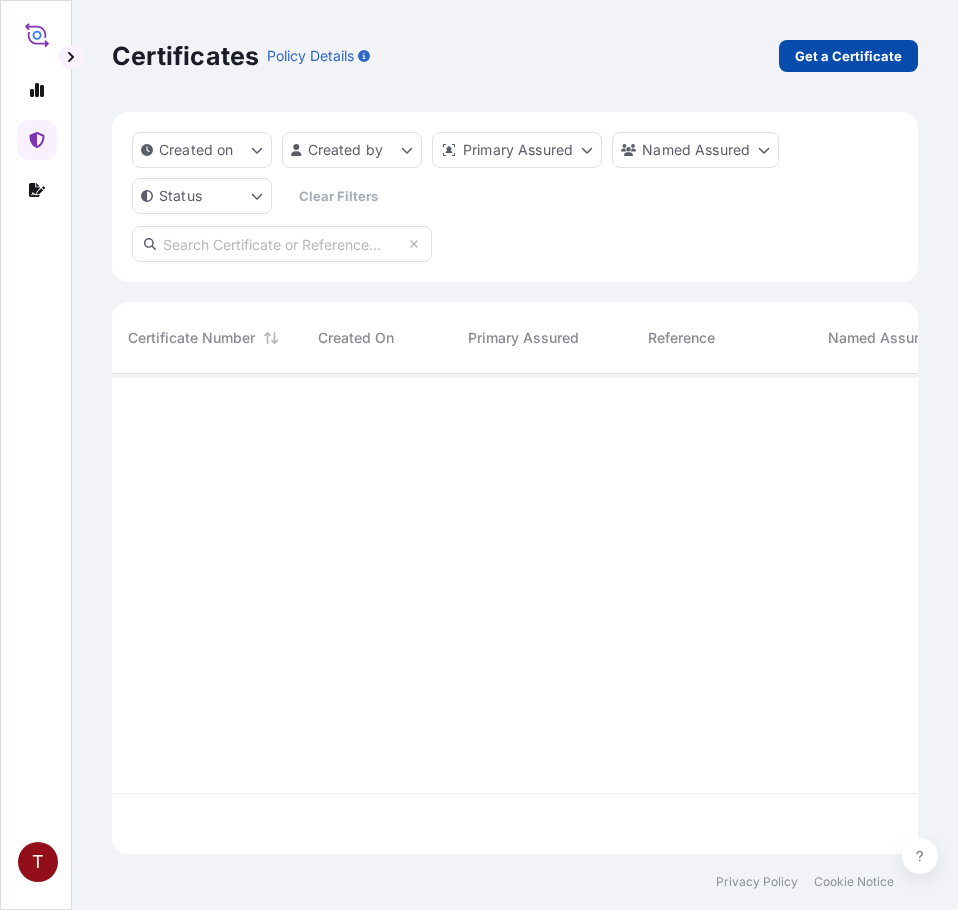 click on "Get a Certificate" at bounding box center [848, 56] 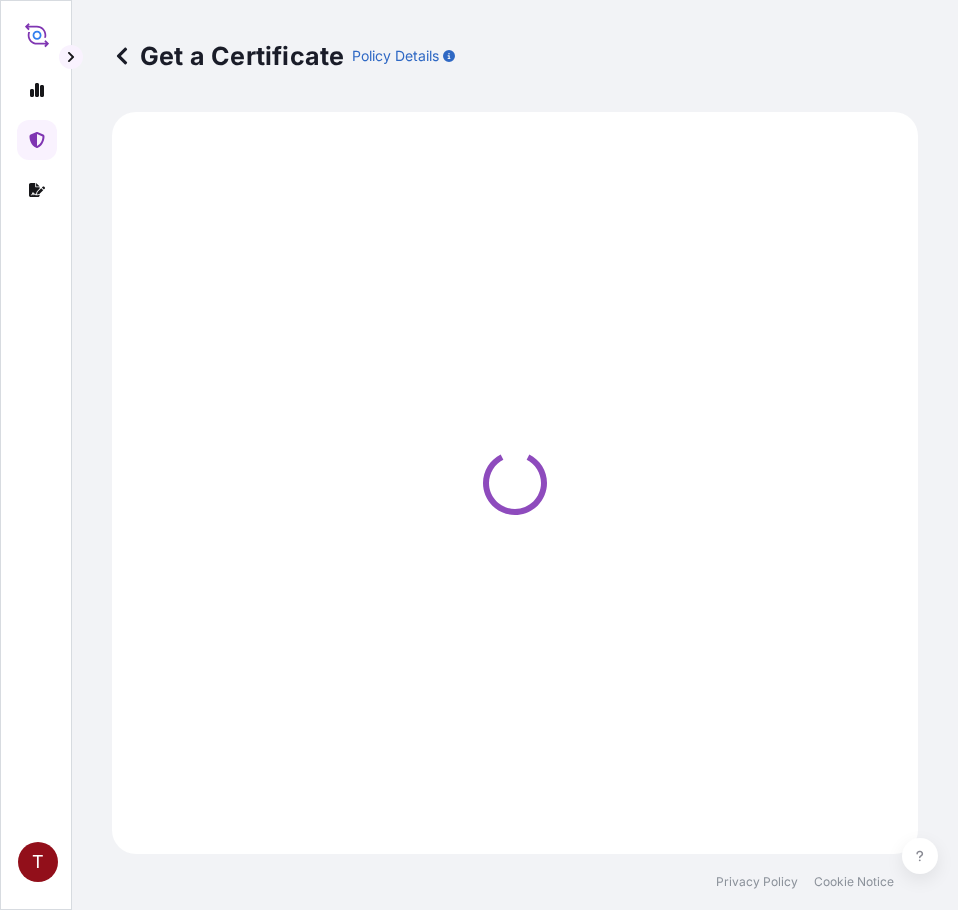 select on "Ocean Vessel" 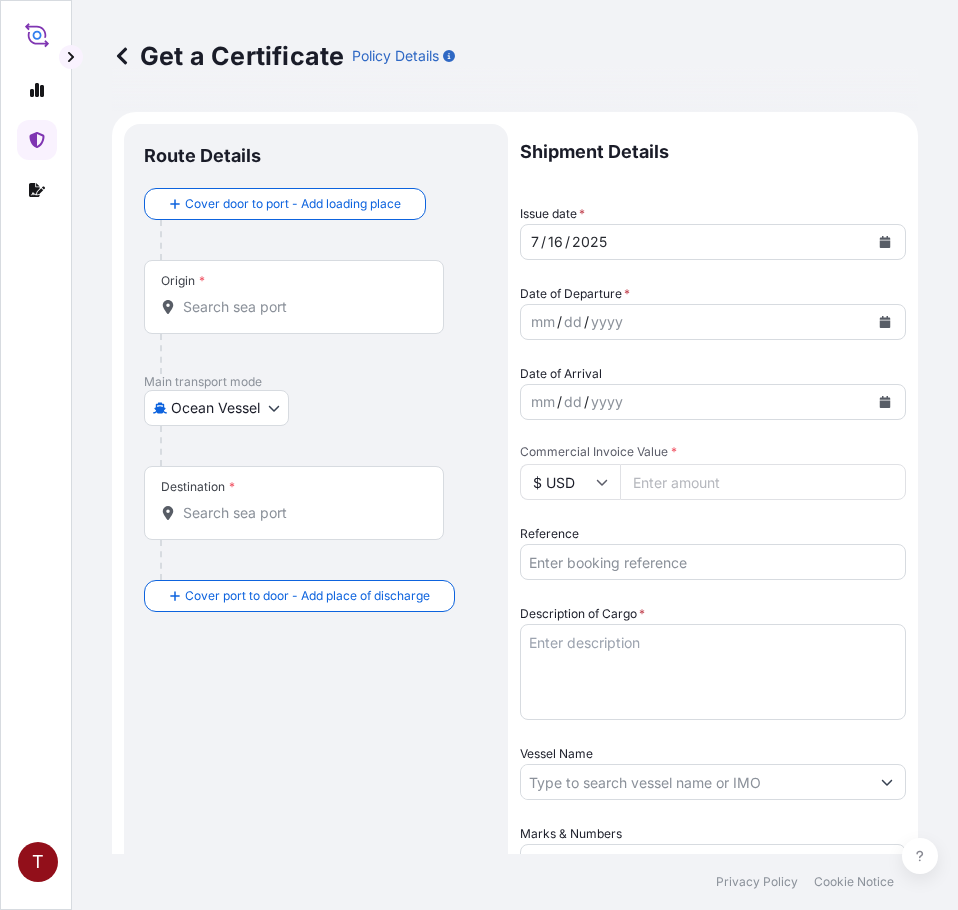 click on "Origin *" at bounding box center [301, 307] 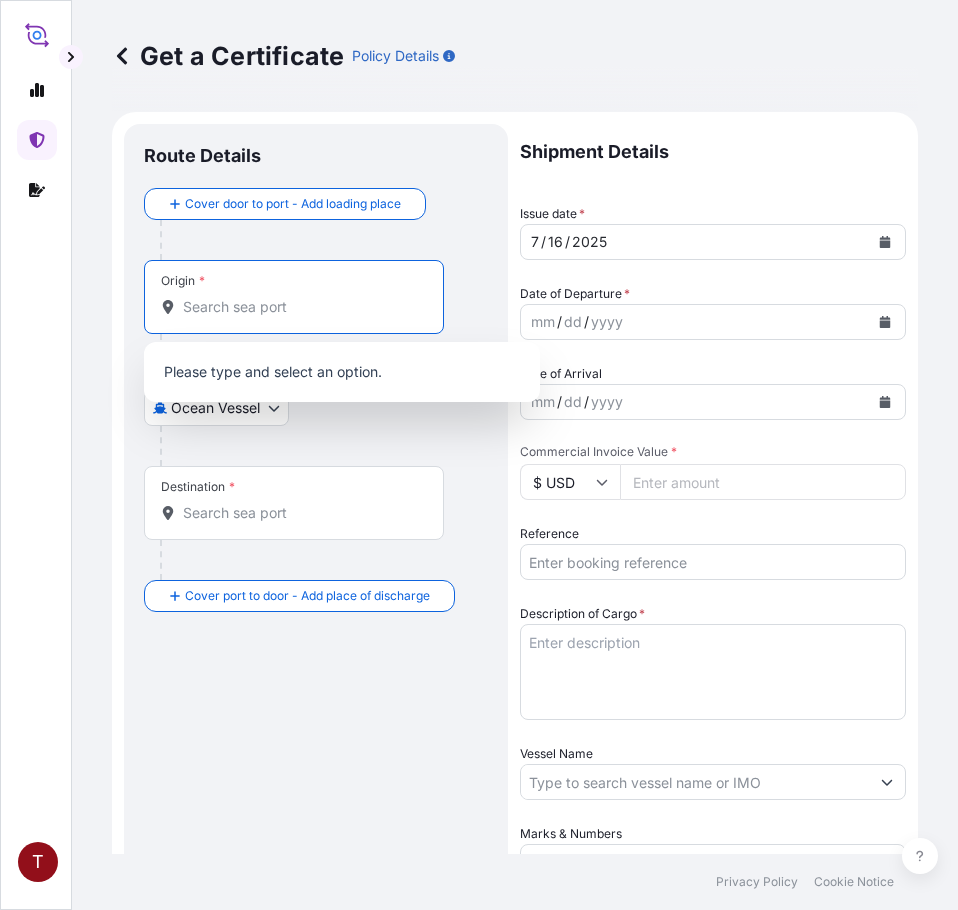 paste on "[CITY], [STATE]" 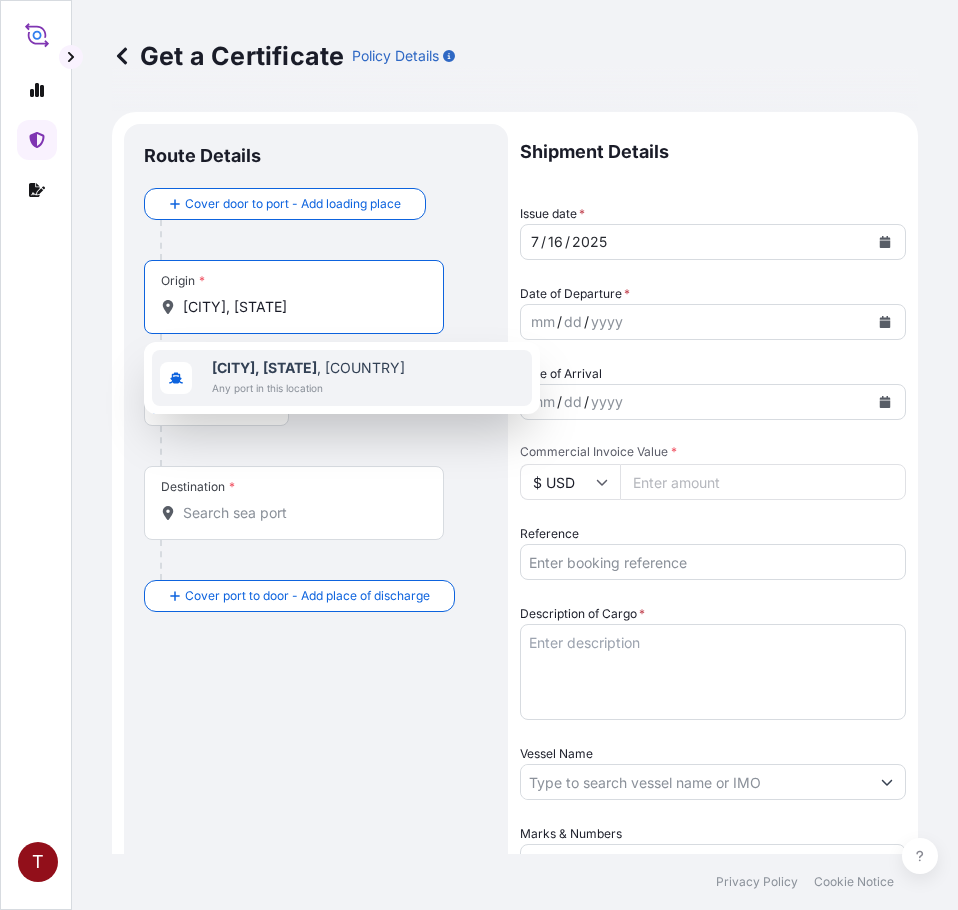 click on "Any port in this location" at bounding box center [308, 388] 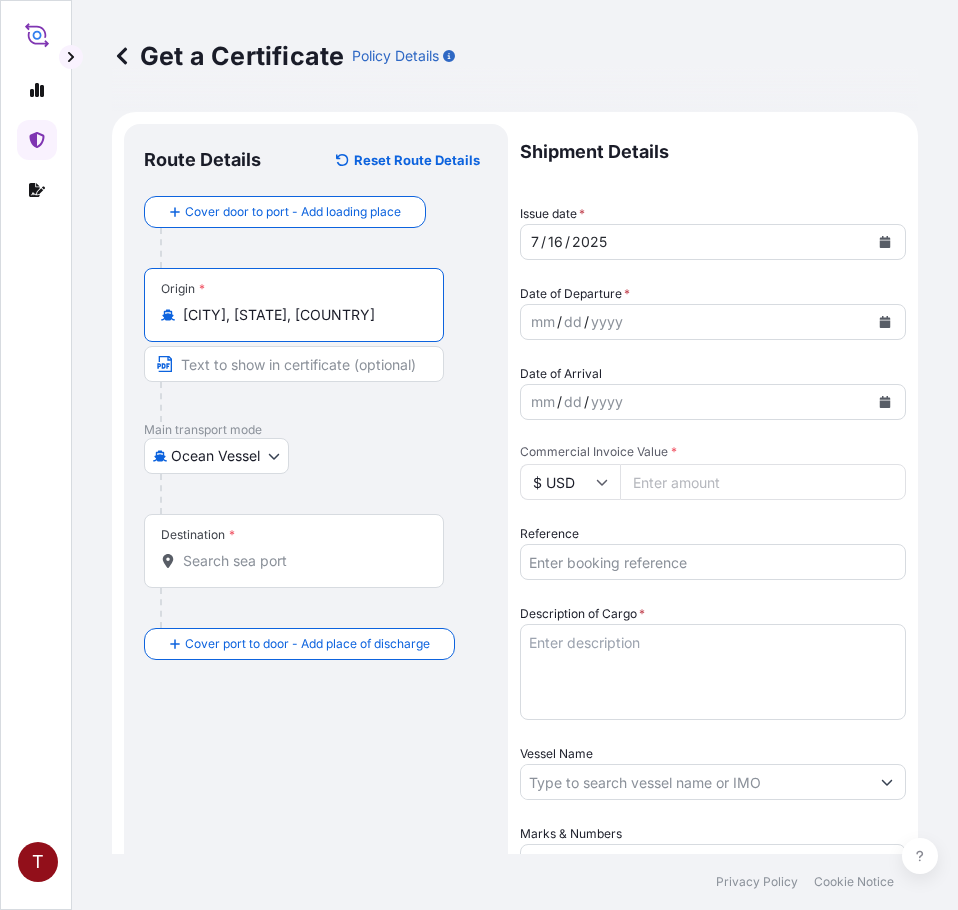 type on "[CITY], [STATE], [COUNTRY]" 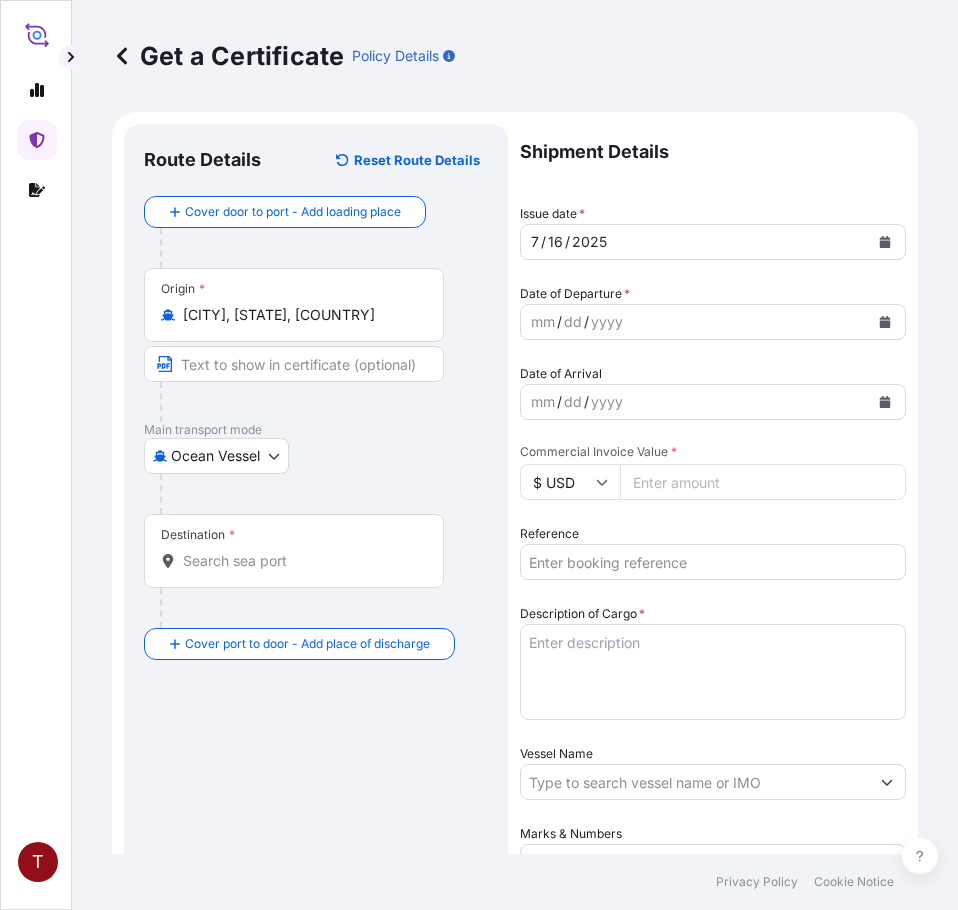 click on "Destination *" at bounding box center [301, 561] 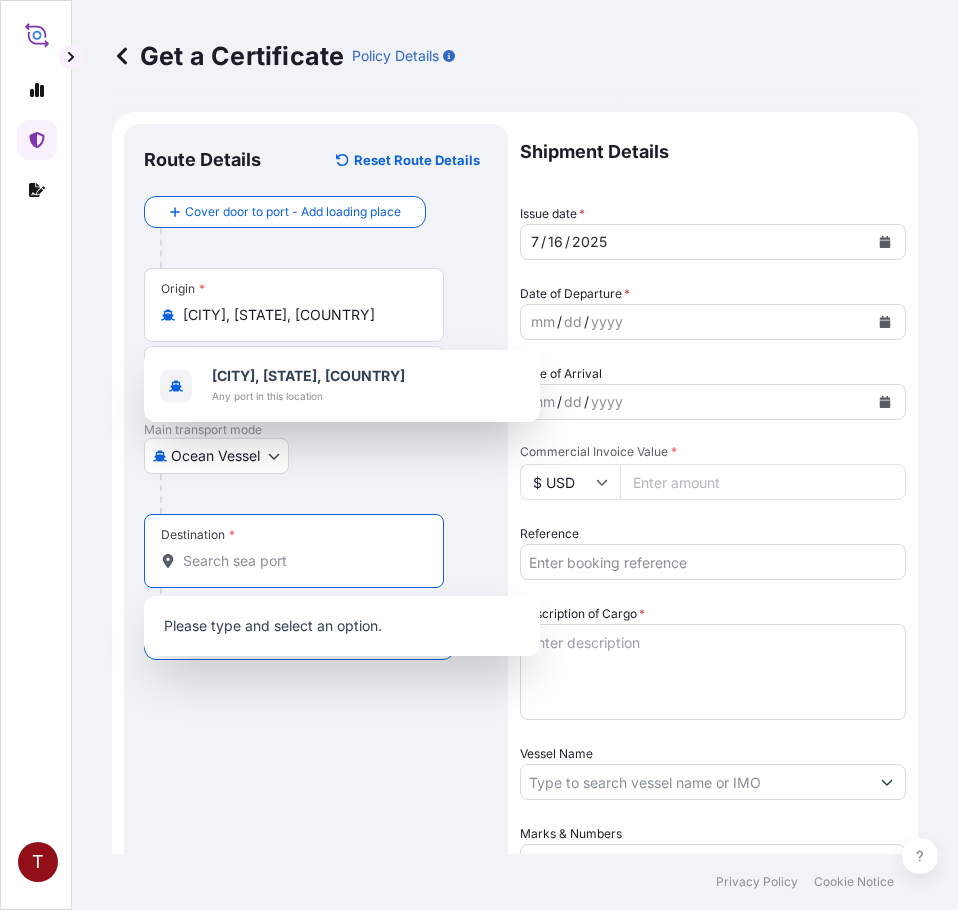 paste on "[COUNTRY]" 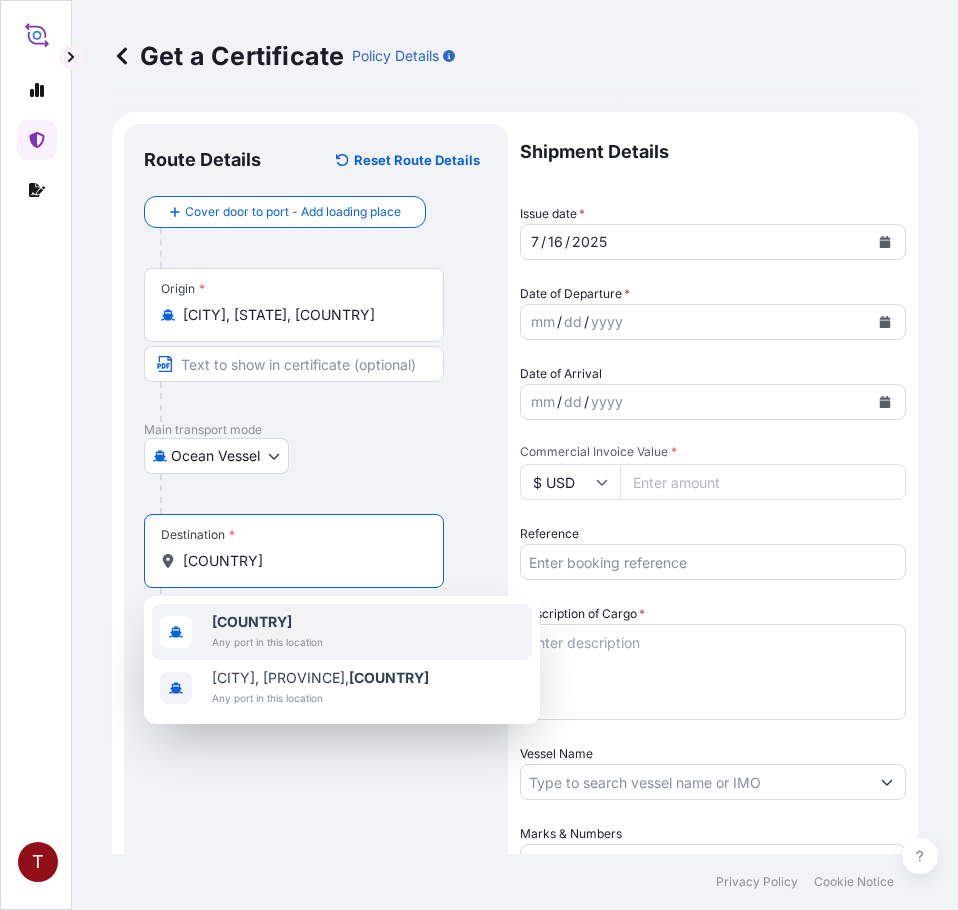 click on "[COUNTRY] Any port in this location" at bounding box center [342, 632] 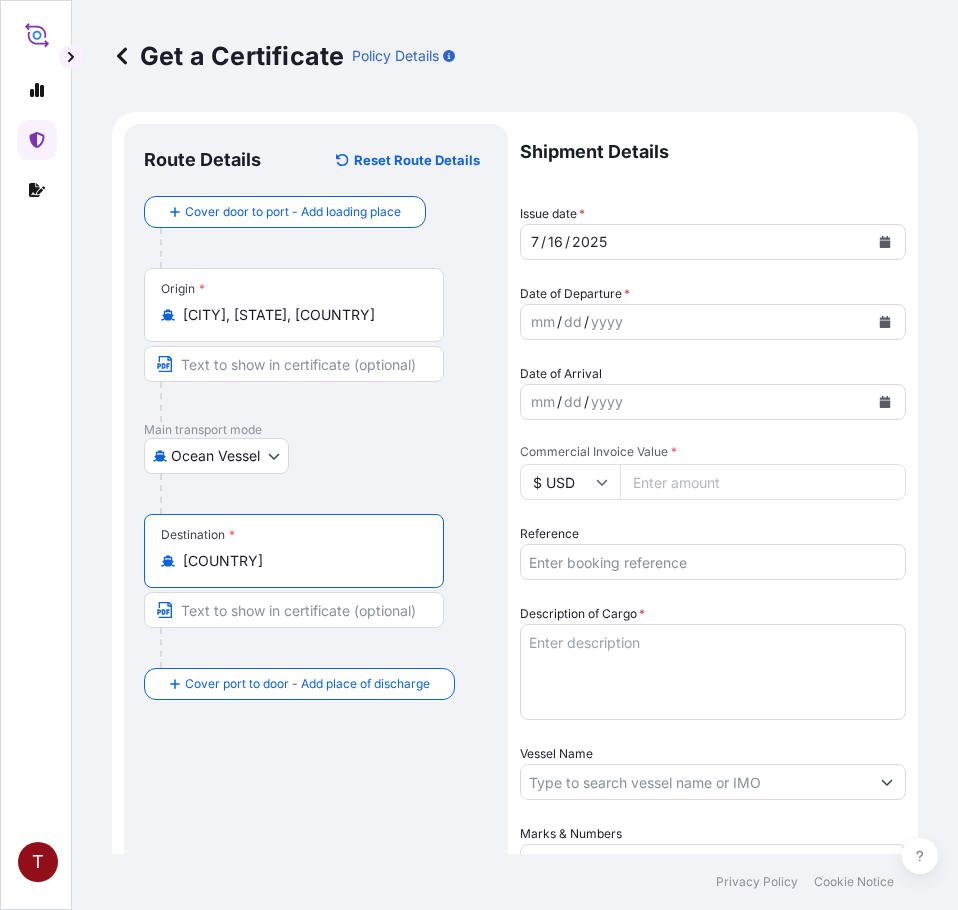 type on "[COUNTRY]" 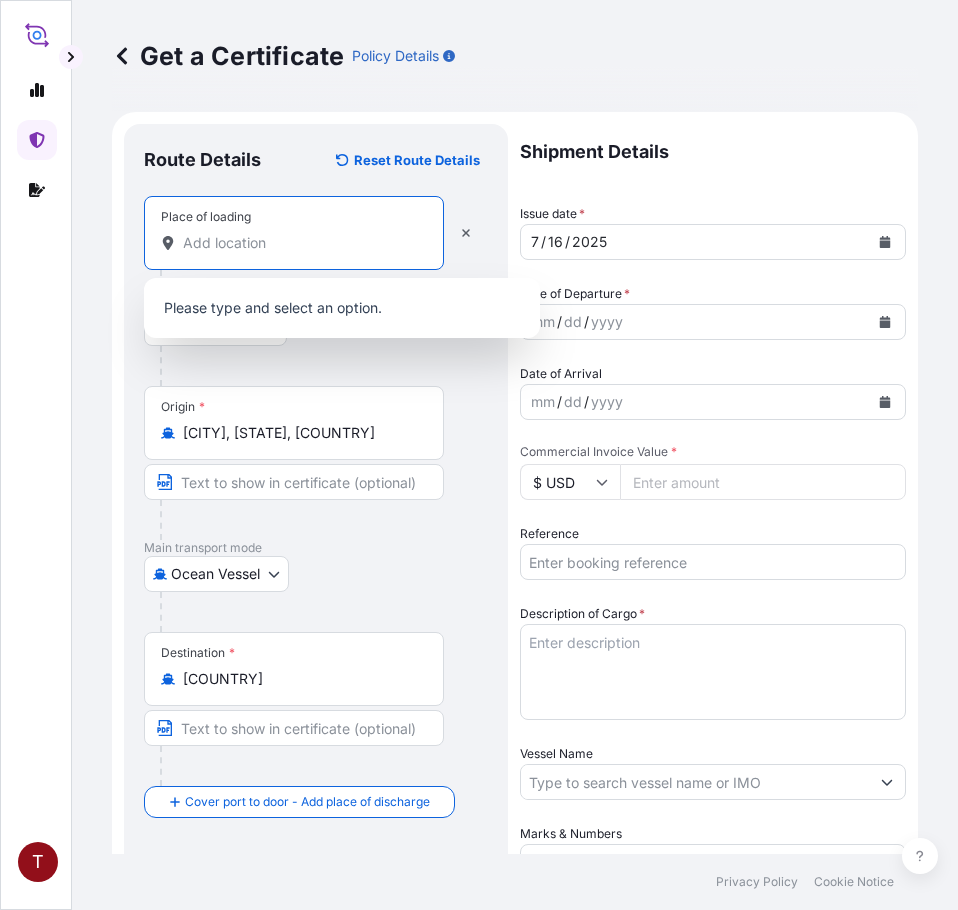 click on "Place of loading" at bounding box center [301, 243] 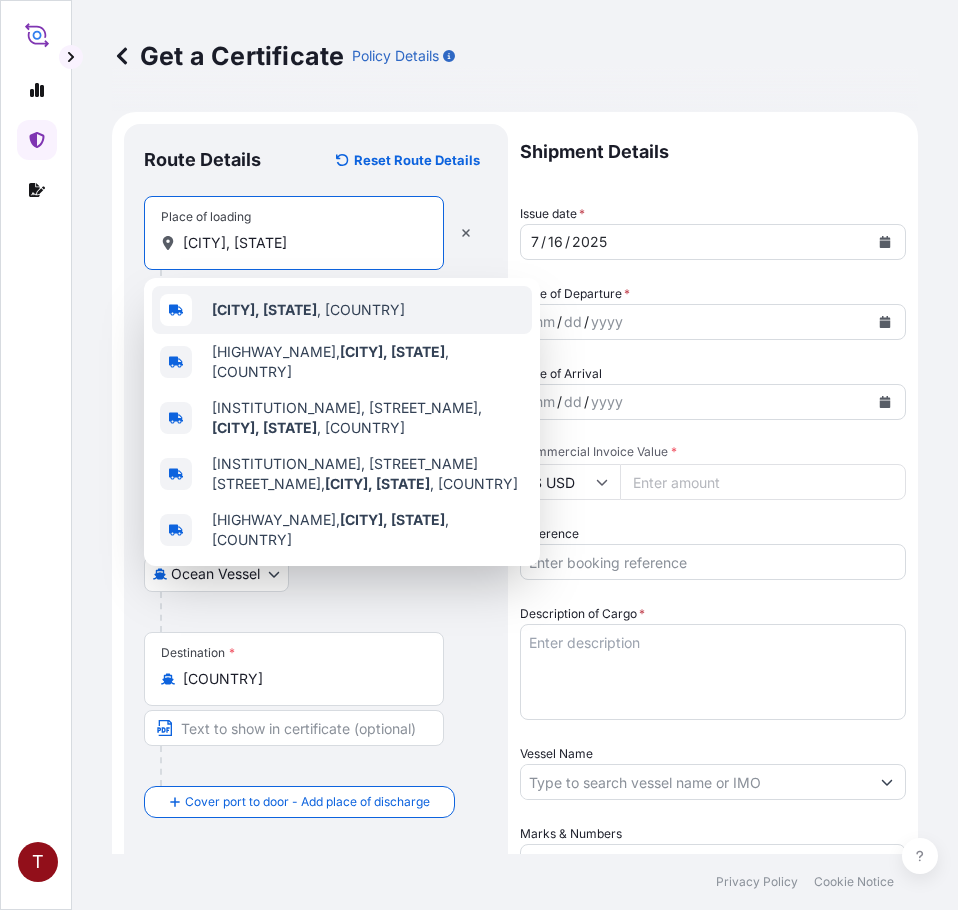 click on "[CITY], [STATE] , [COUNTRY]" at bounding box center (342, 310) 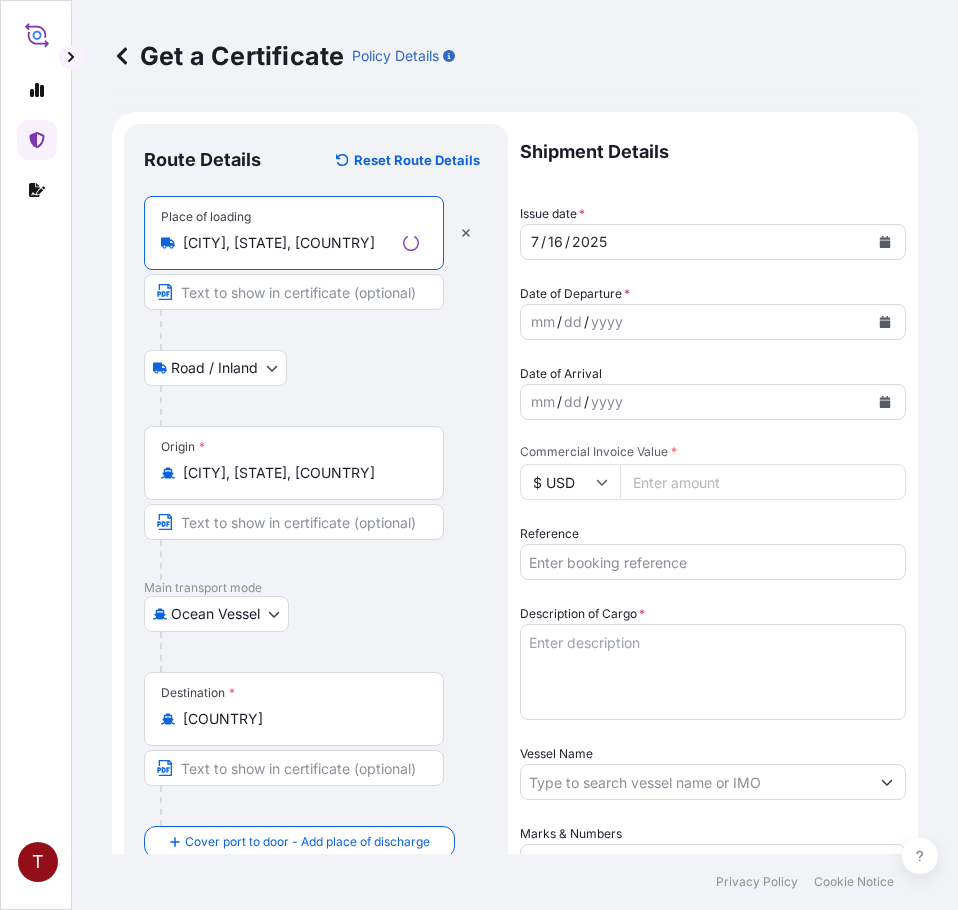 type on "[CITY], [STATE], [COUNTRY]" 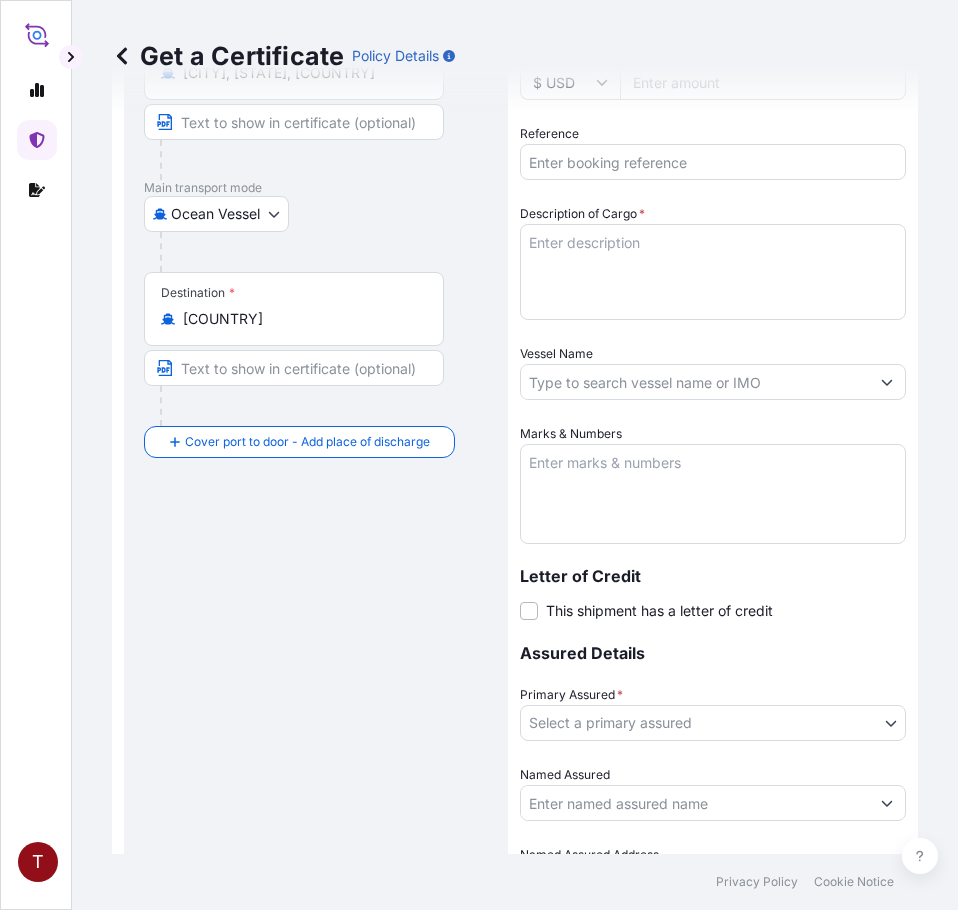 scroll, scrollTop: 500, scrollLeft: 0, axis: vertical 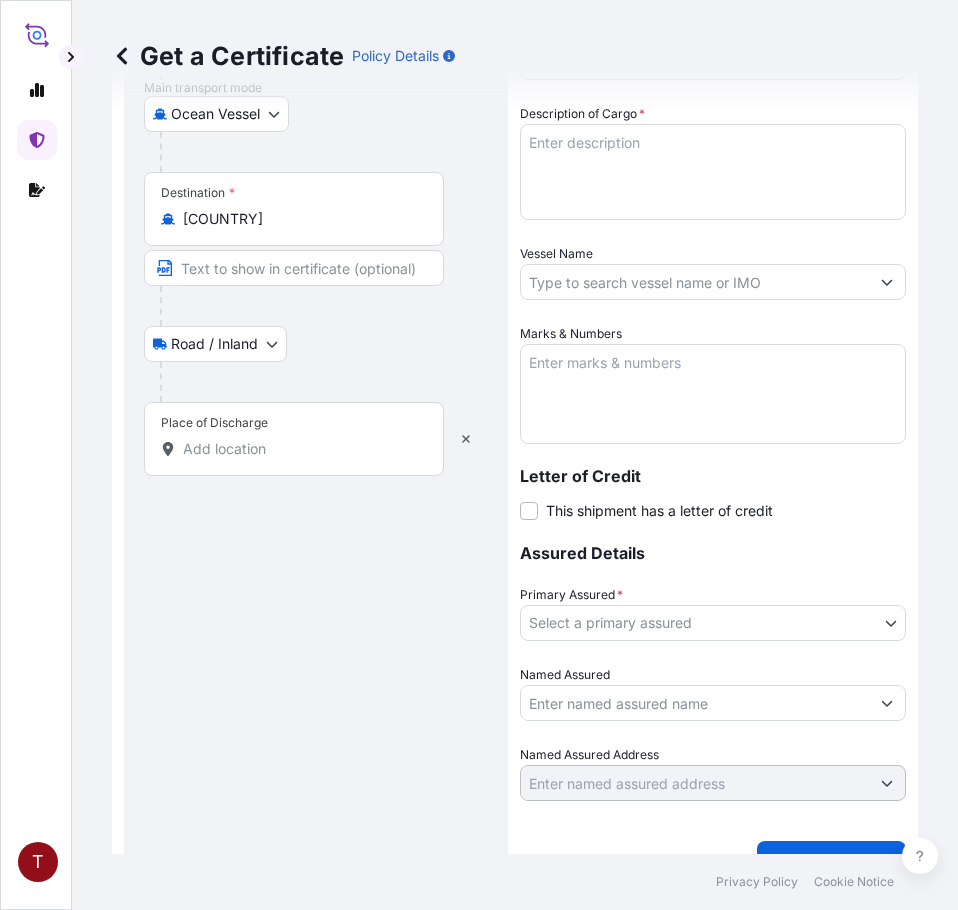 click on "Place of Discharge" at bounding box center [301, 449] 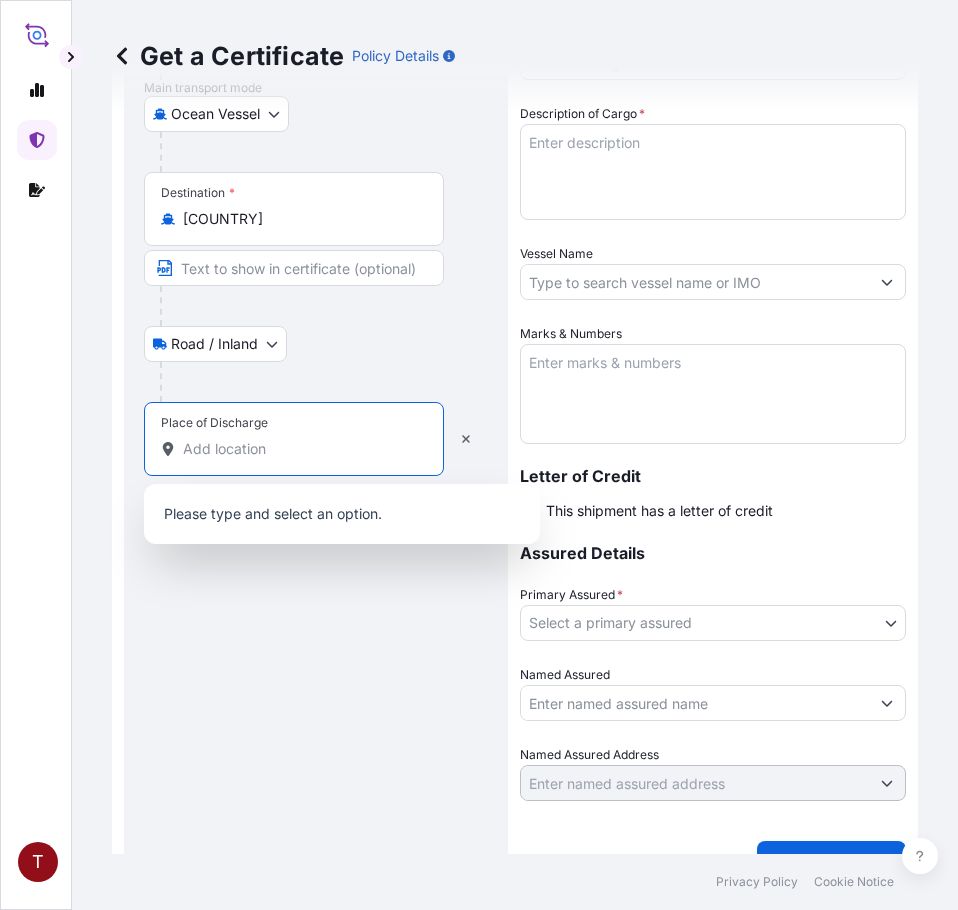 paste on "[CITY], [COUNTRY]" 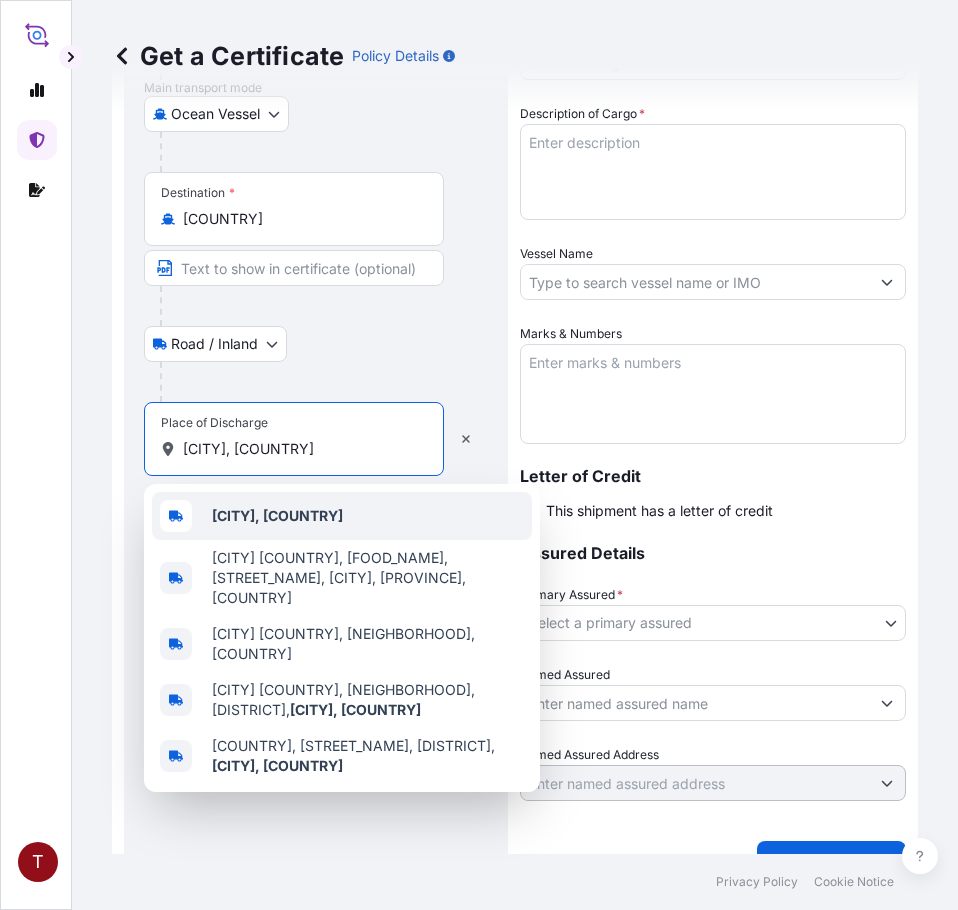 click on "[CITY], [COUNTRY]" at bounding box center [277, 515] 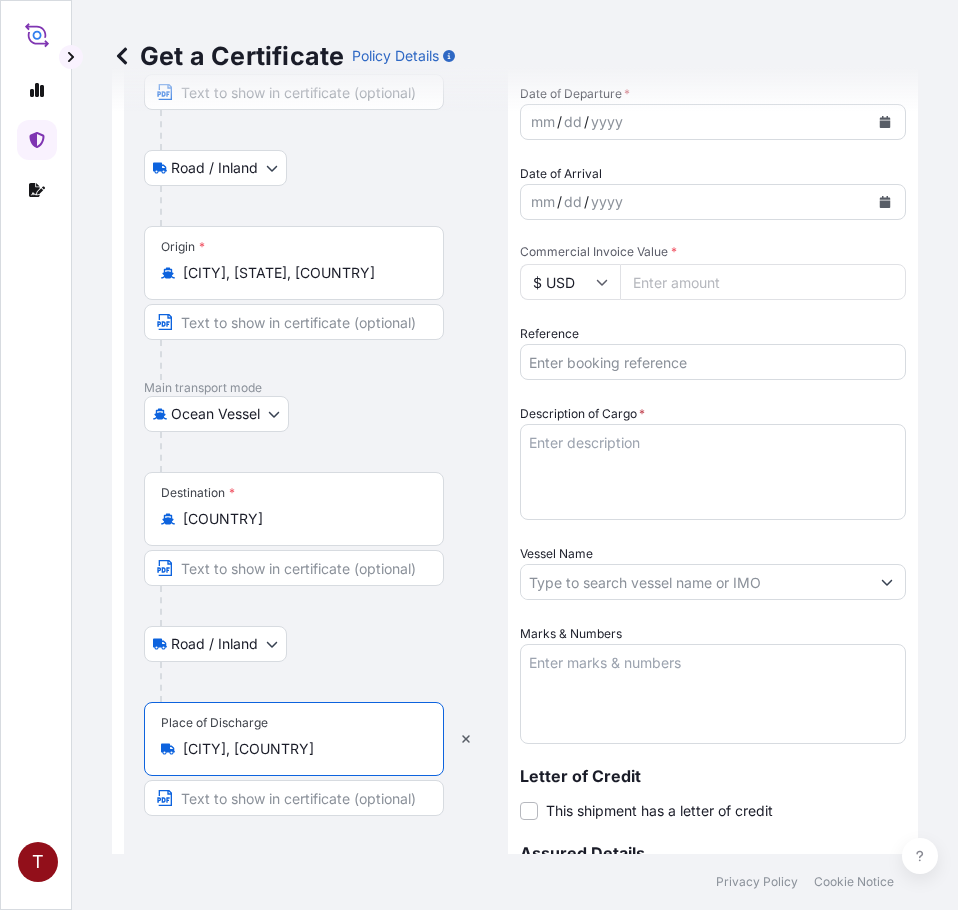 scroll, scrollTop: 0, scrollLeft: 0, axis: both 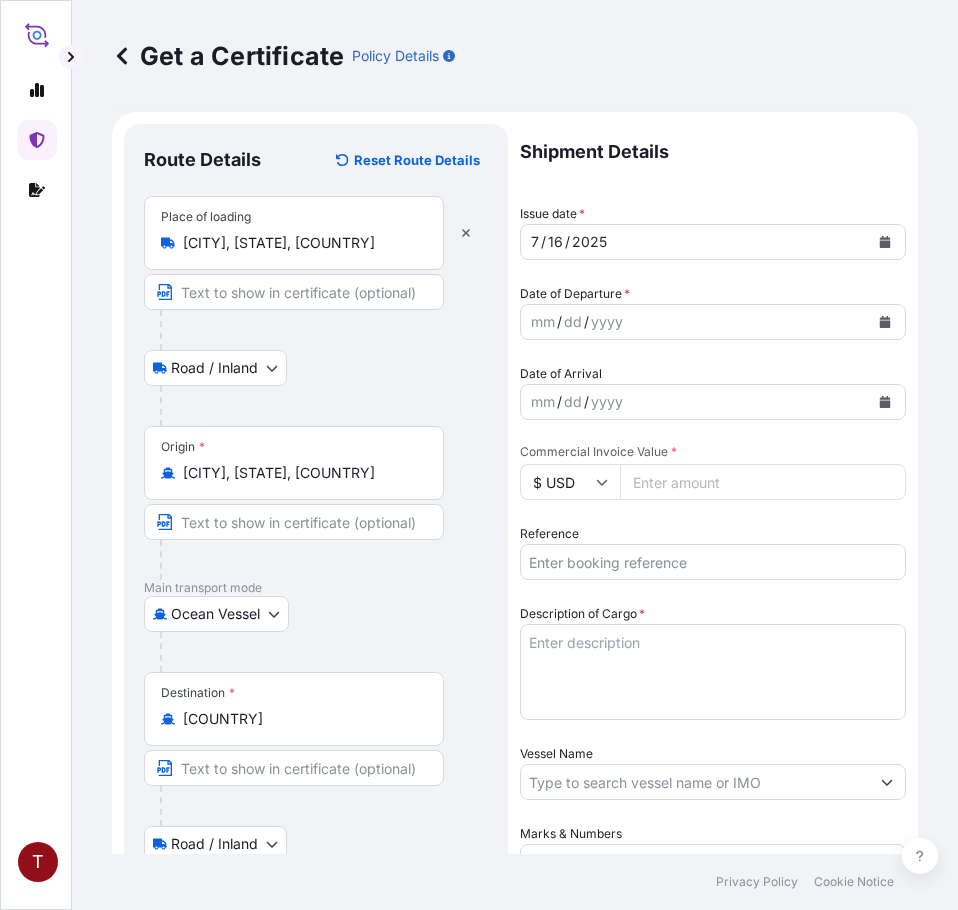 type on "[CITY], [COUNTRY]" 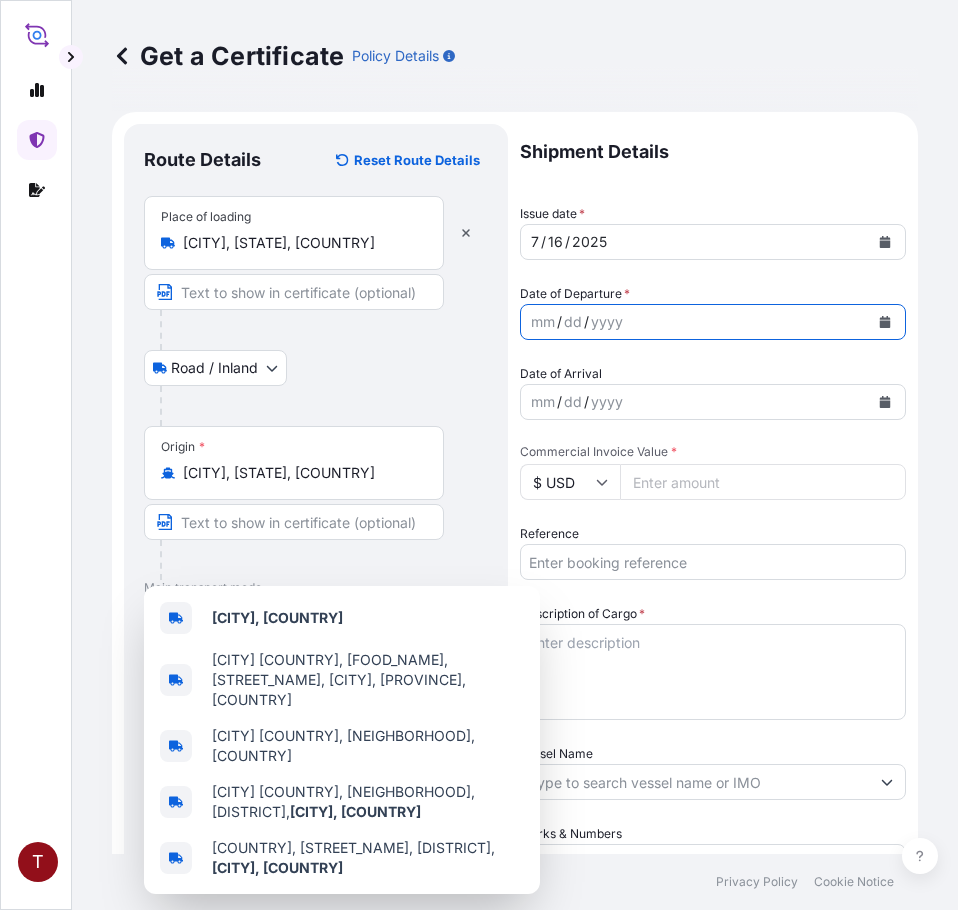 click at bounding box center (885, 322) 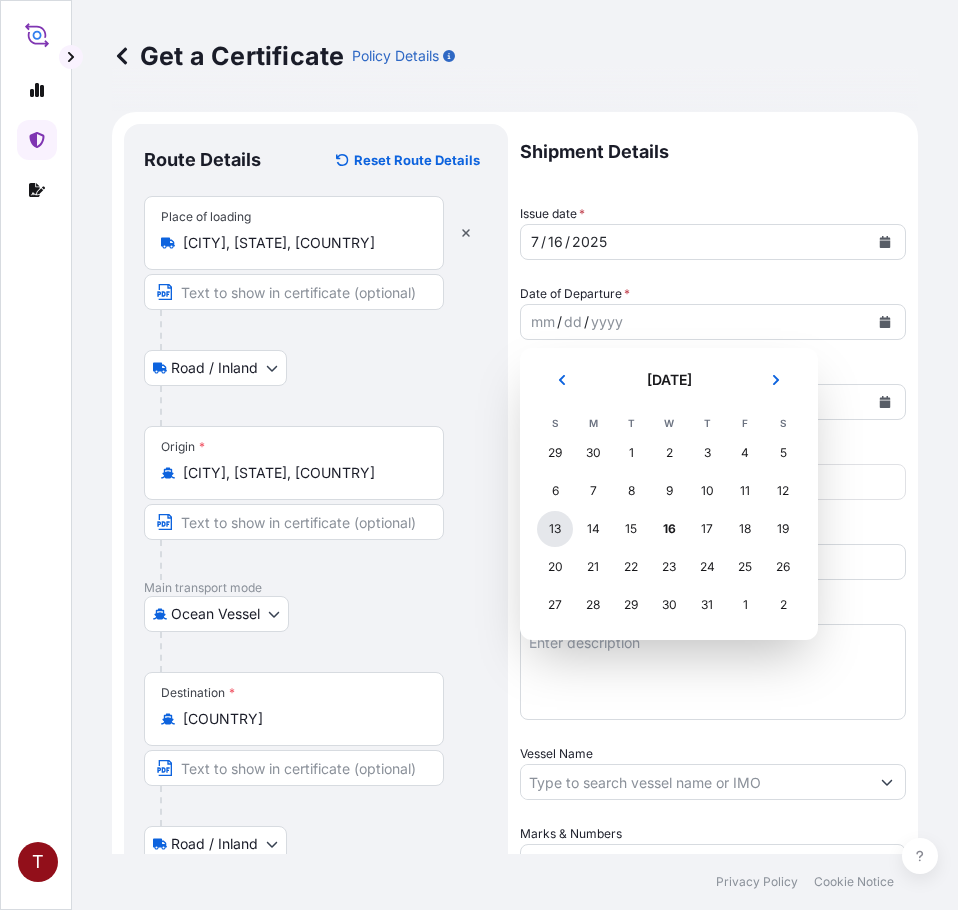 click on "13" at bounding box center [555, 529] 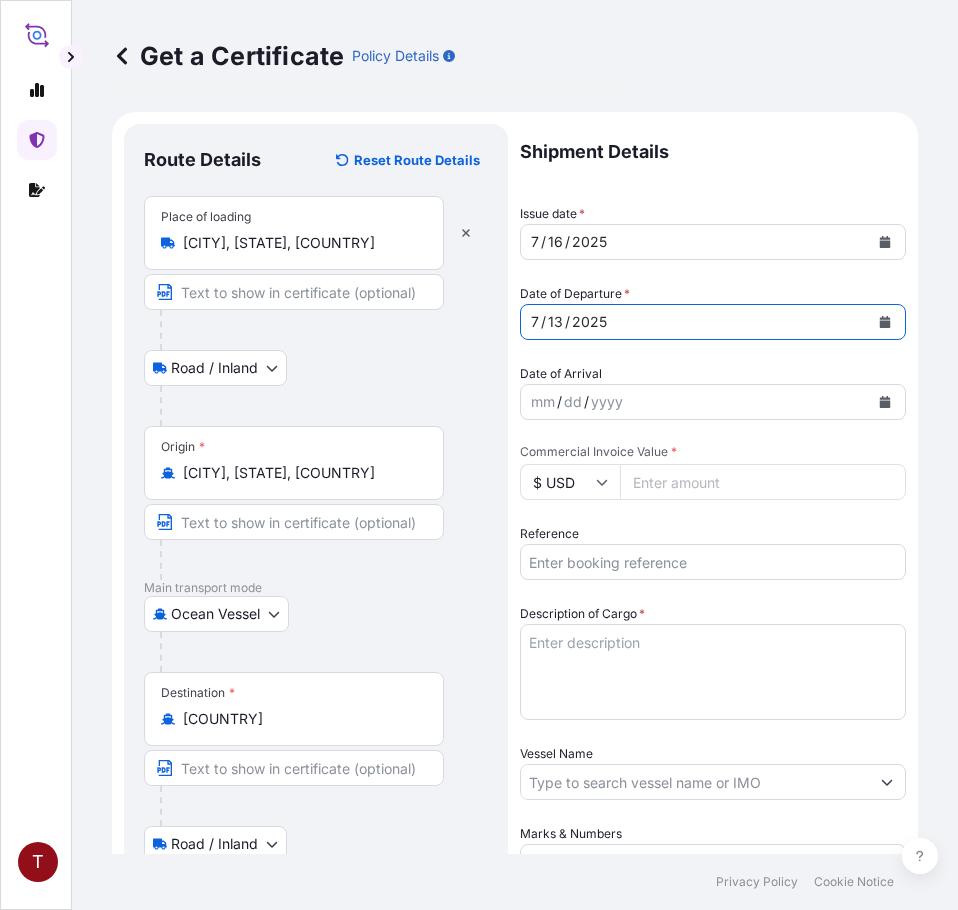 click 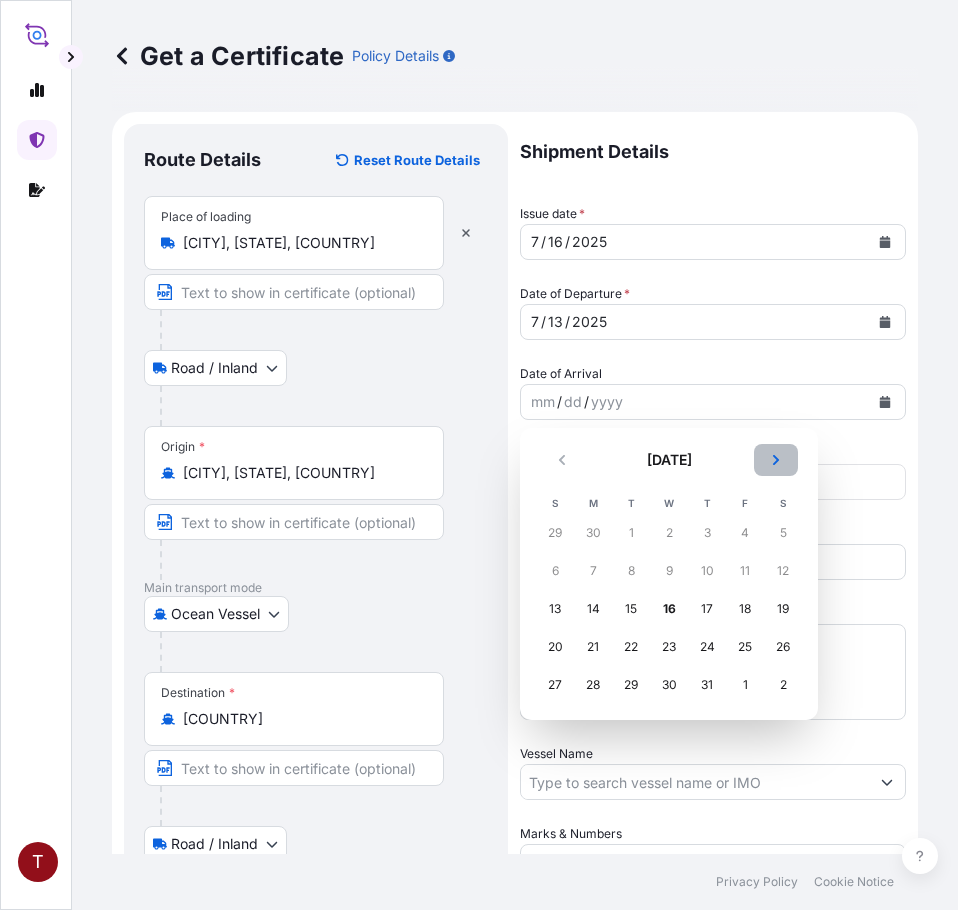 click 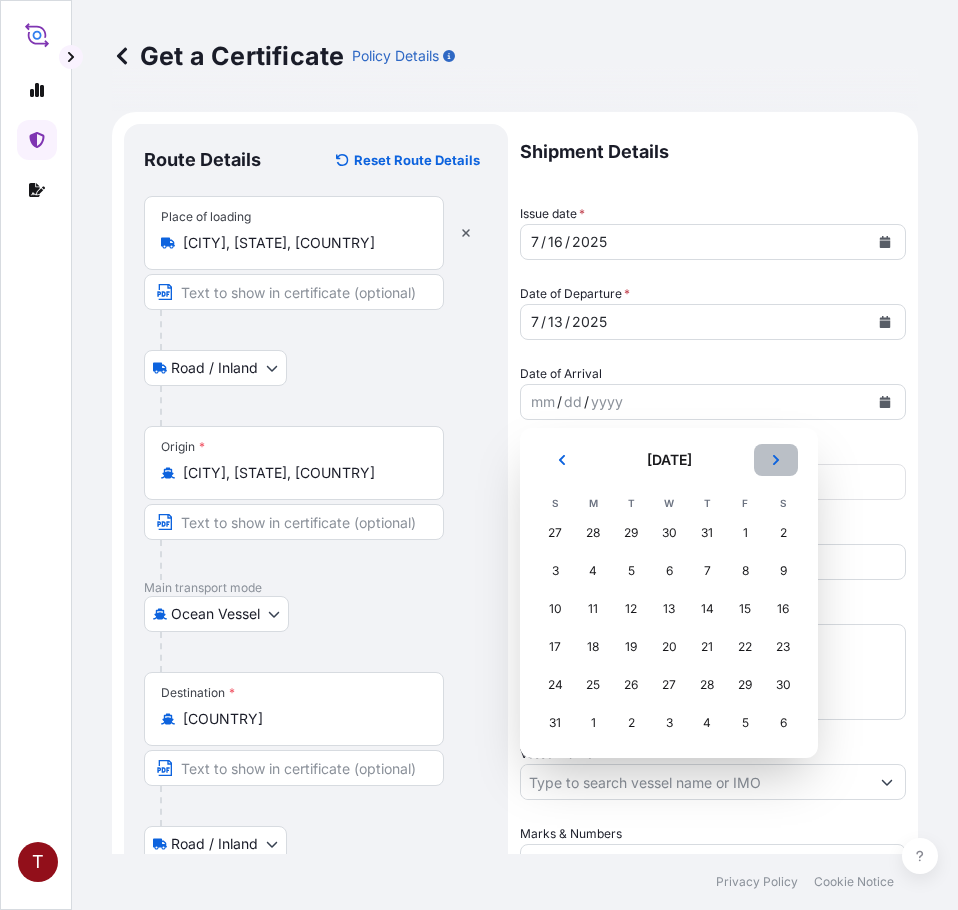 click 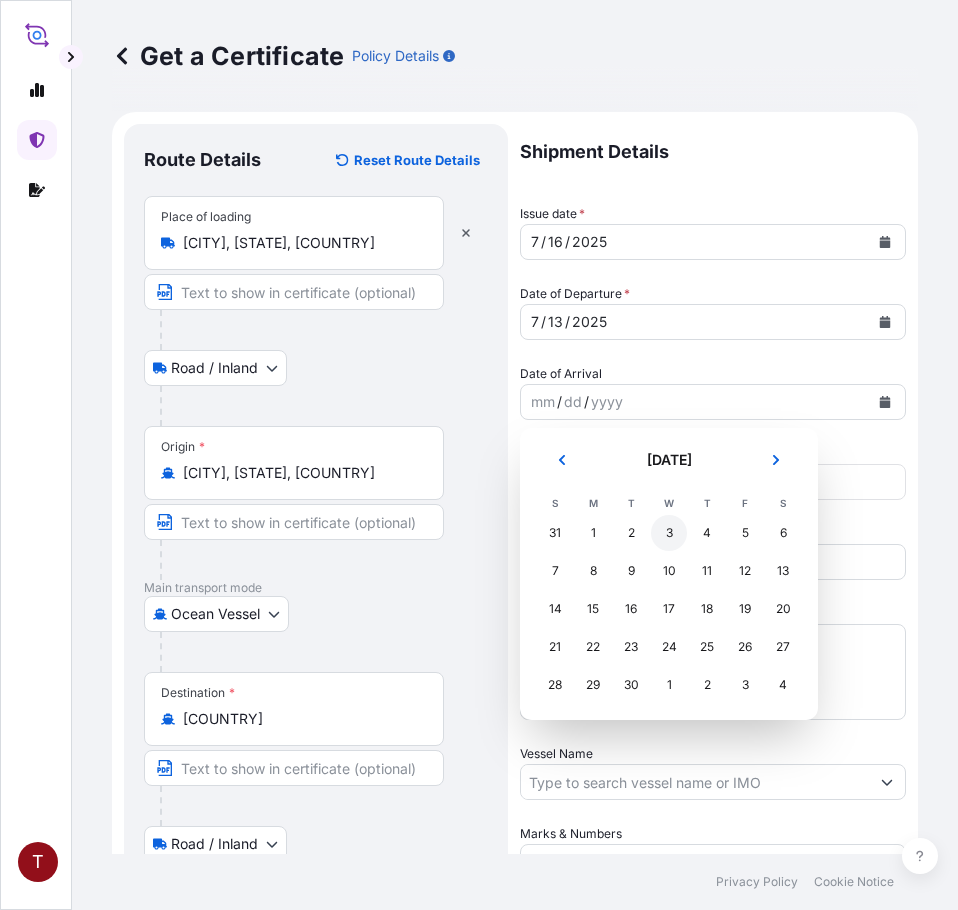click on "3" at bounding box center [669, 533] 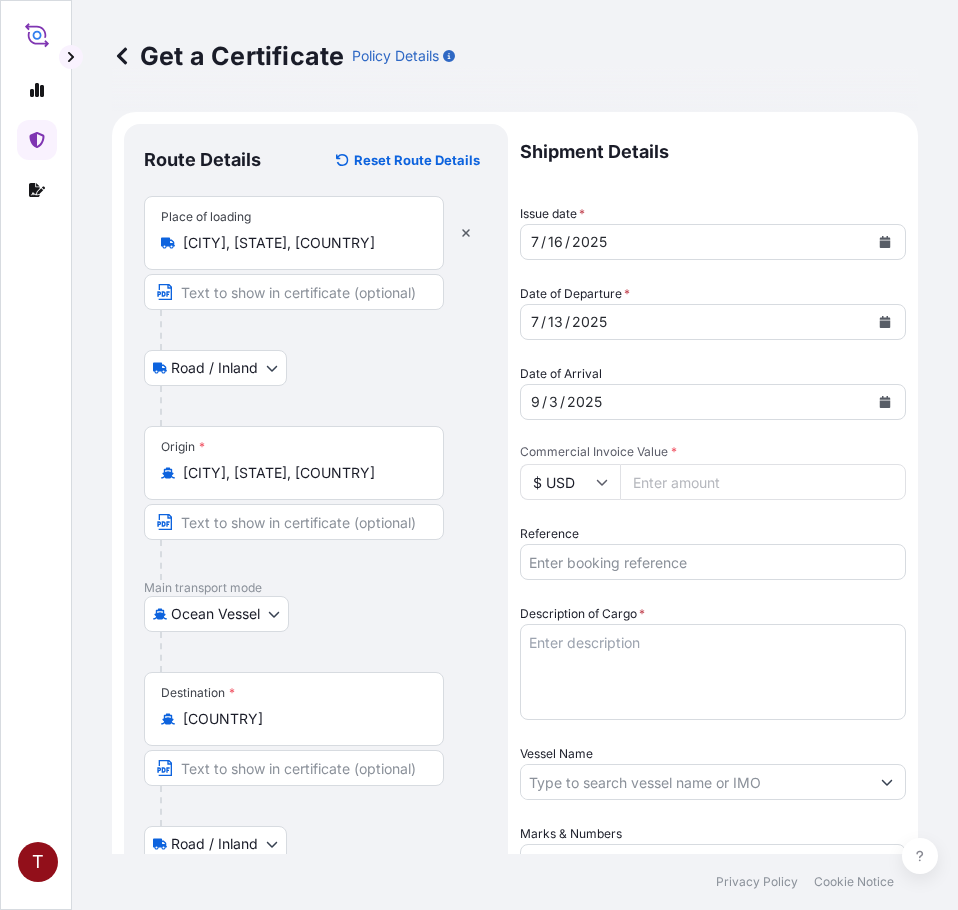 click on "Commercial Invoice Value    *" at bounding box center [763, 482] 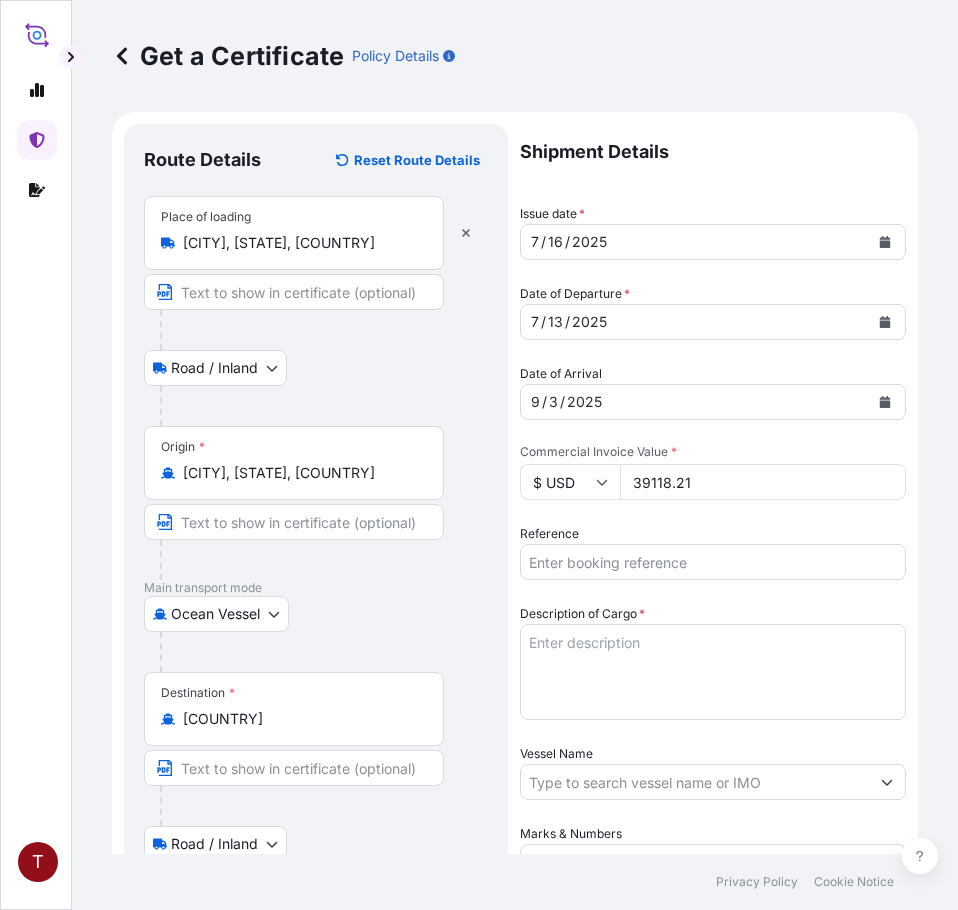 type on "39118.21" 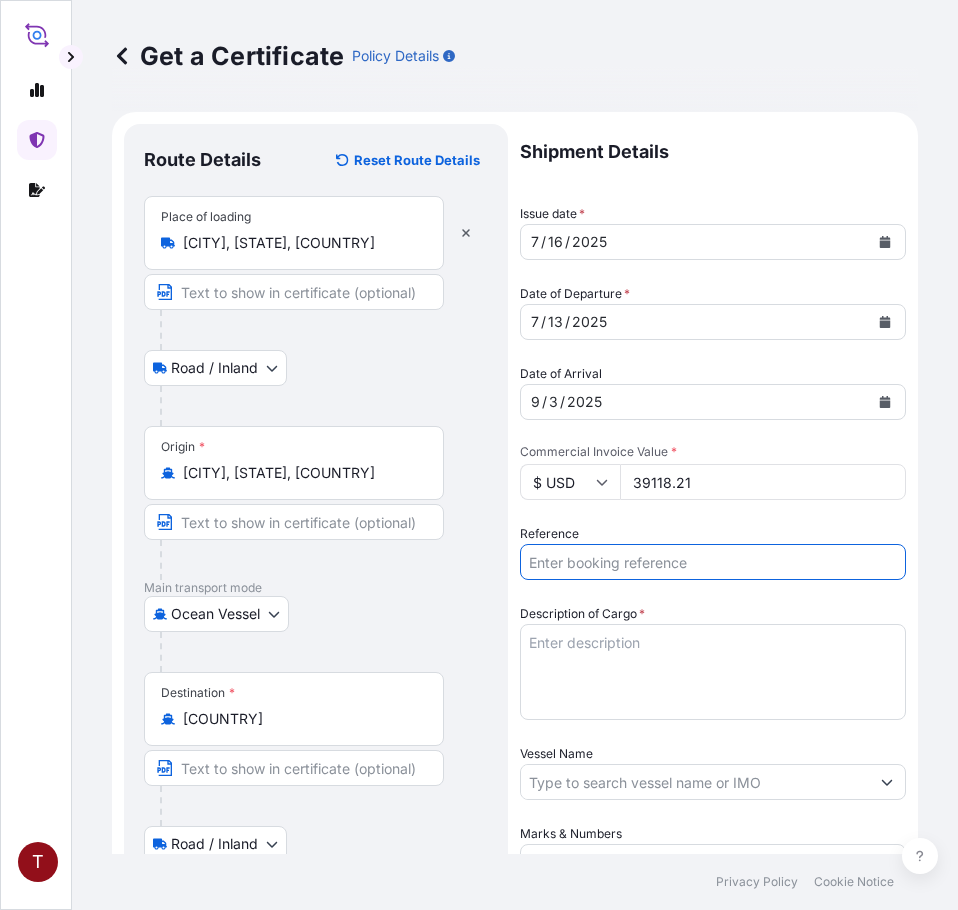 click on "Reference" at bounding box center (713, 562) 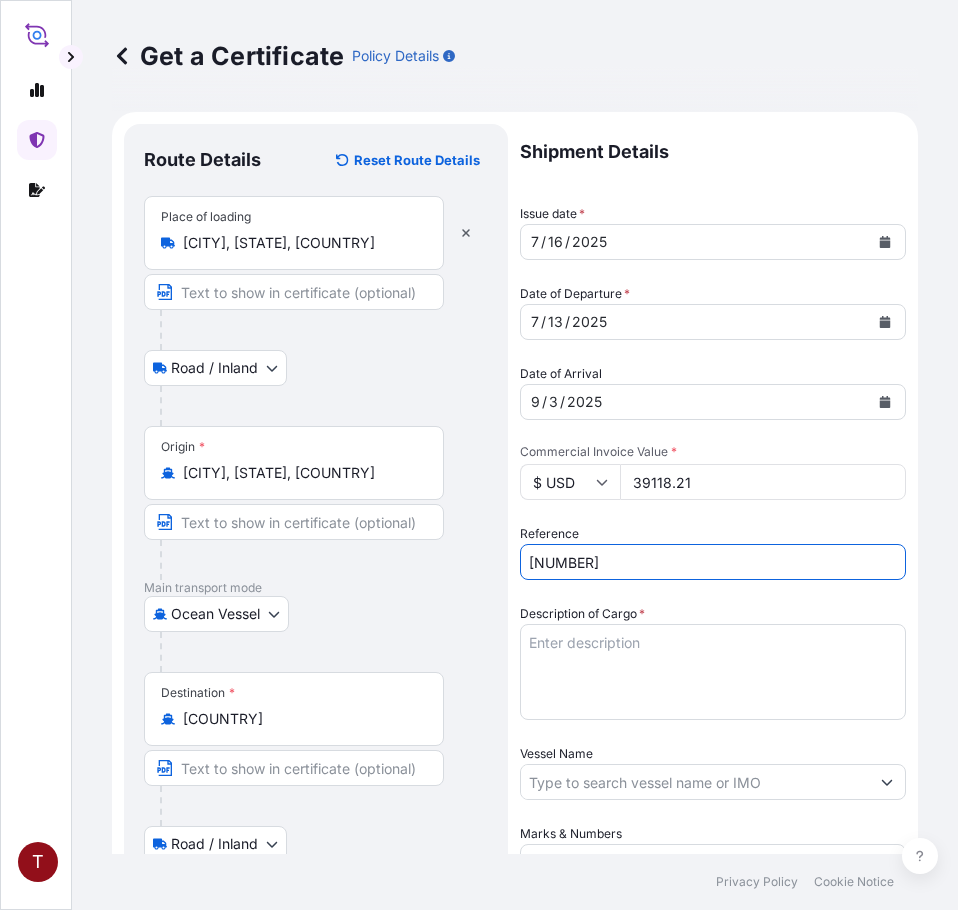 type on "[NUMBER]" 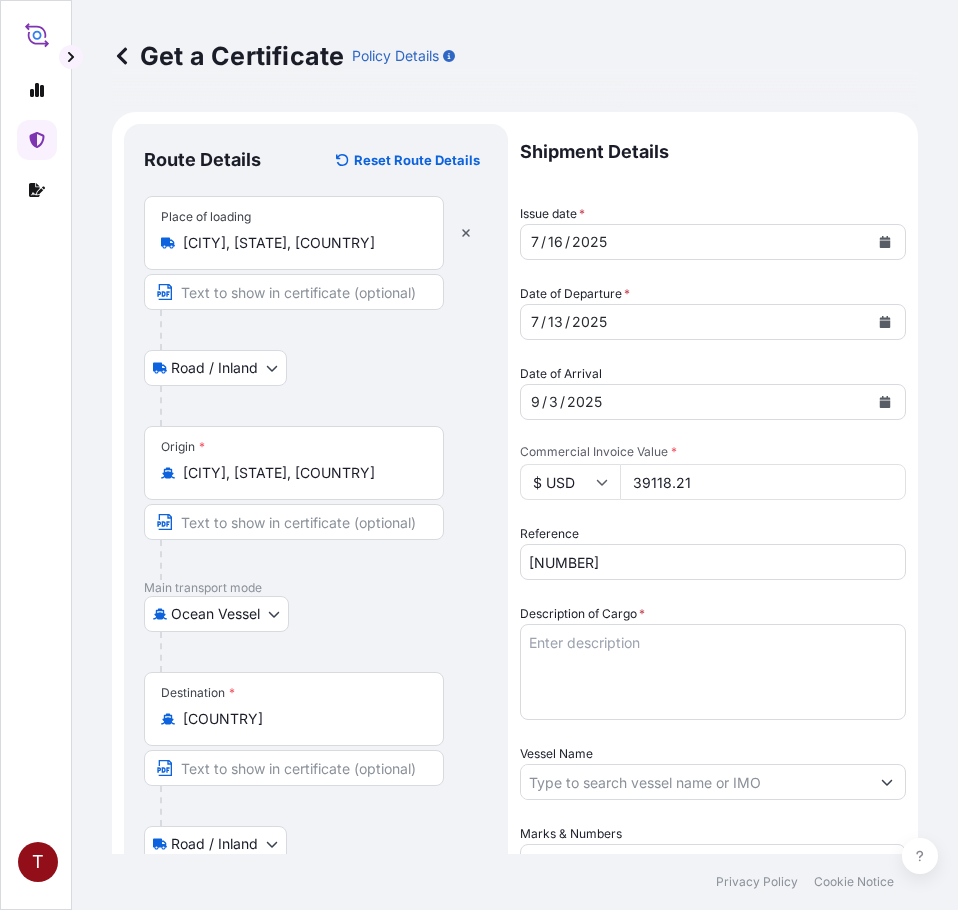 click on "Description of Cargo *" at bounding box center [713, 672] 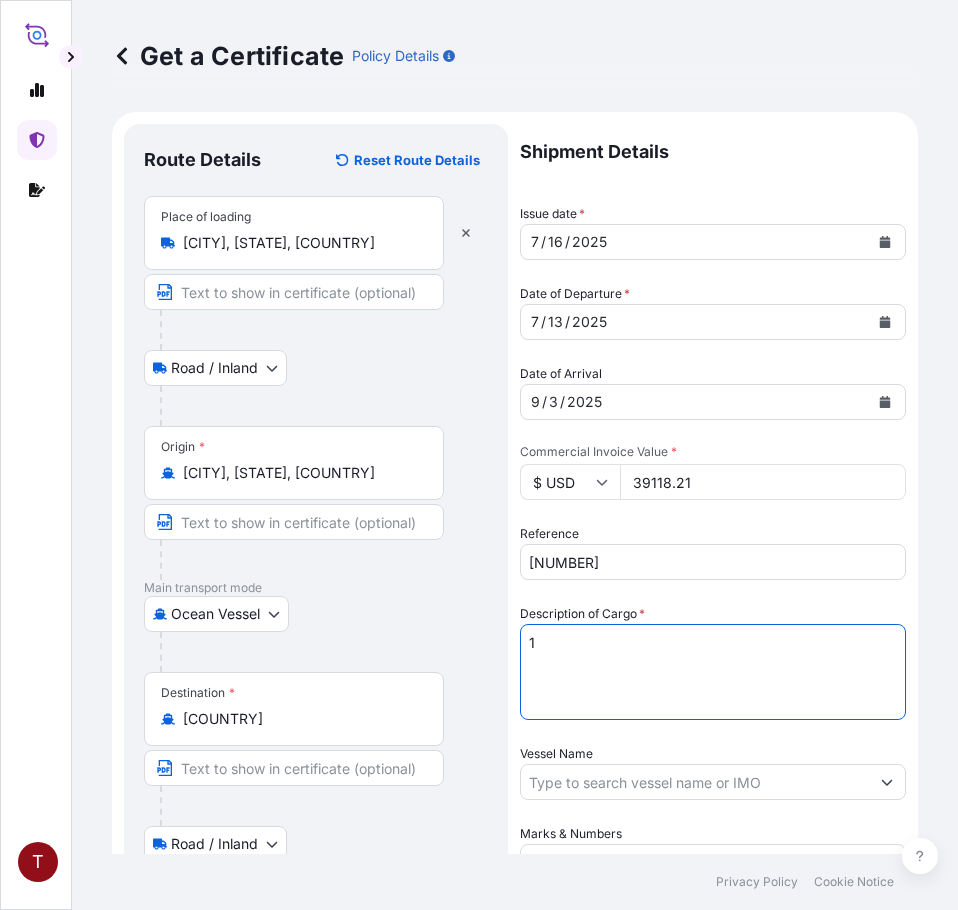 paste on "BULK UNPACKED LOADED INTO
1 20FT ISOTANK - DANGEROUS LIQUIDS
CALFAX DB-45" 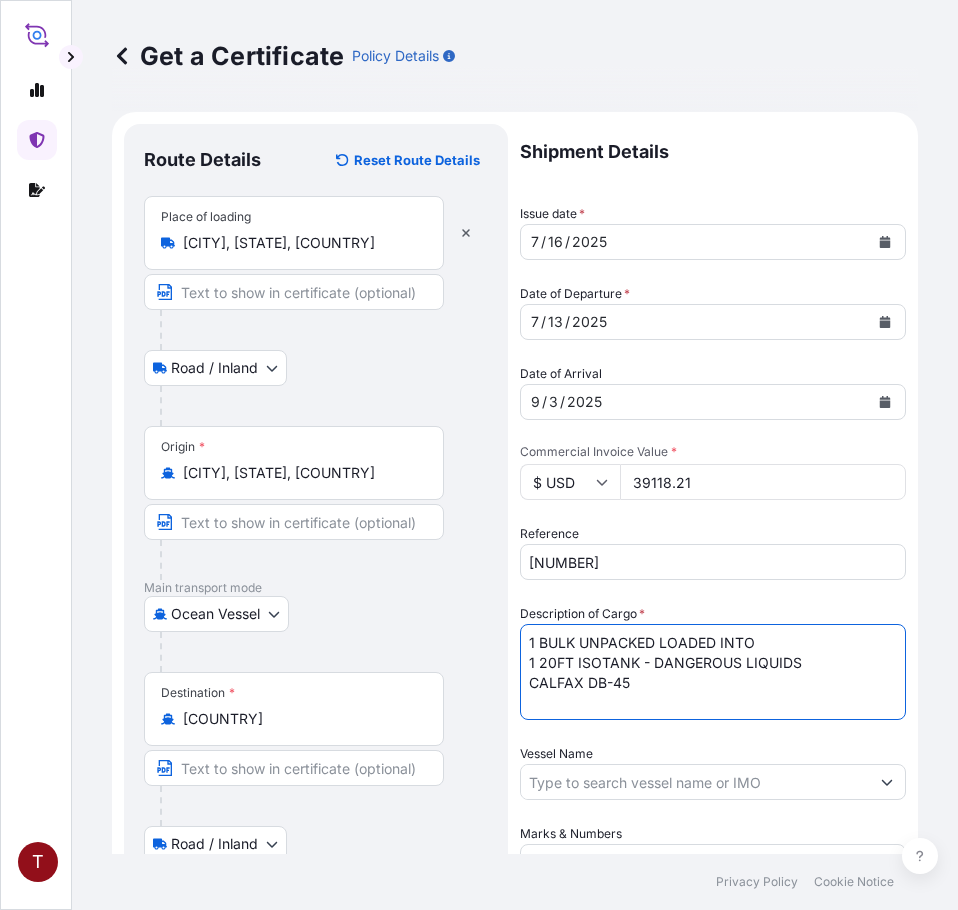 scroll, scrollTop: 400, scrollLeft: 0, axis: vertical 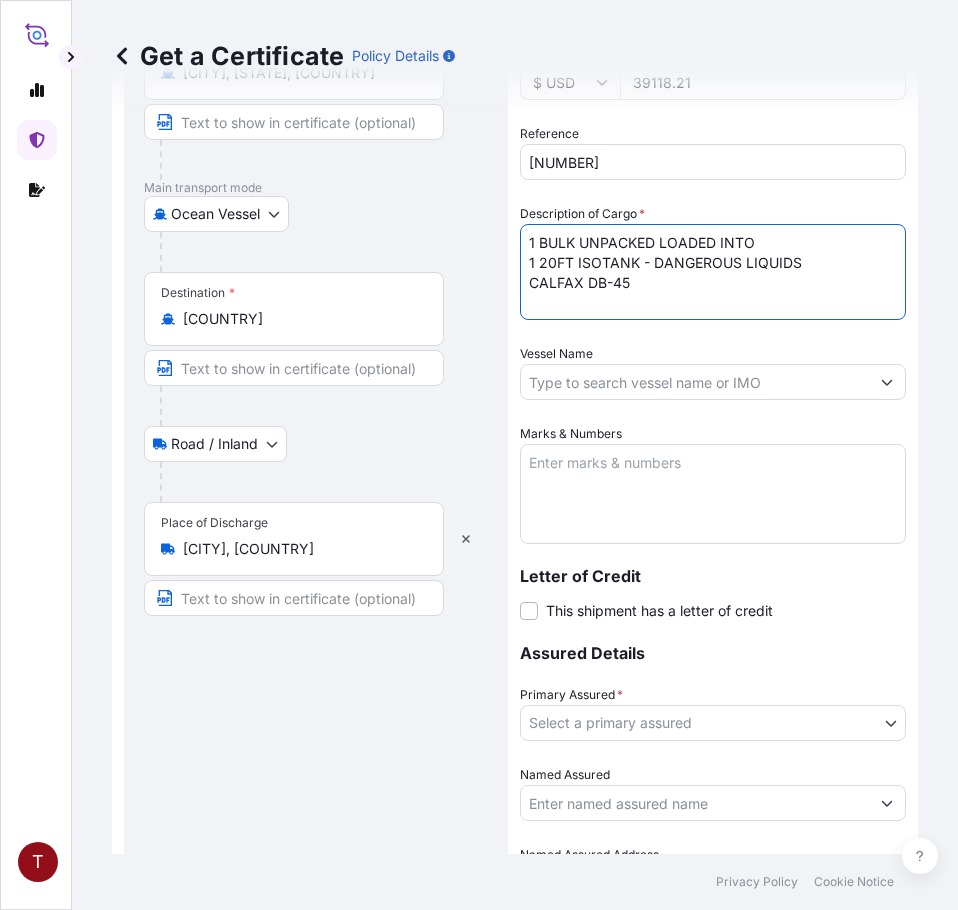 type on "1 BULK UNPACKED LOADED INTO
1 20FT ISOTANK - DANGEROUS LIQUIDS
CALFAX DB-45" 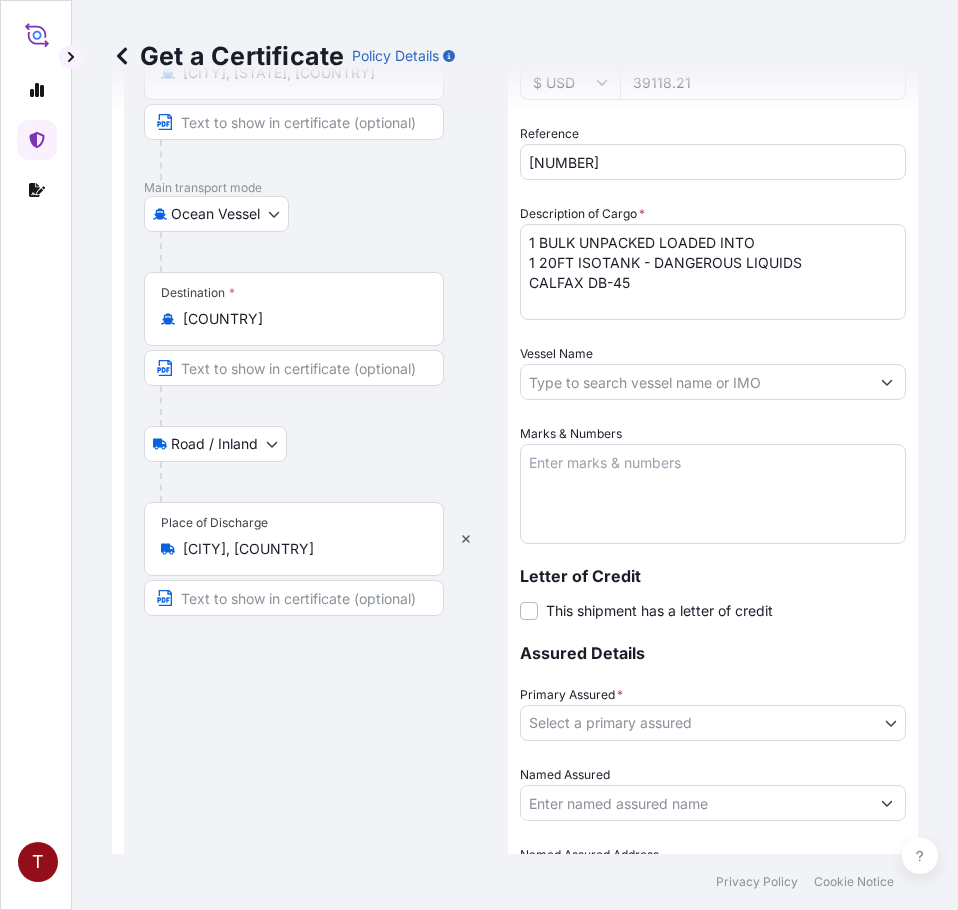 click on "Marks & Numbers" at bounding box center (713, 484) 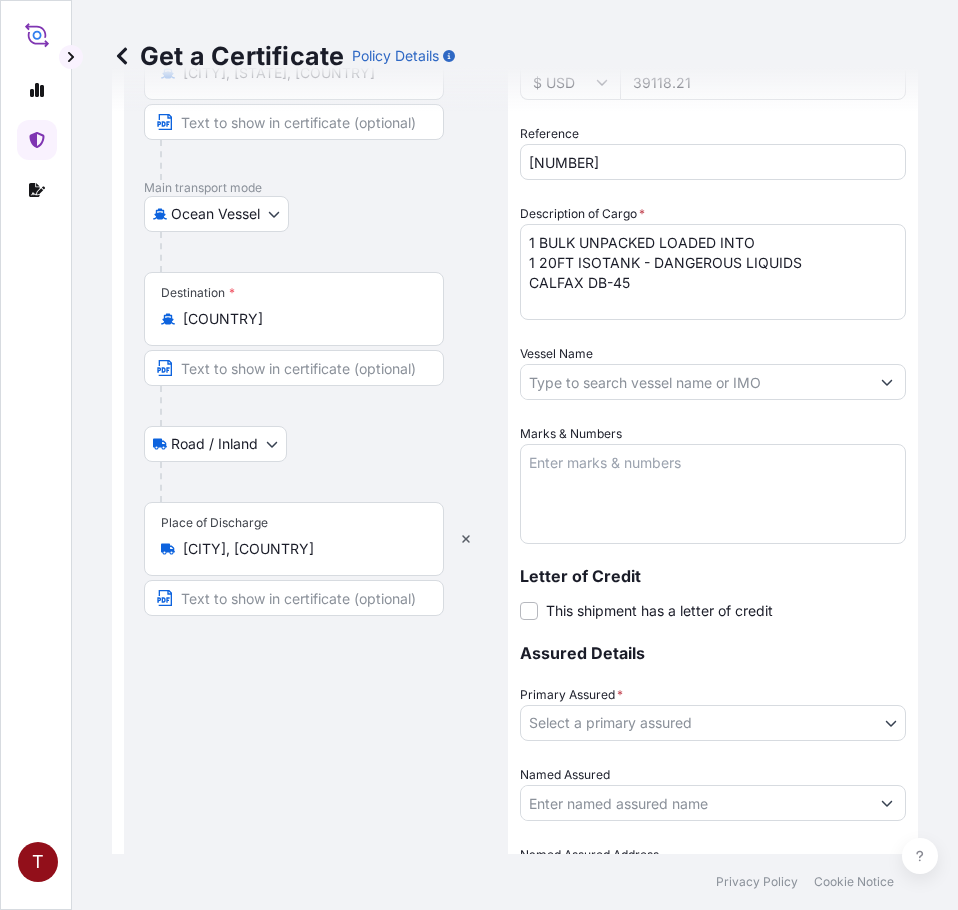 click on "Vessel Name" at bounding box center (695, 382) 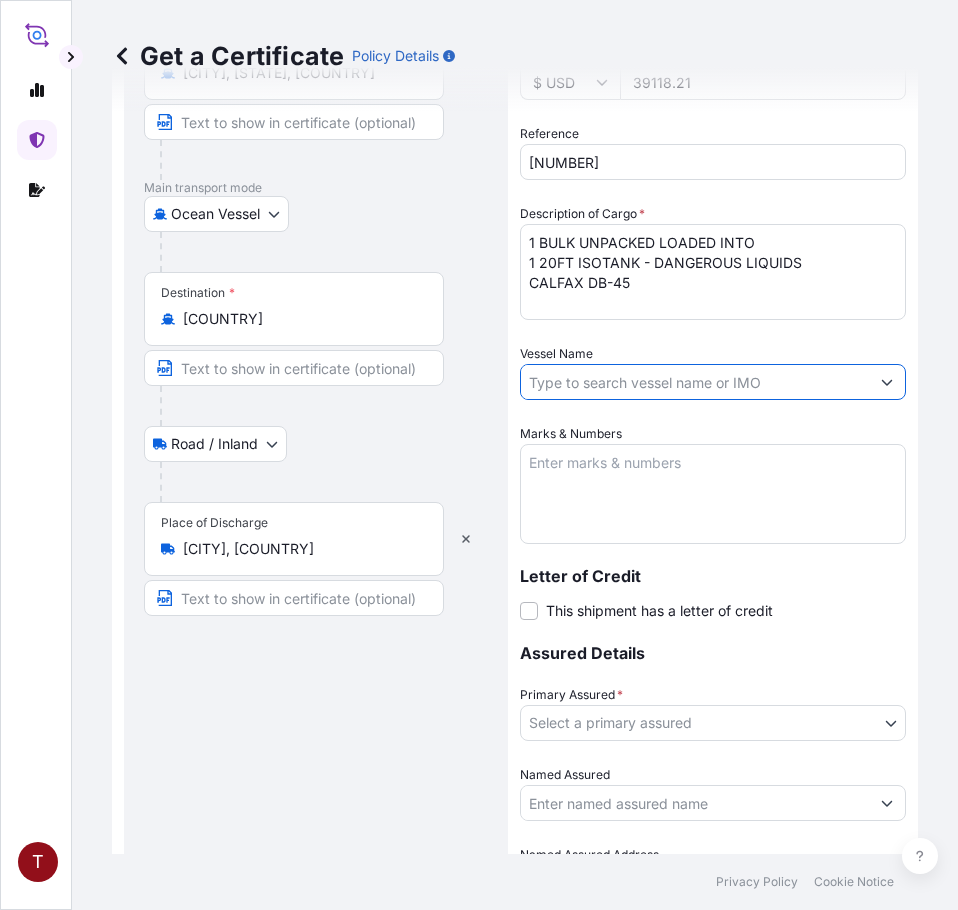 paste on "[VESSEL_NAME]" 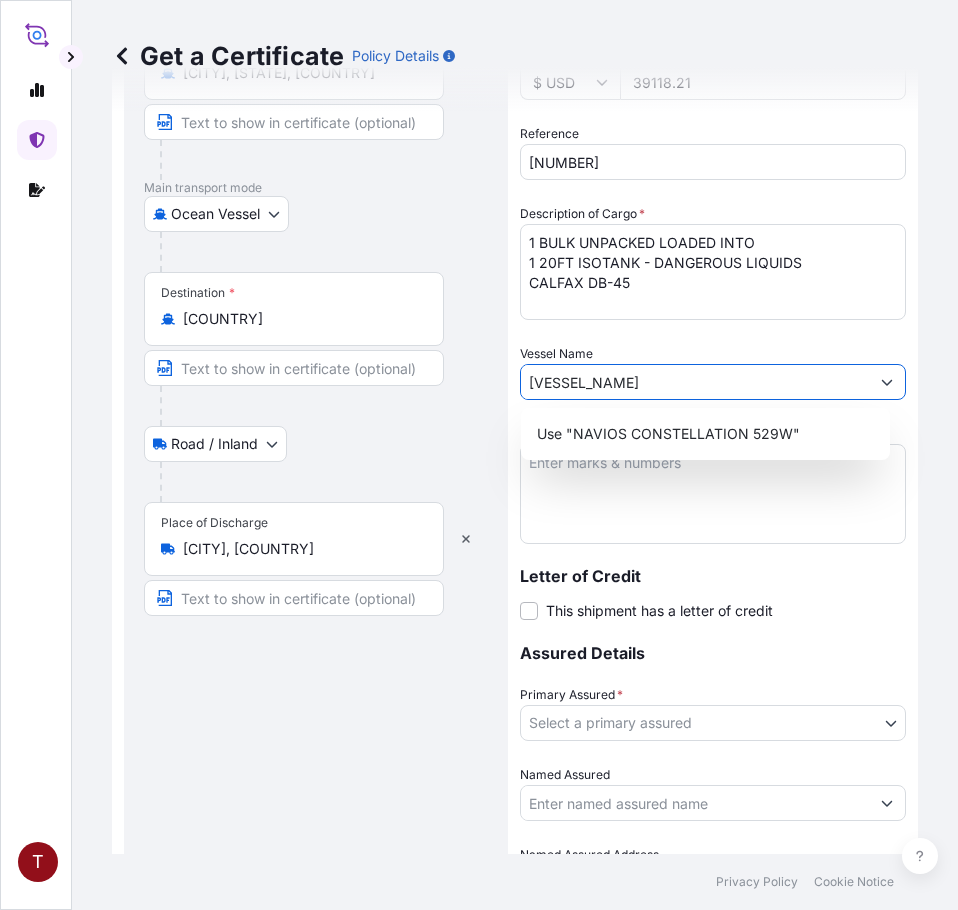 type on "[VESSEL_NAME]" 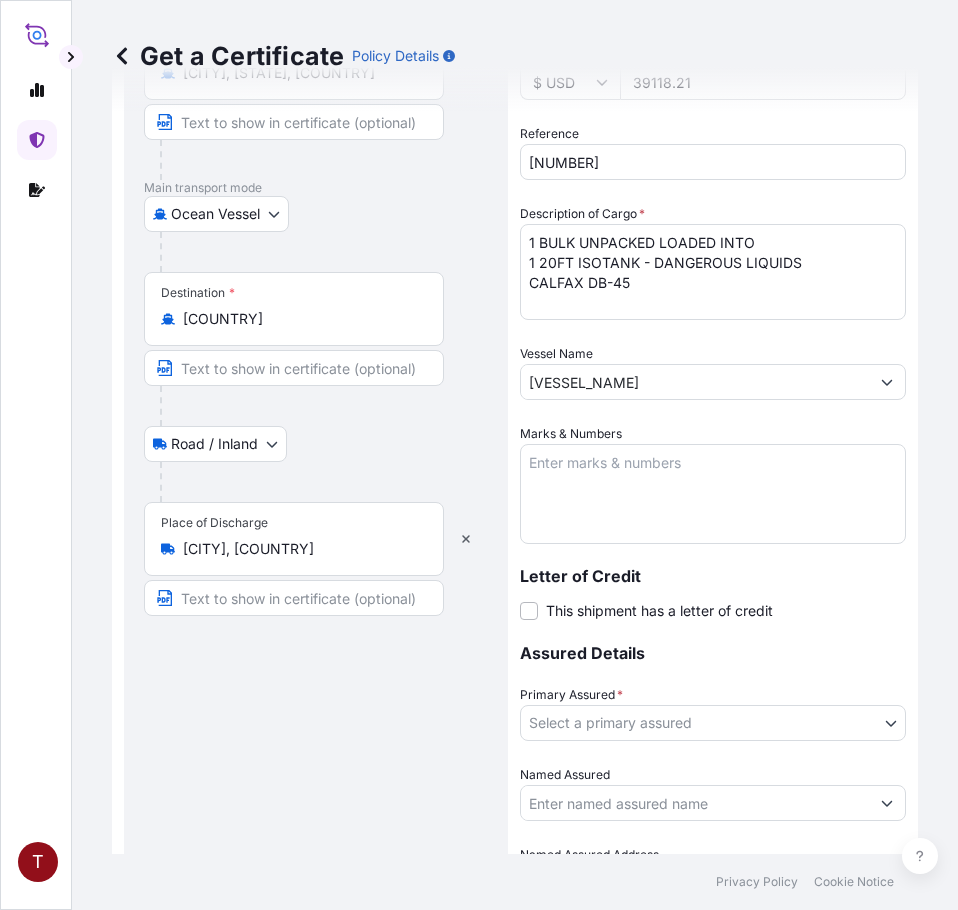 click on "Marks & Numbers" at bounding box center [713, 494] 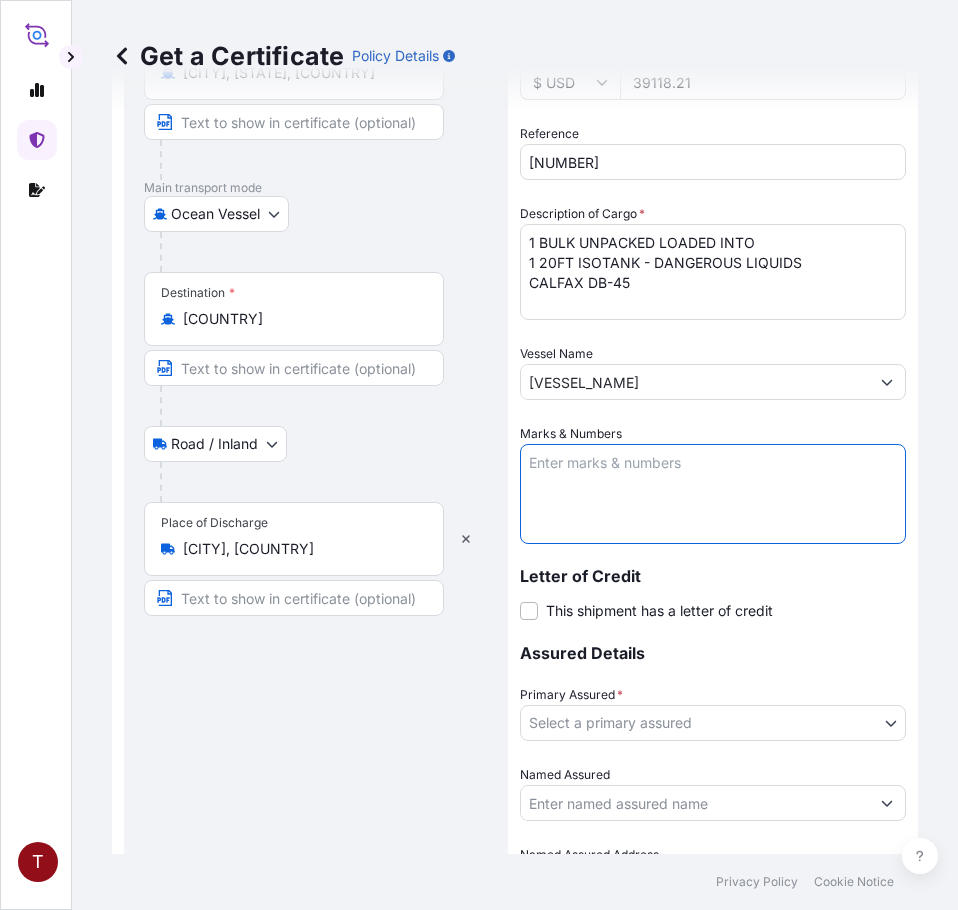 paste on "[NUMBER]
[NUMBER]
[NUMBER]
[PRODUCT_CODE]" 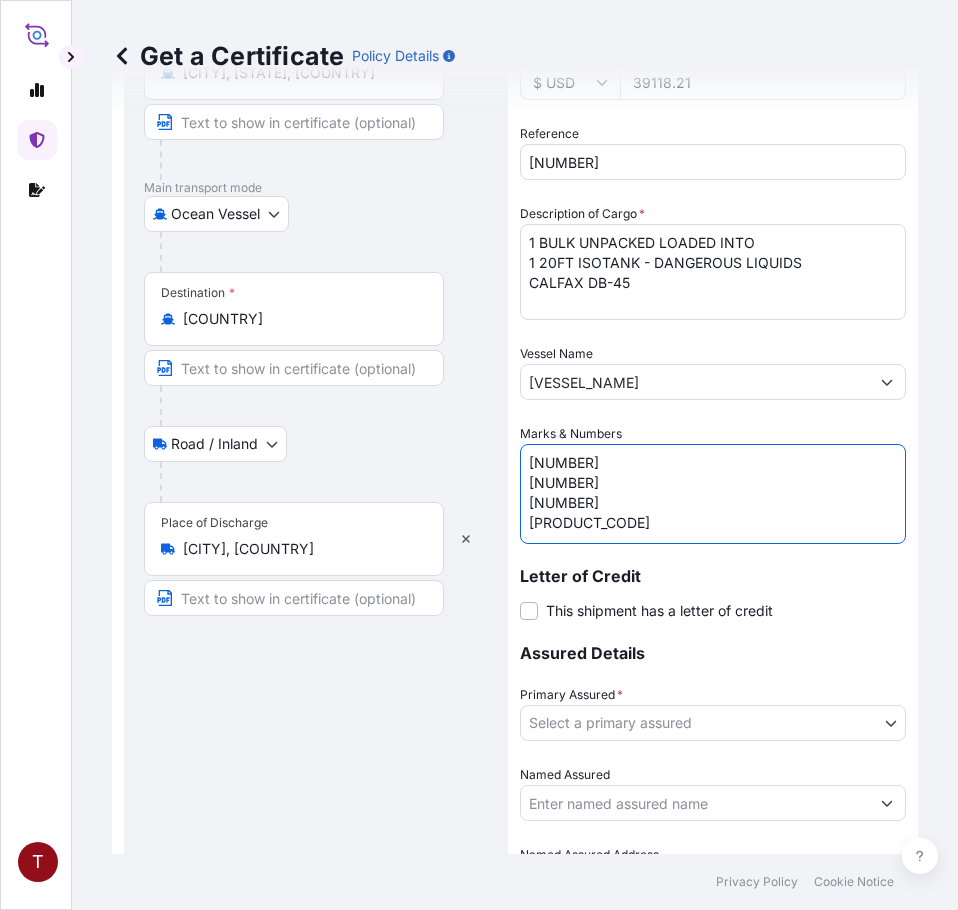 scroll, scrollTop: 8, scrollLeft: 0, axis: vertical 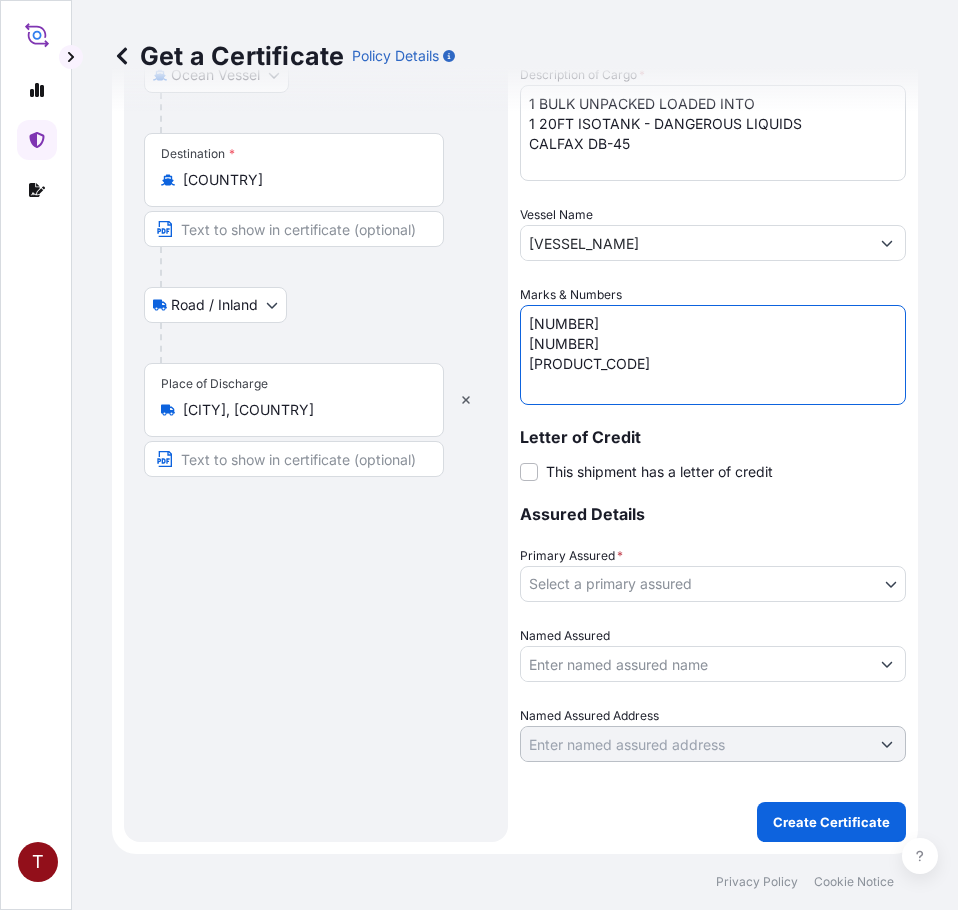 type on "[NUMBER]
[NUMBER]
[PRODUCT_CODE]" 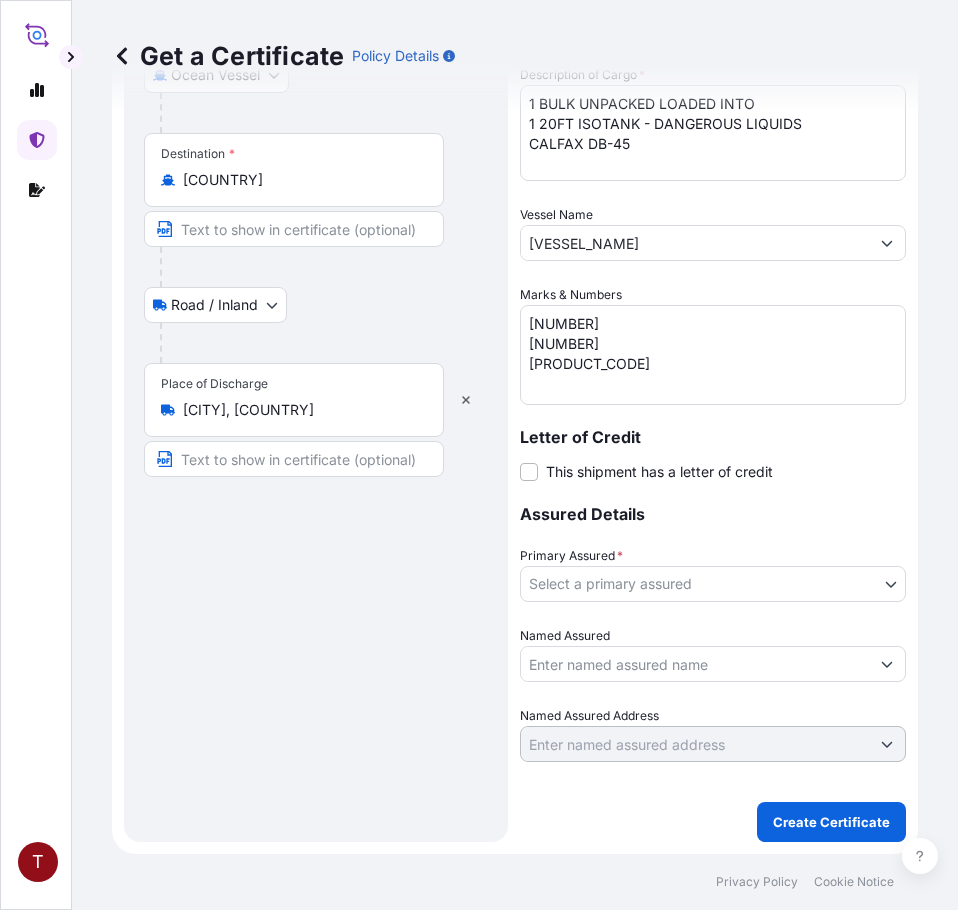 click on "T Get a Certificate Policy Details Route Details Reset Route Details Place of loading [CITY], [STATE], [COUNTRY] Road / Inland Road / Inland Origin * [CITY], [STATE], [COUNTRY] Main transport mode Ocean Vessel Air Road Ocean Vessel Destination * [COUNTRY] Road / Inland Road / Inland Place of Discharge [CITY], [COUNTRY] Shipment Details Issue date * [DATE] Date of Departure * [DATE] Date of Arrival [DATE] Commodity Surfactants or related materials Packing Category Commercial Invoice Value    * $ USD [AMOUNT] Reference [NUMBER] Description of Cargo * 1 BULK UNPACKED LOADED INTO
1 20FT ISOTANK - DANGEROUS LIQUIDS
CALFAX DB-45 Vessel Name [VESSEL_NAME] Marks & Numbers [NUMBER]
[NUMBER]
[PRODUCT_CODE] Letter of Credit This shipment has a letter of credit Letter of credit * Letter of credit may not exceed 12000 characters Assured Details Primary Assured * Select a primary assured [COMPANY_NAME] Named Assured Named Assured Address Create Certificate Privacy Policy Cookie Notice 0" at bounding box center (479, 455) 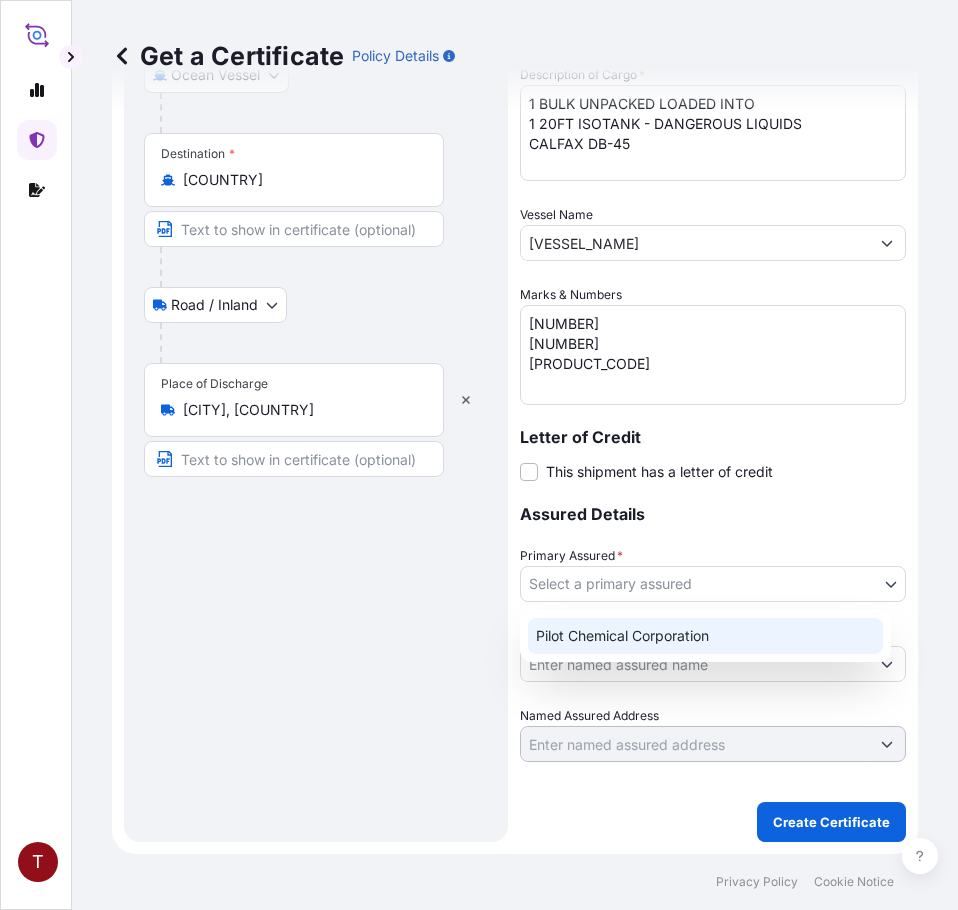 click on "Pilot Chemical Corporation" at bounding box center [705, 636] 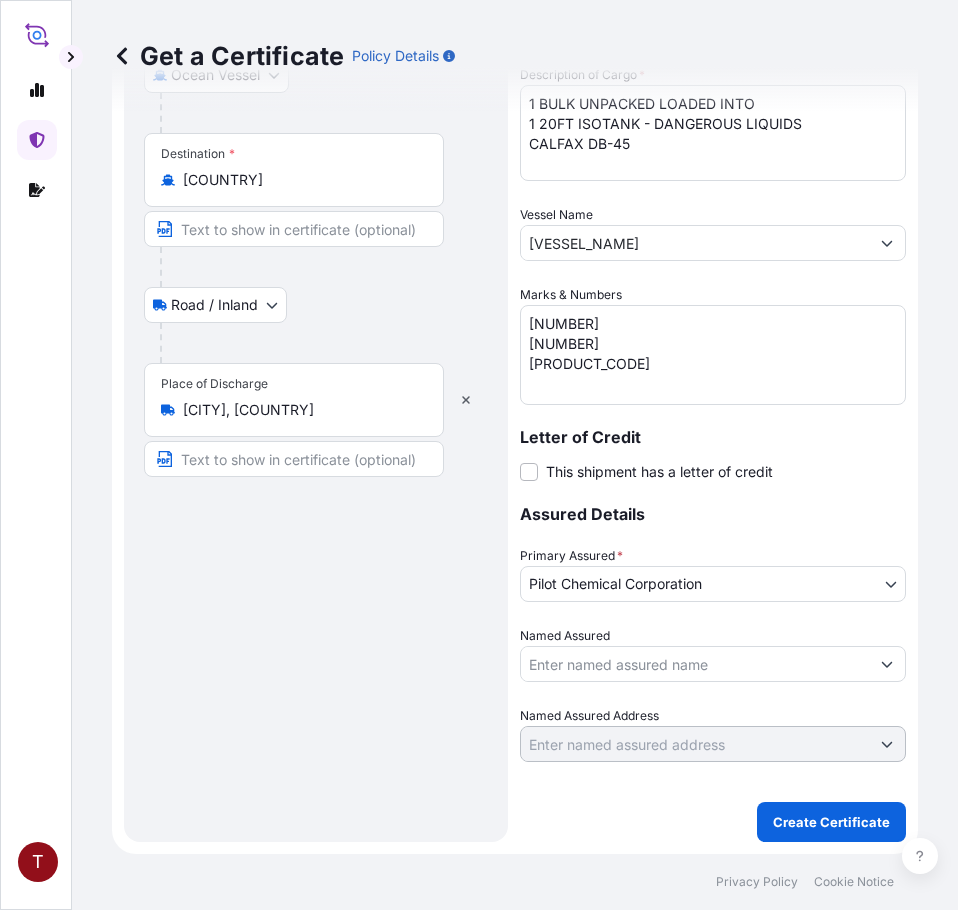 click on "Named Assured" at bounding box center [695, 664] 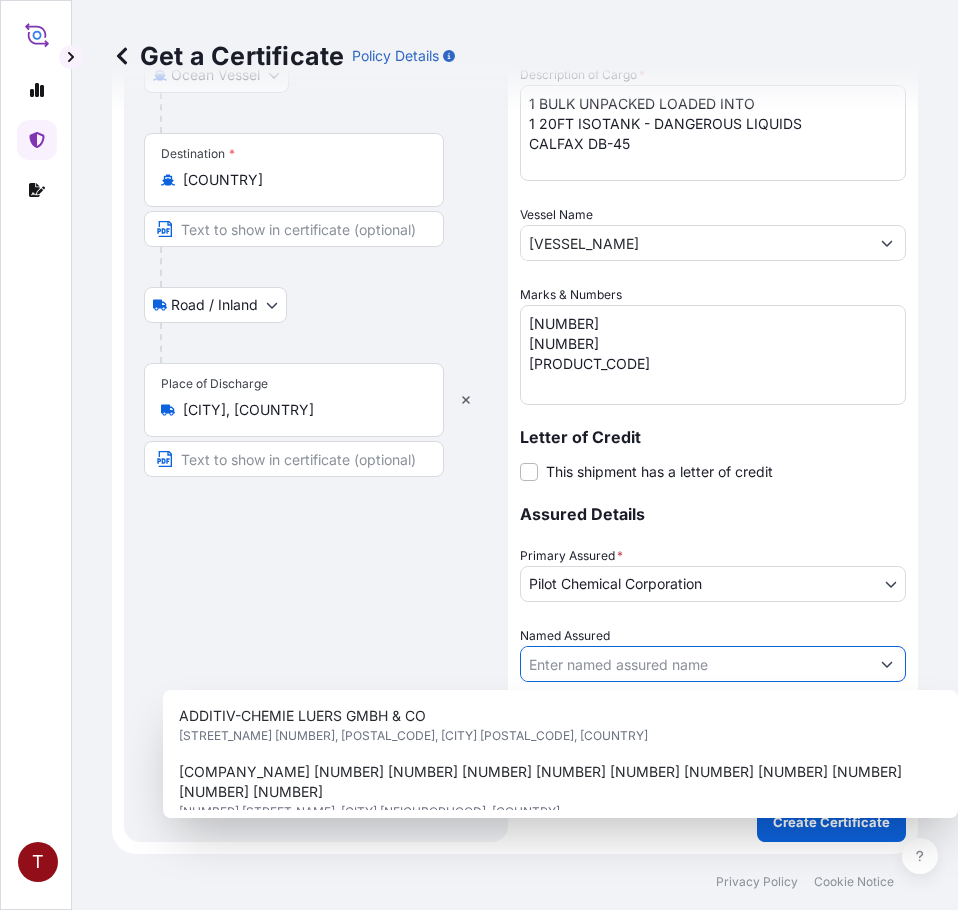 paste on "[COMPANY_NAME] [NUMBER]F, [BUILDING_NAME] [NUMBER], [STREET_NAME] [STREET_NAME] [CITY] , [COUNTRY_CODE] [POSTAL_CODE] [COUNTRY]" 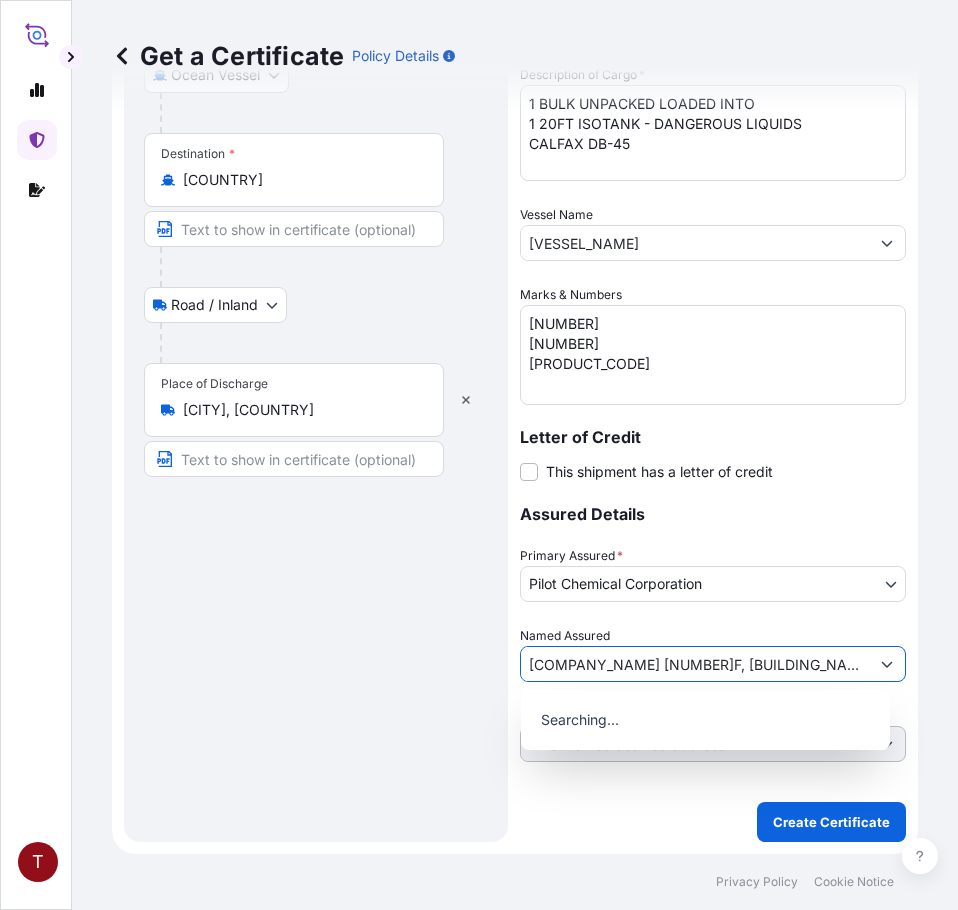 scroll, scrollTop: 0, scrollLeft: 430, axis: horizontal 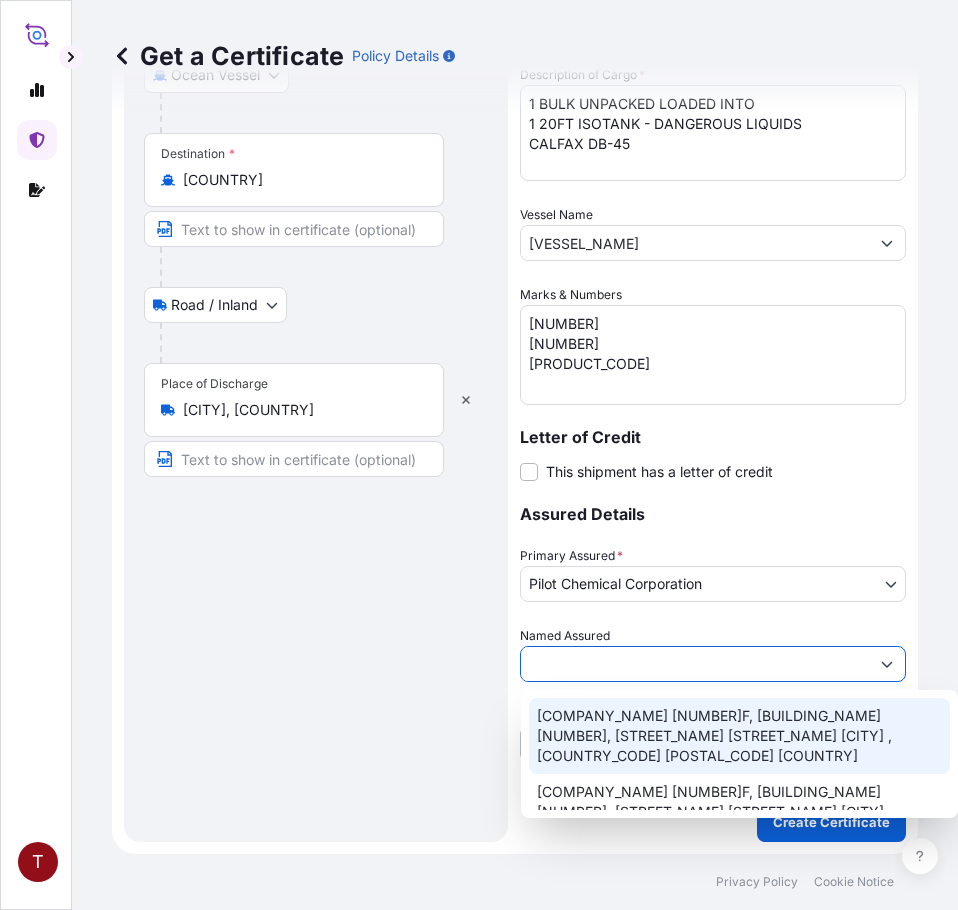 click on "[COMPANY_NAME] [NUMBER]F, [BUILDING_NAME] [NUMBER], [STREET_NAME] [STREET_NAME] [CITY] , [COUNTRY_CODE] [POSTAL_CODE] [COUNTRY]" at bounding box center (739, 736) 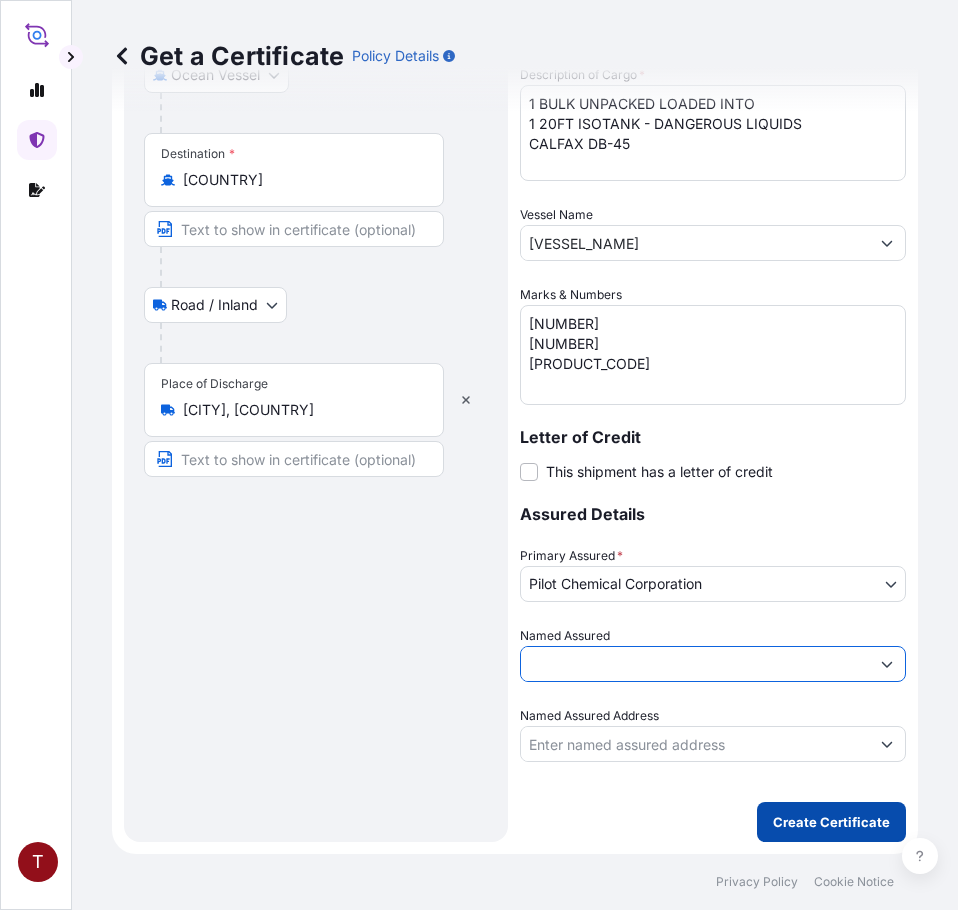 type on "[COMPANY_NAME] [NUMBER]F, [BUILDING_NAME] [NUMBER], [STREET_NAME] [STREET_NAME] [CITY] , [COUNTRY_CODE] [POSTAL_CODE] [COUNTRY]" 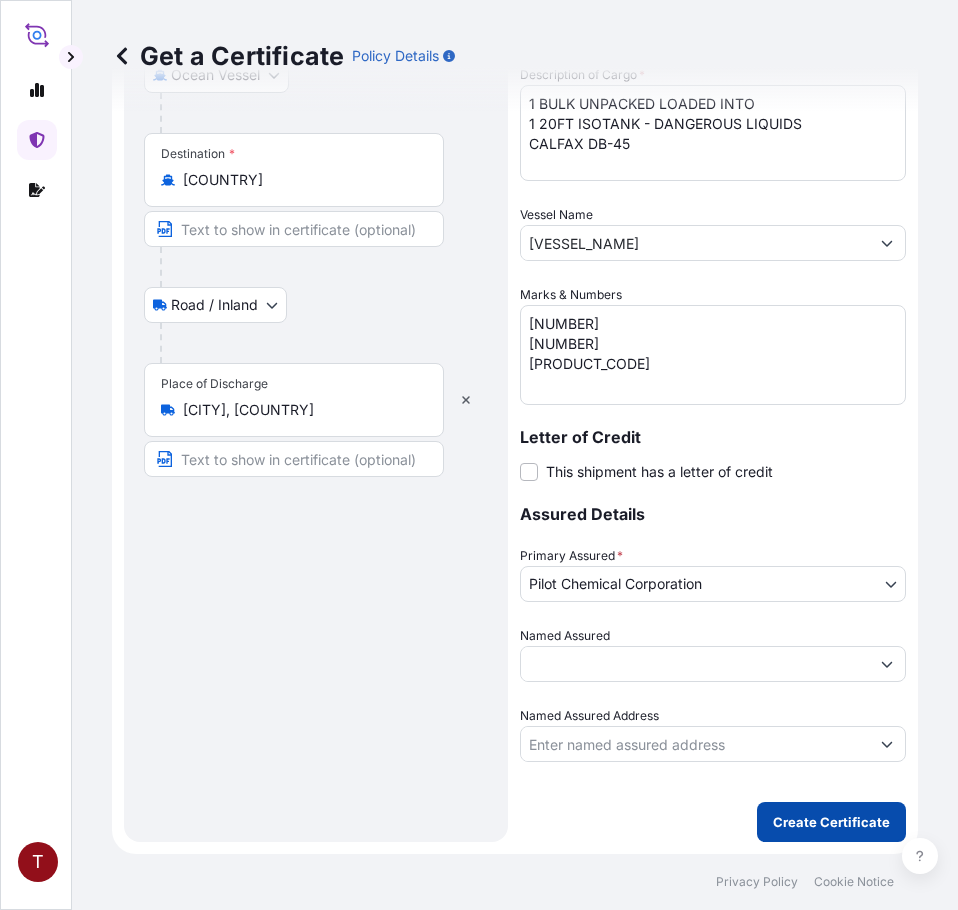 scroll, scrollTop: 0, scrollLeft: 0, axis: both 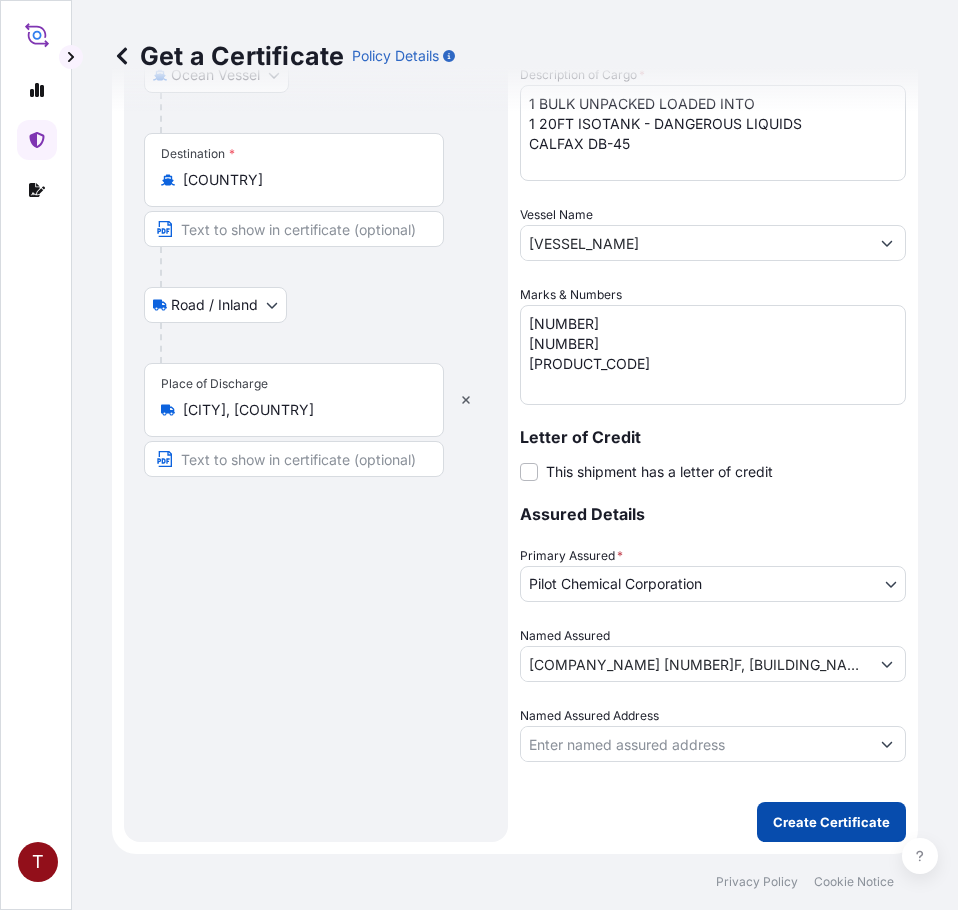 click on "Create Certificate" at bounding box center [831, 822] 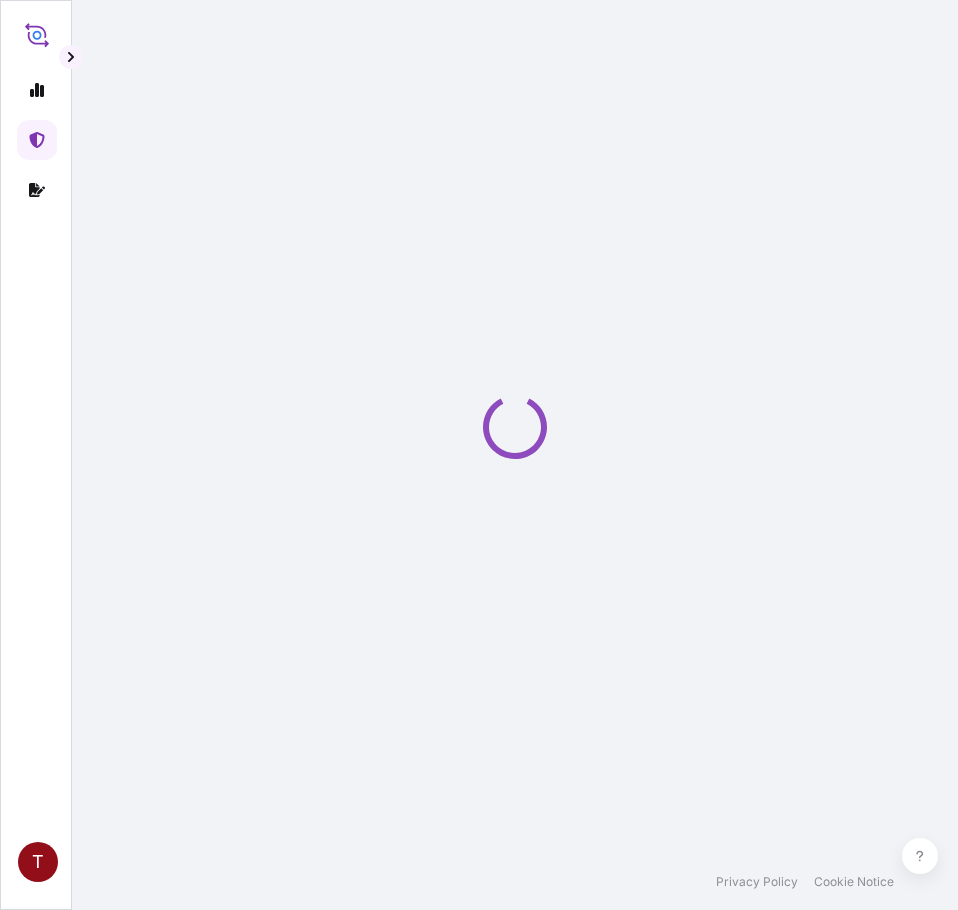 scroll, scrollTop: 0, scrollLeft: 0, axis: both 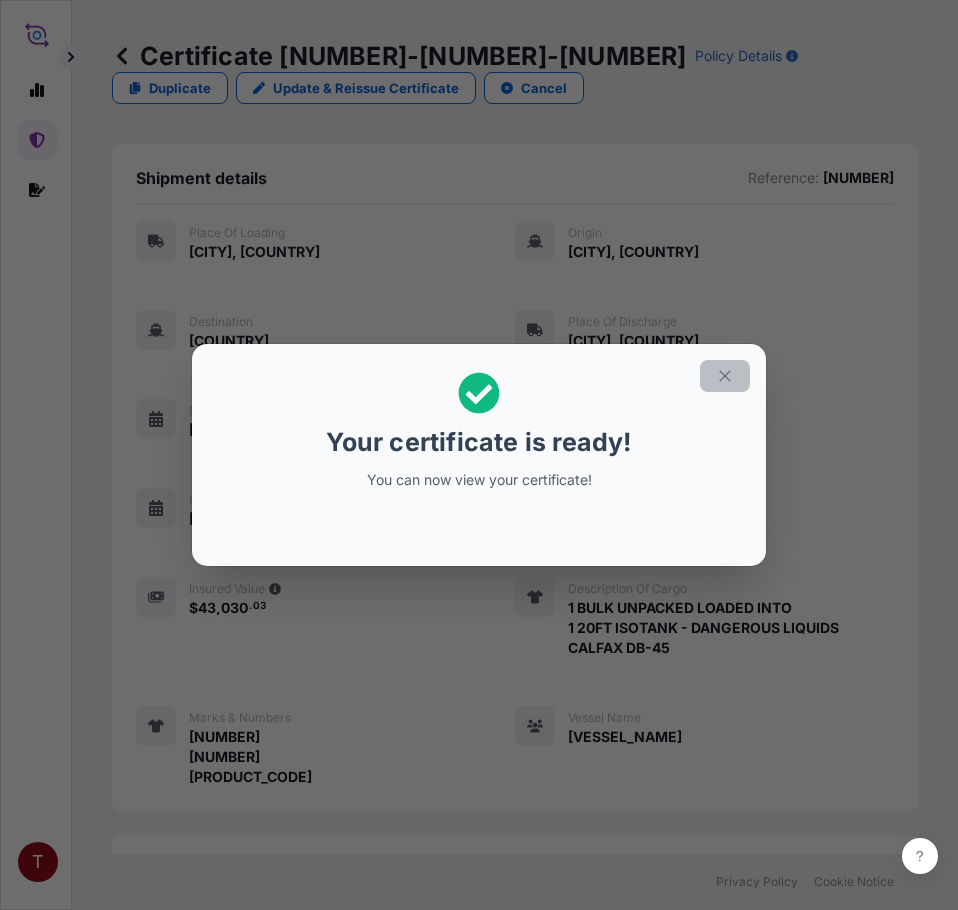 click 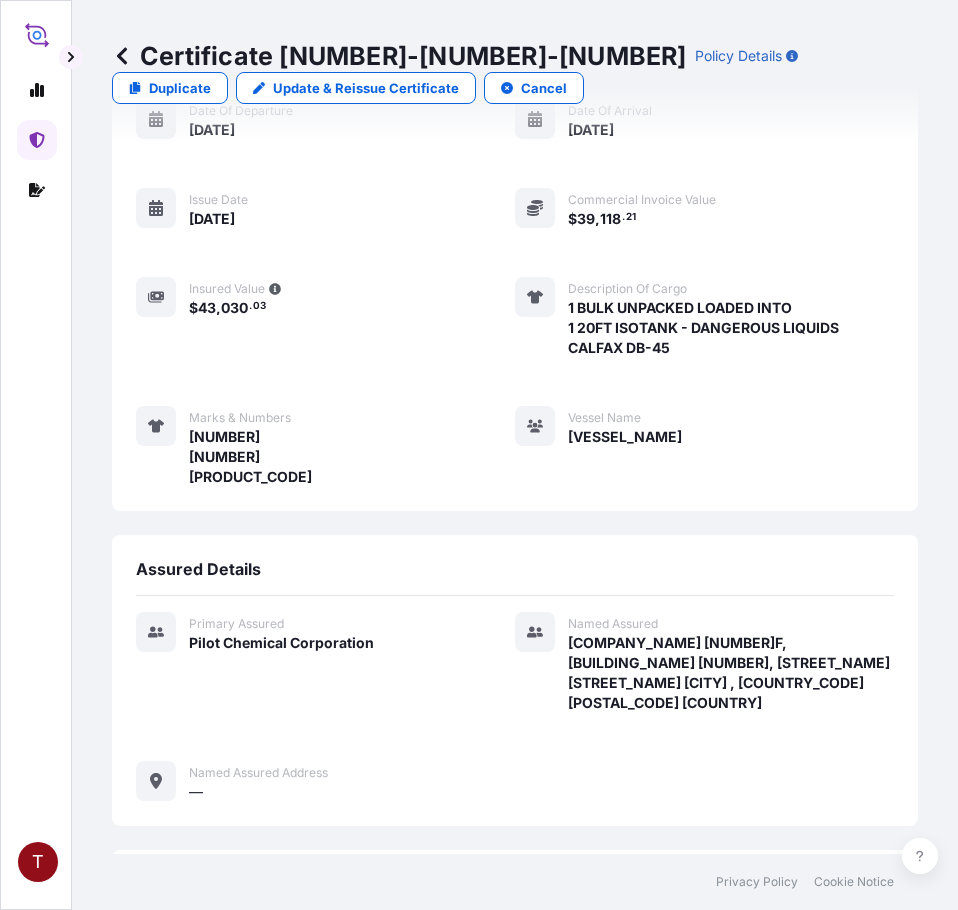 scroll, scrollTop: 600, scrollLeft: 0, axis: vertical 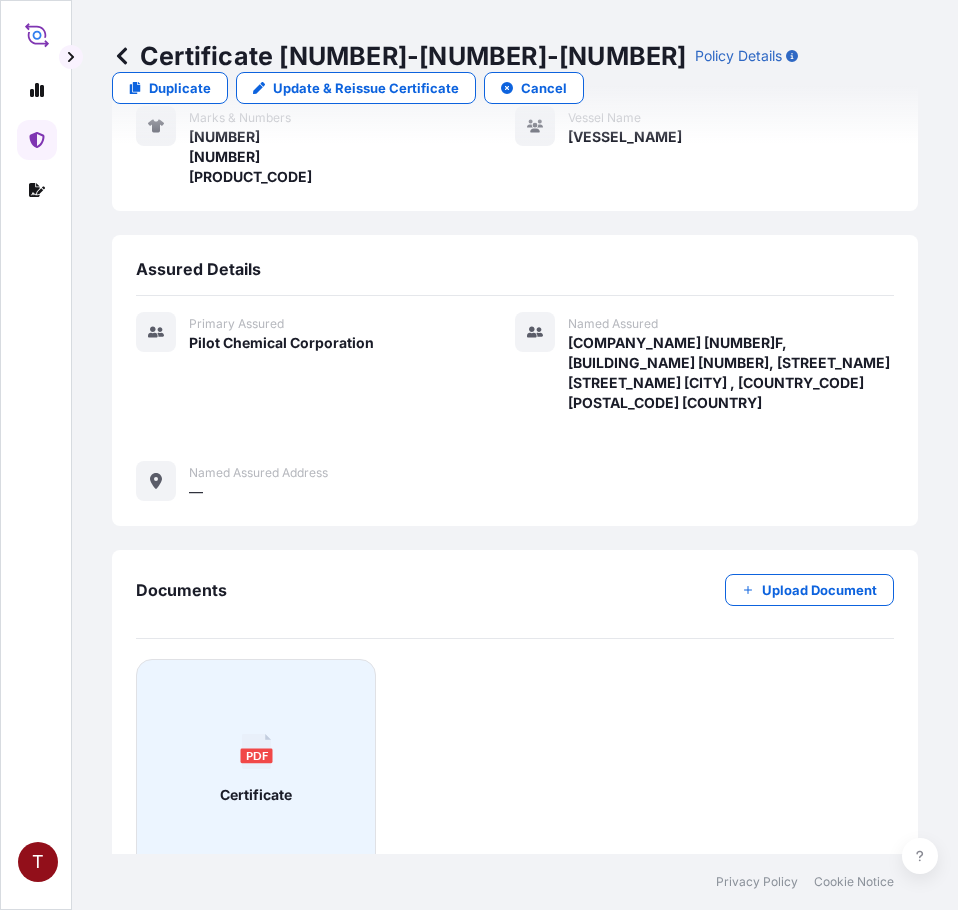 click 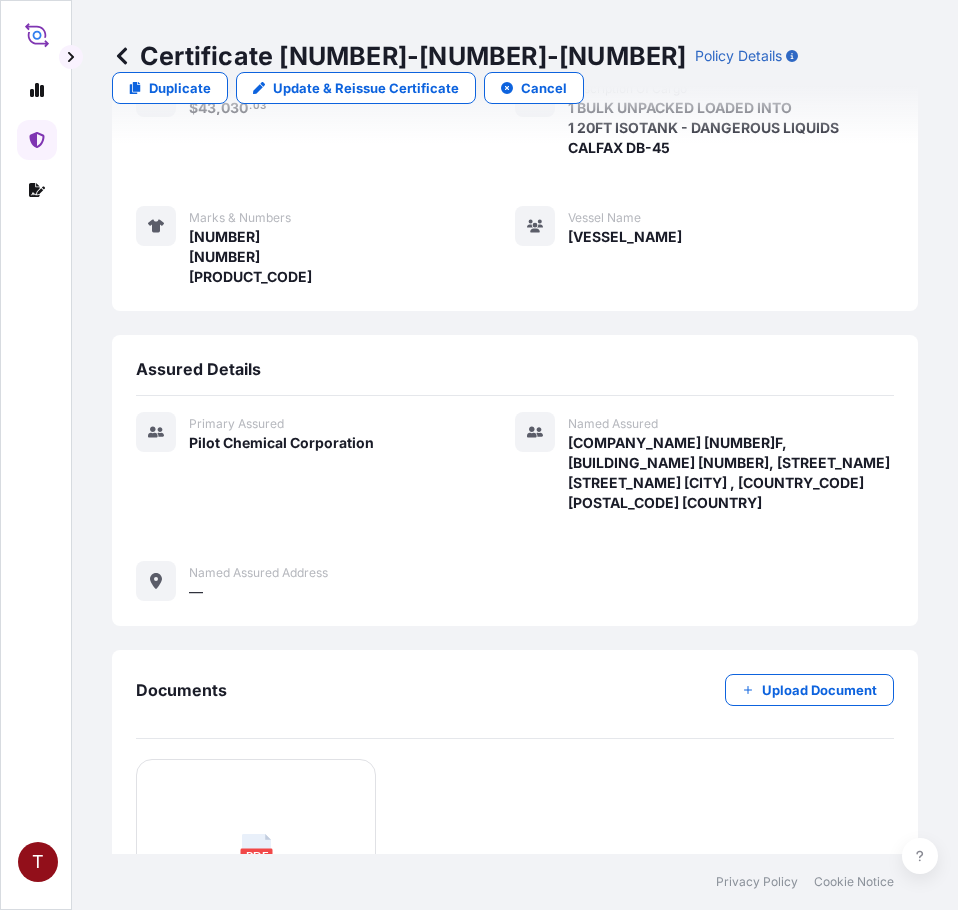 scroll, scrollTop: 0, scrollLeft: 0, axis: both 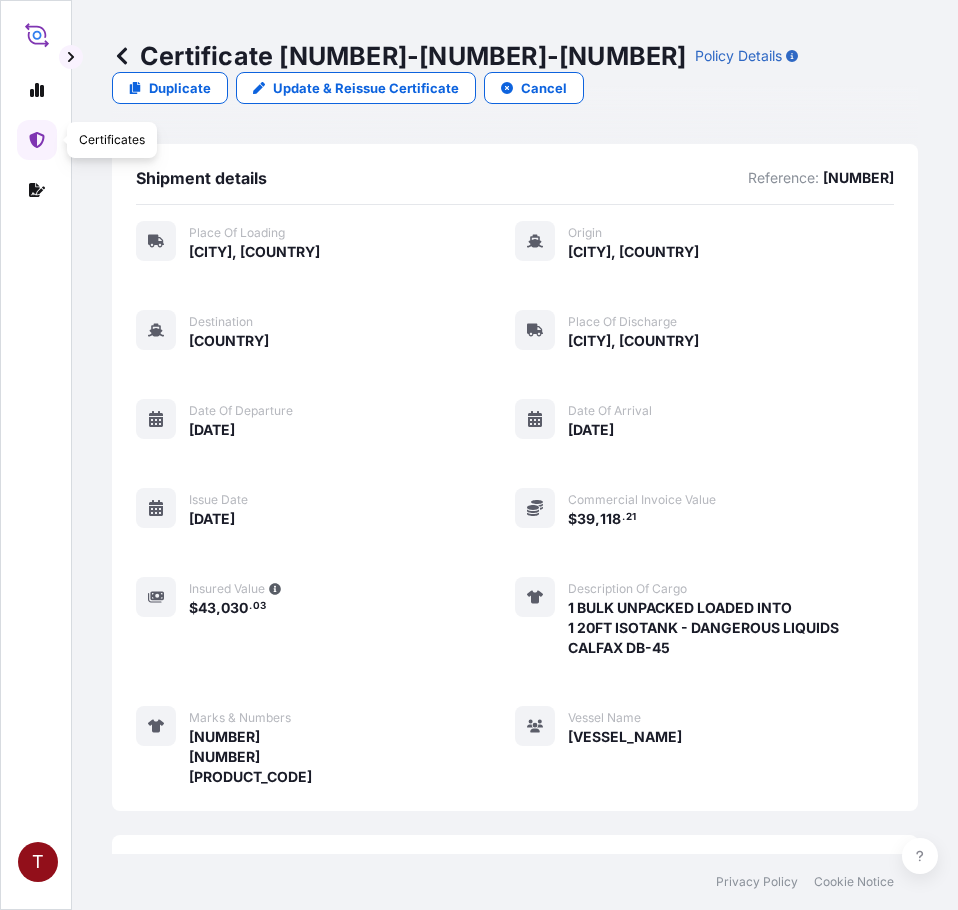 click 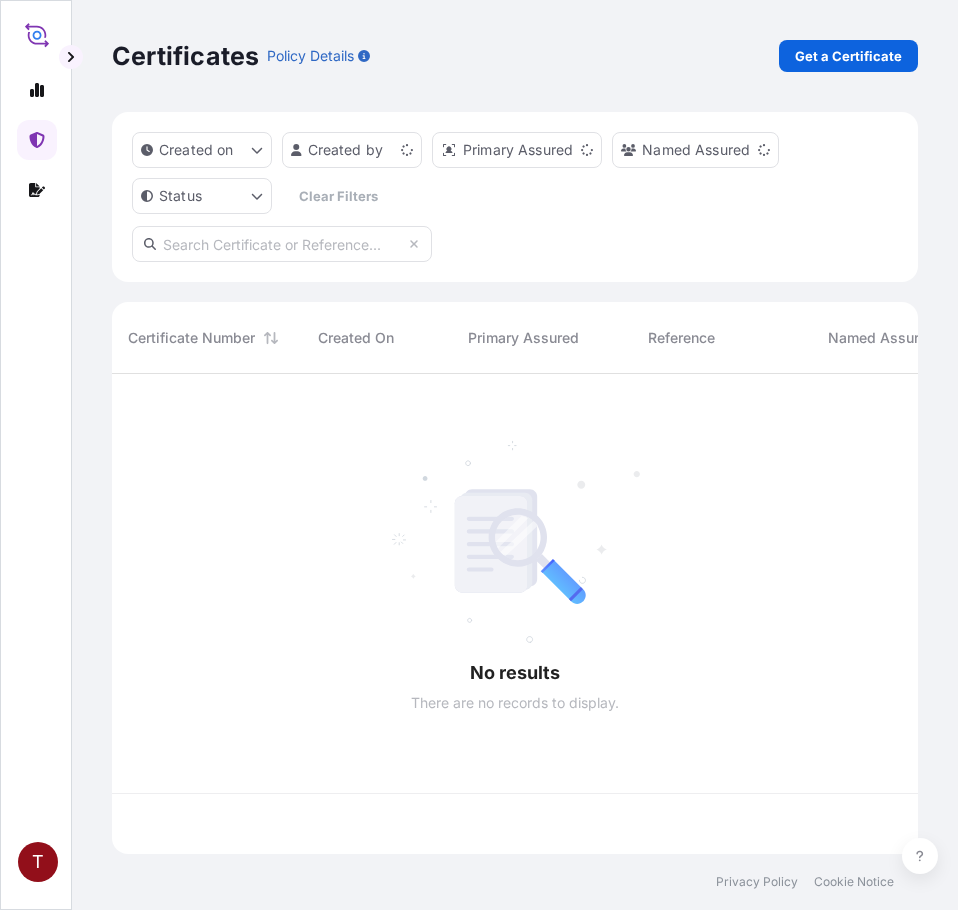 scroll, scrollTop: 16, scrollLeft: 16, axis: both 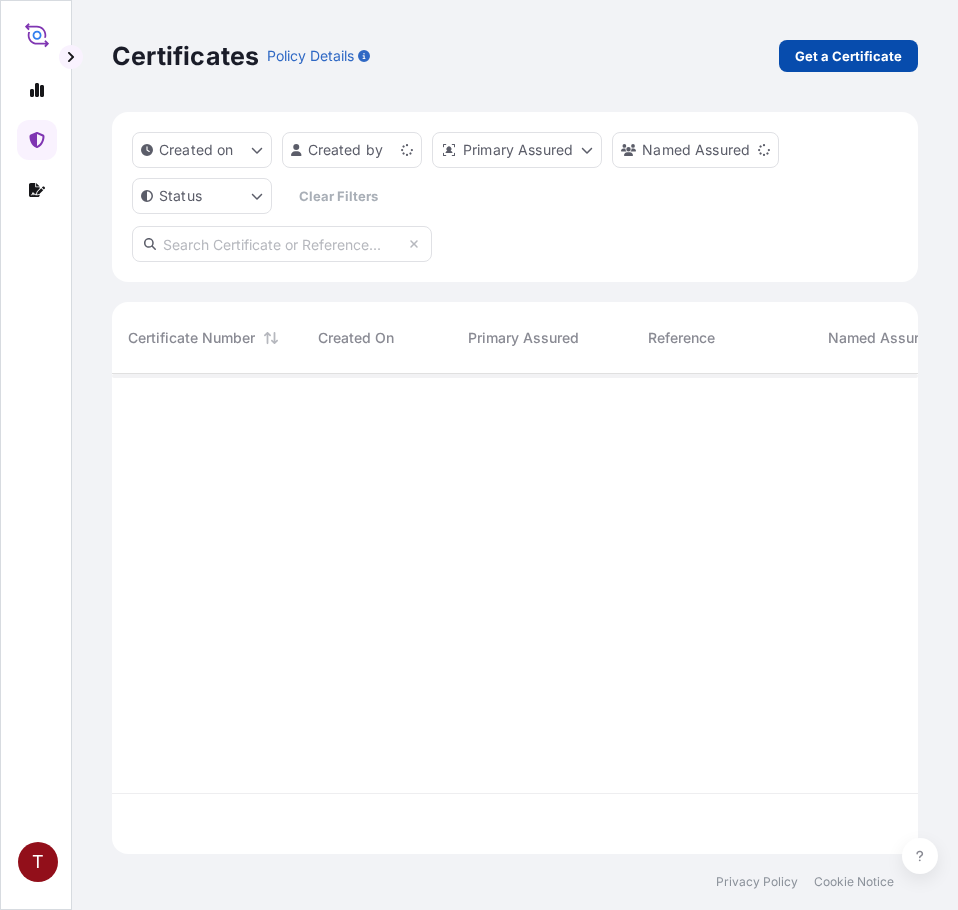 click on "Get a Certificate" at bounding box center [848, 56] 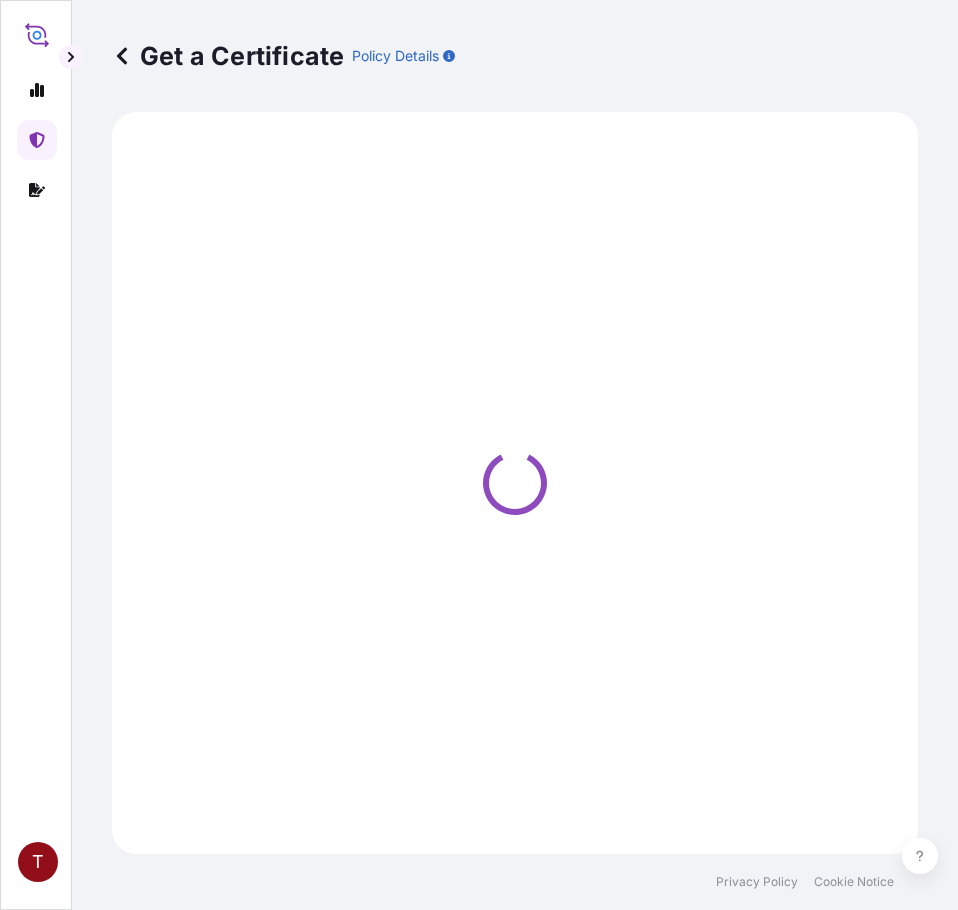 select on "Ocean Vessel" 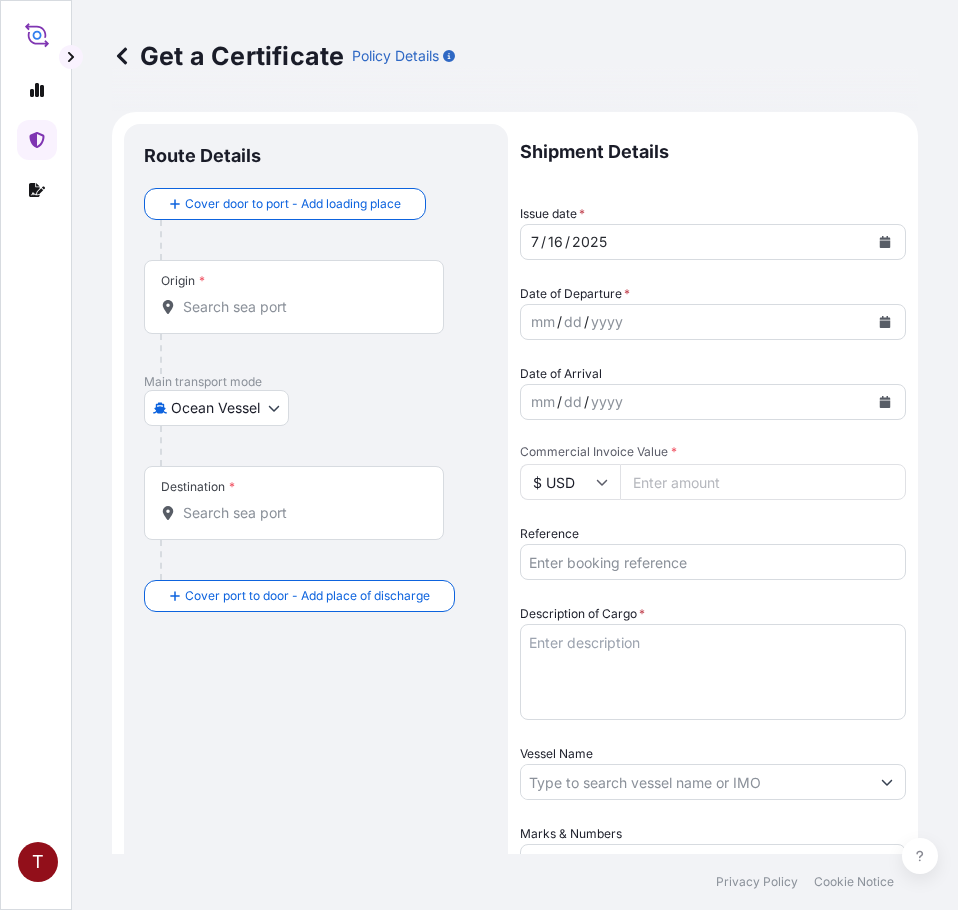 click on "Origin *" at bounding box center [301, 307] 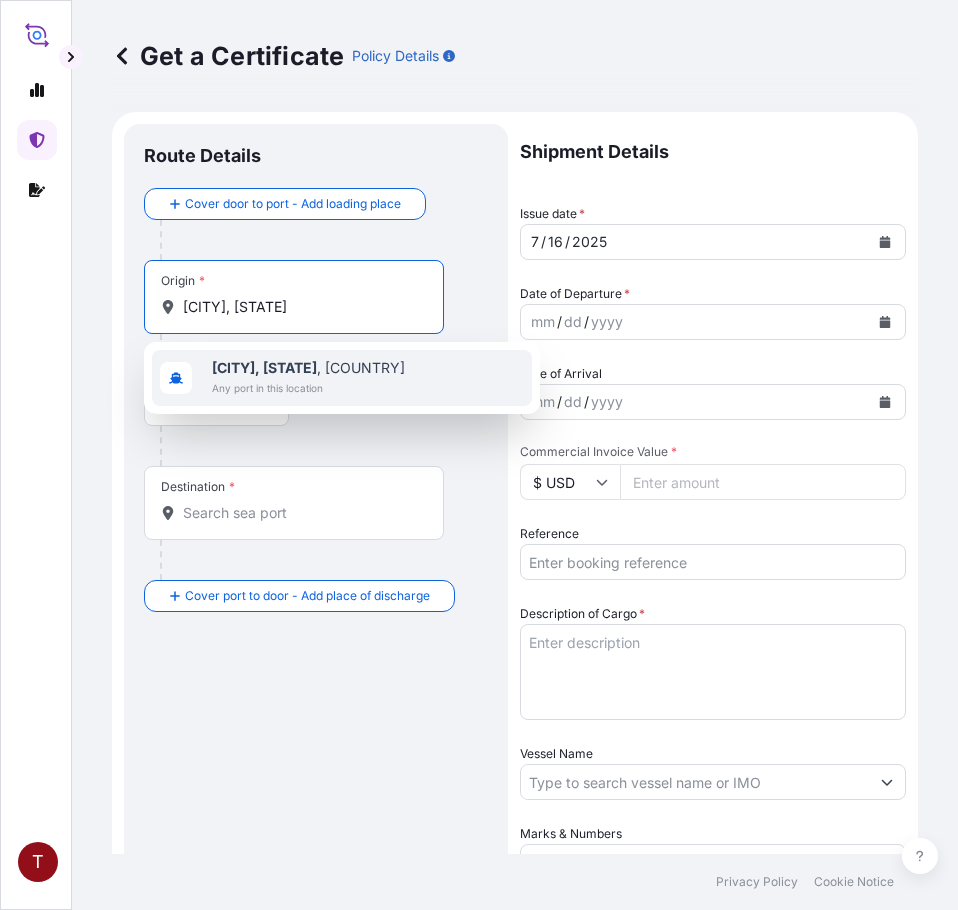 click on "[CITY], [STATE] , [COUNTRY]" at bounding box center [308, 368] 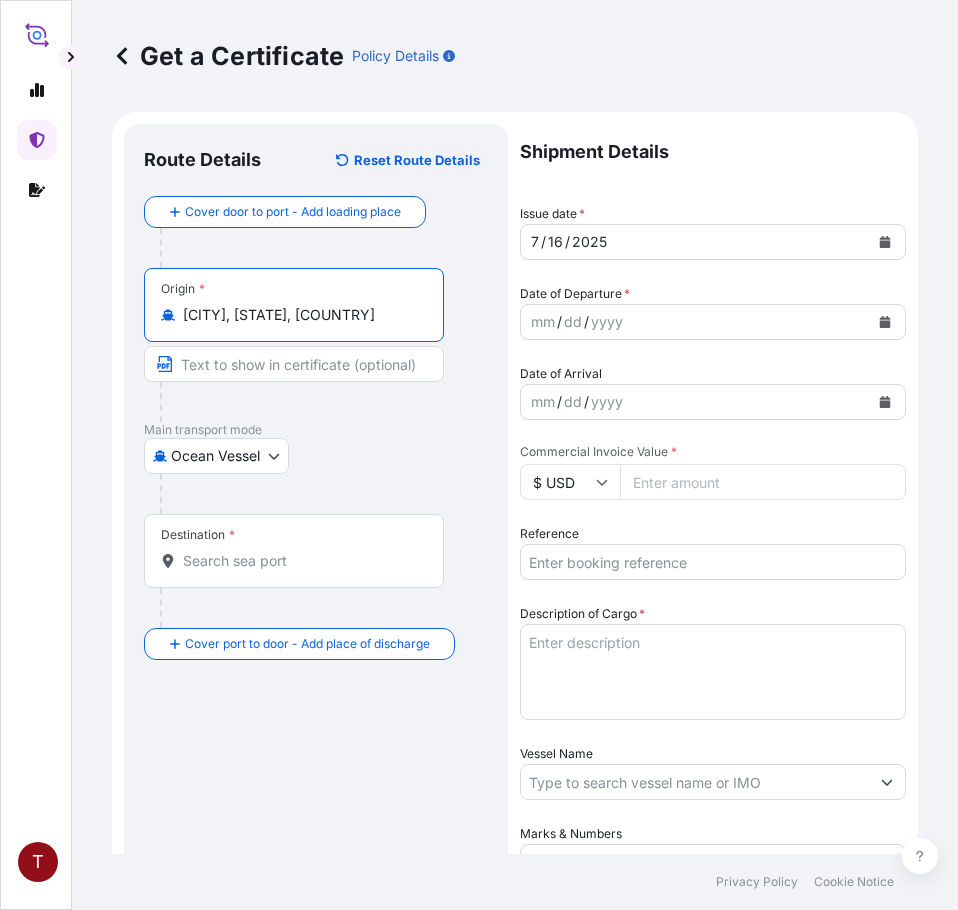 type on "[CITY], [STATE], [COUNTRY]" 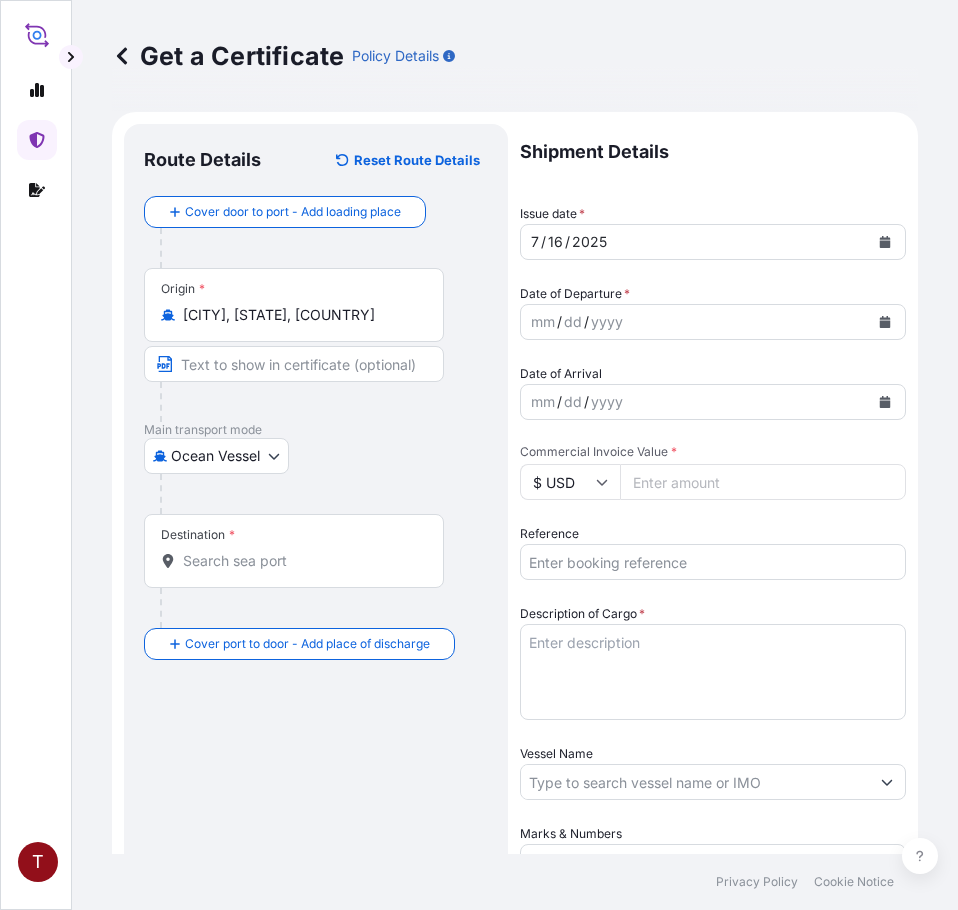 click on "Destination *" at bounding box center (294, 551) 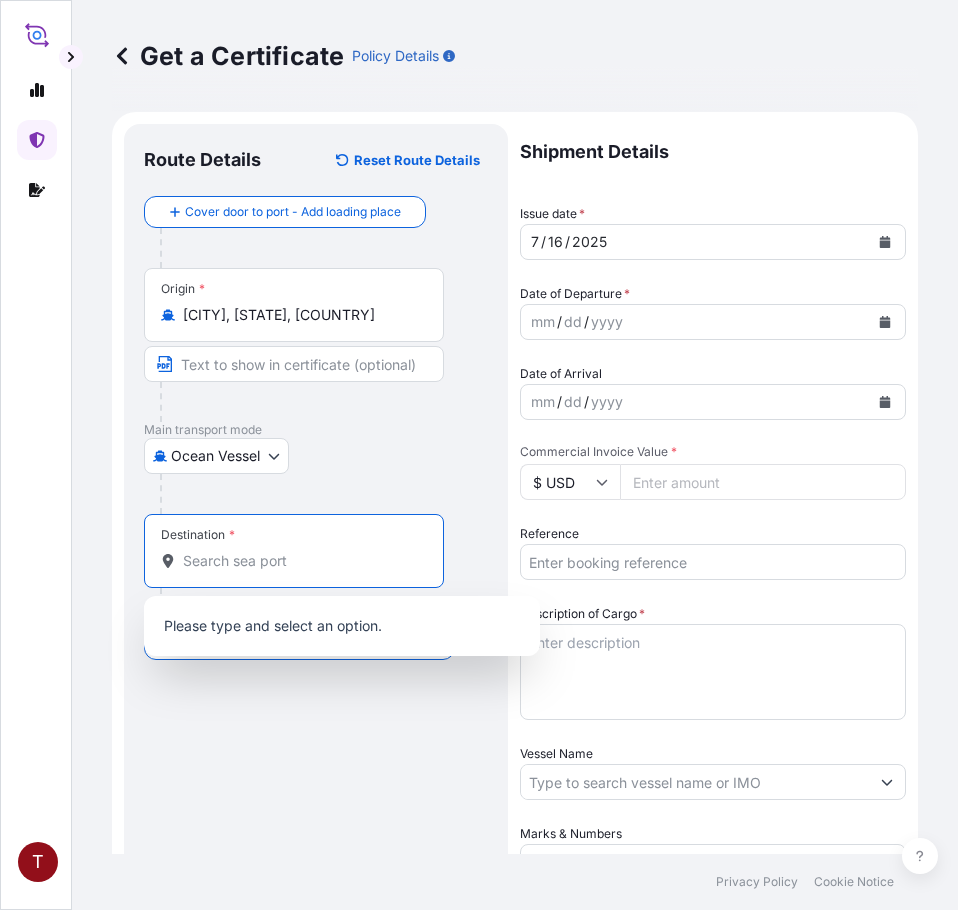 click on "Destination *" at bounding box center (301, 561) 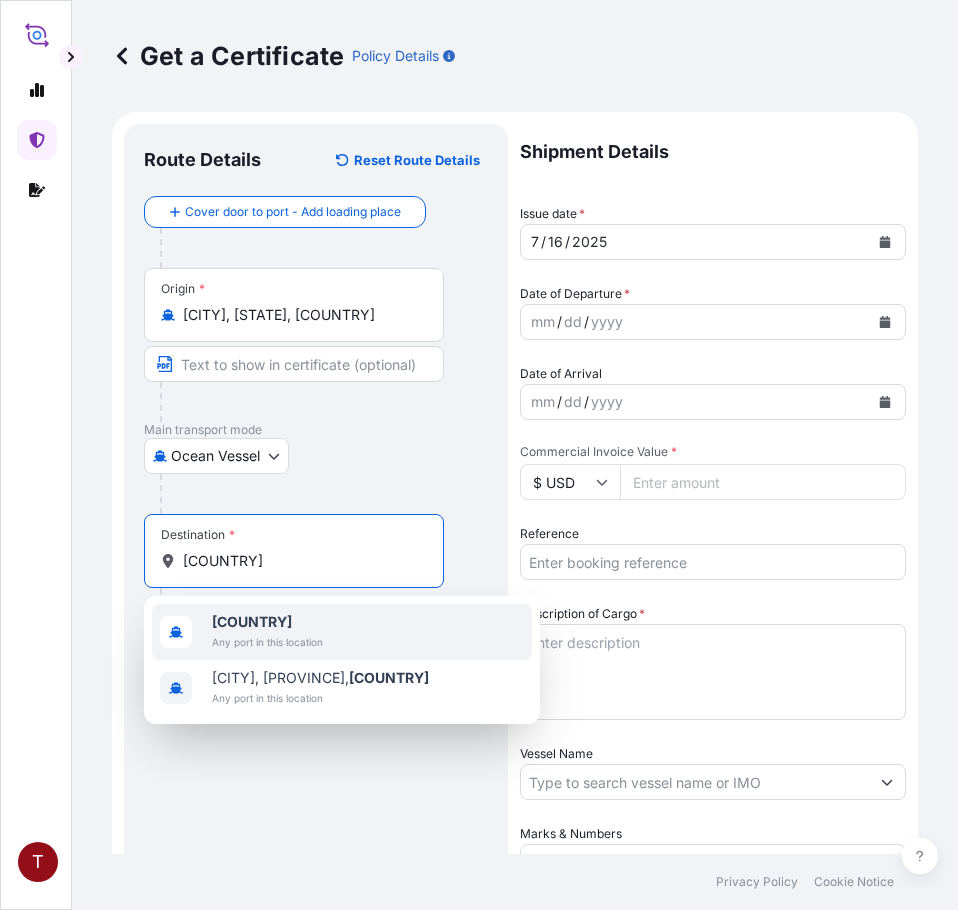 click on "[COUNTRY]" at bounding box center [252, 621] 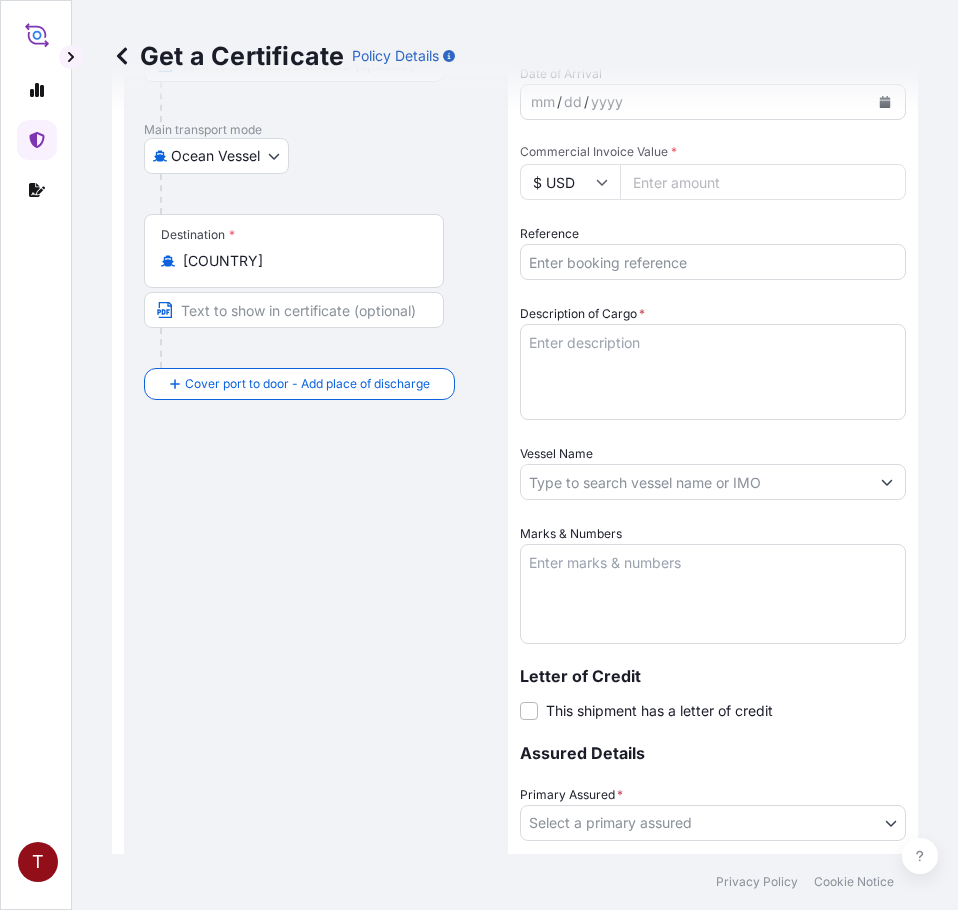 scroll, scrollTop: 400, scrollLeft: 0, axis: vertical 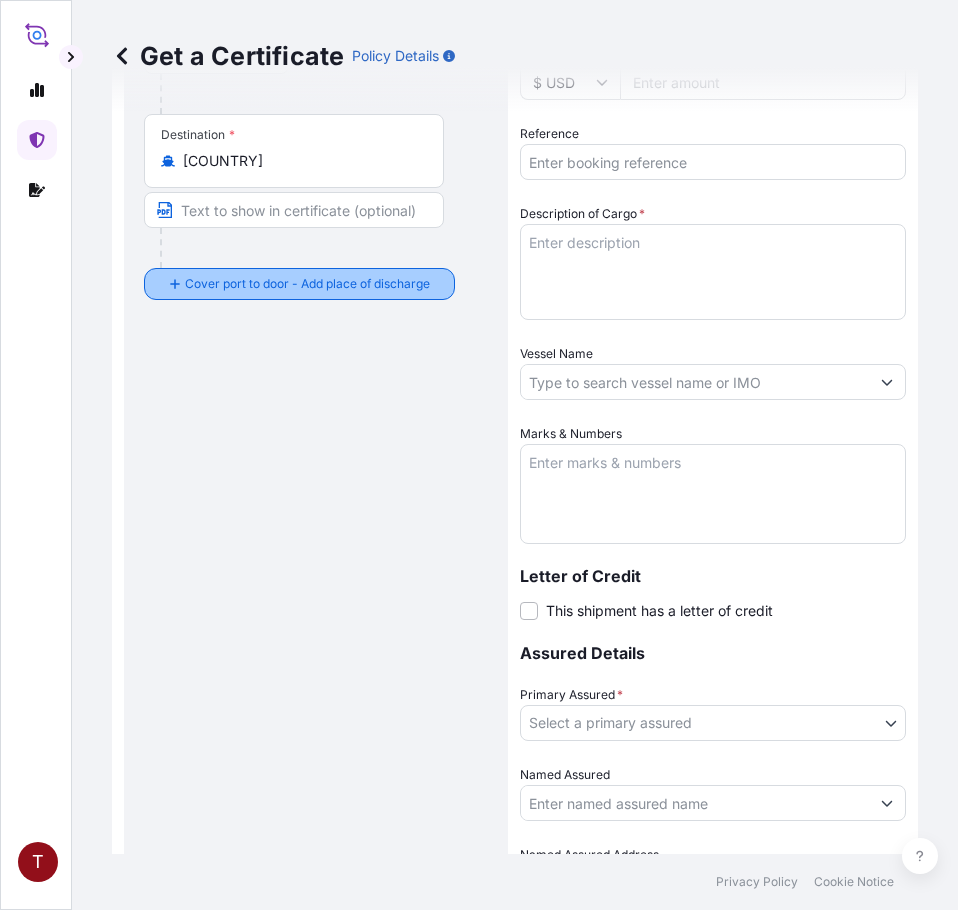 type on "[CITY], [PROVINCE], [COUNTRY]" 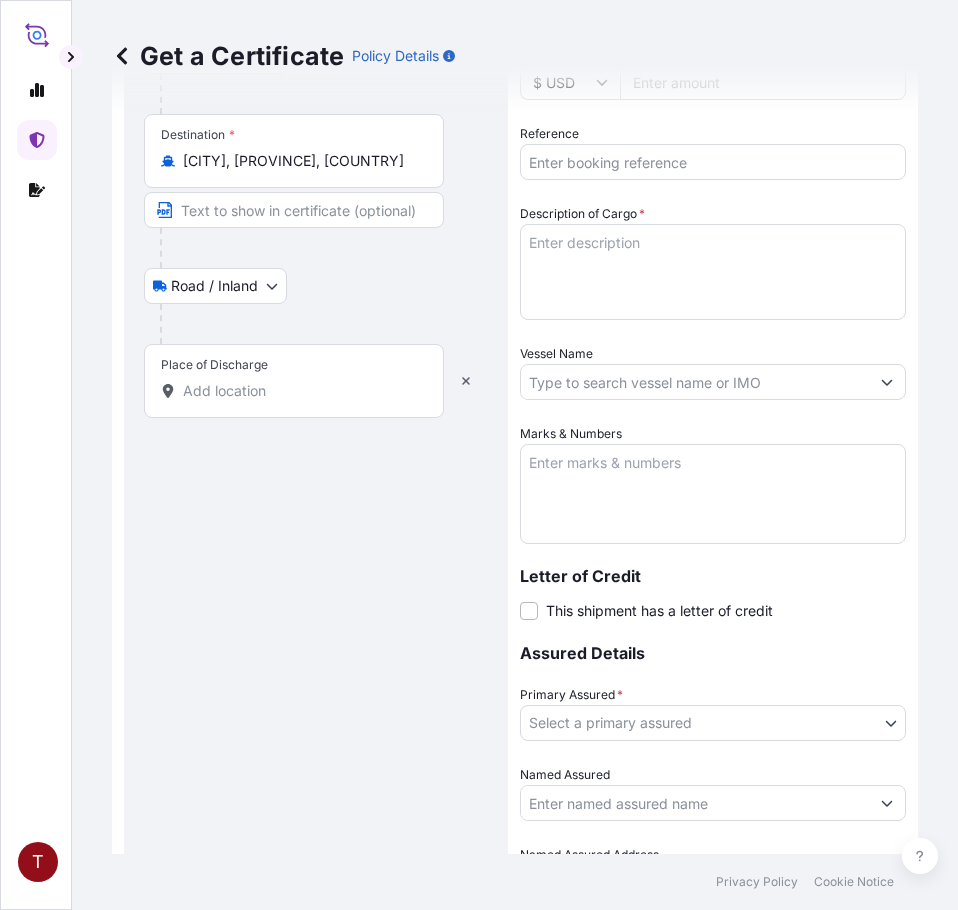 click on "Place of Discharge" at bounding box center (301, 391) 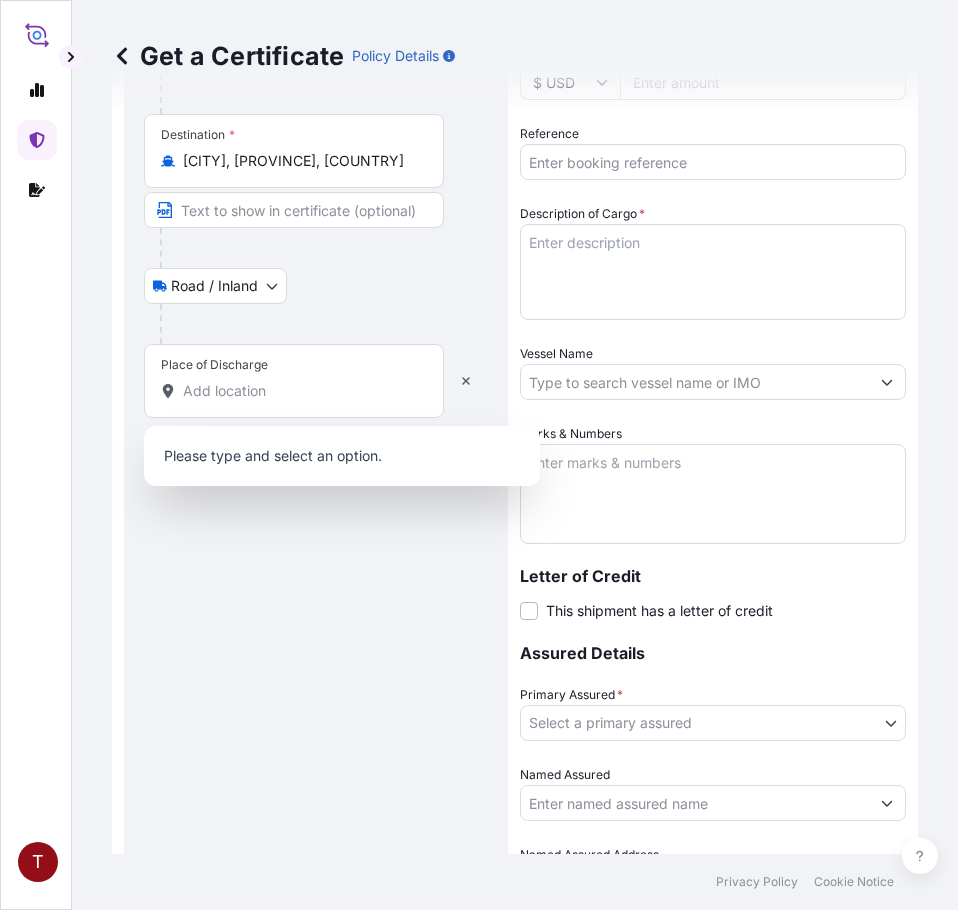 click on "Please type and select an option." at bounding box center [342, 456] 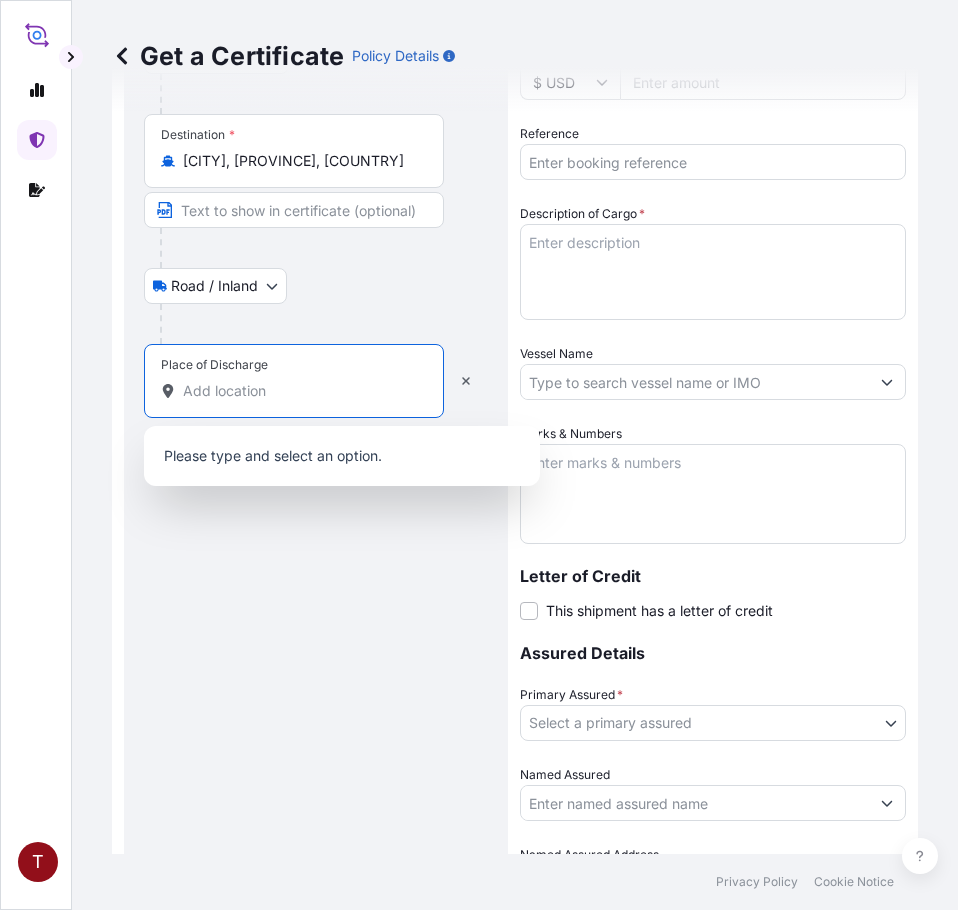 click on "Place of Discharge" at bounding box center (301, 391) 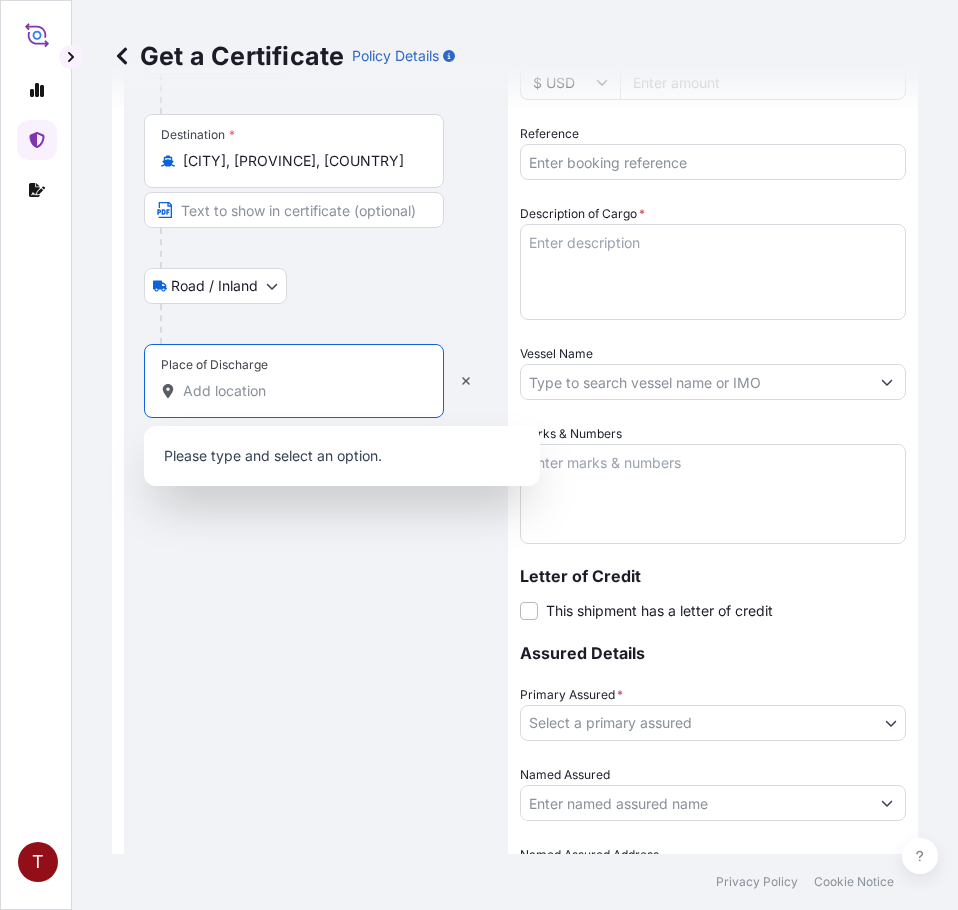 paste on "[CITY], [COUNTRY]" 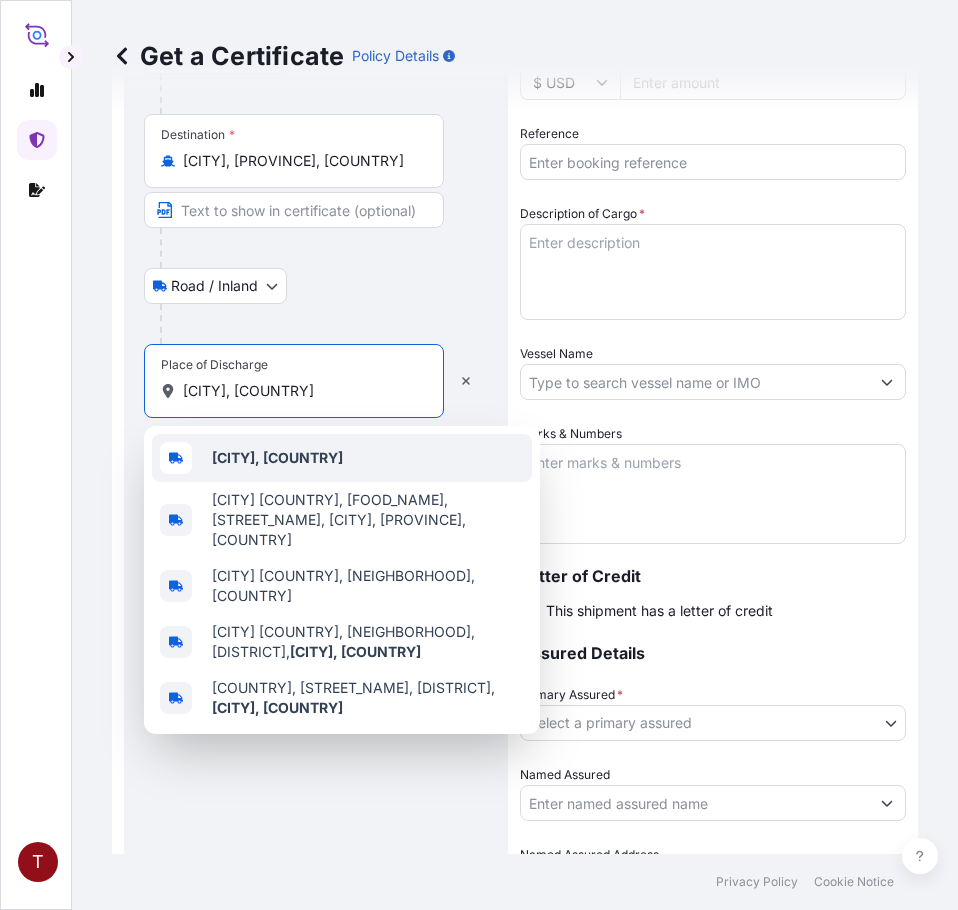 click on "[CITY], [COUNTRY]" at bounding box center [342, 458] 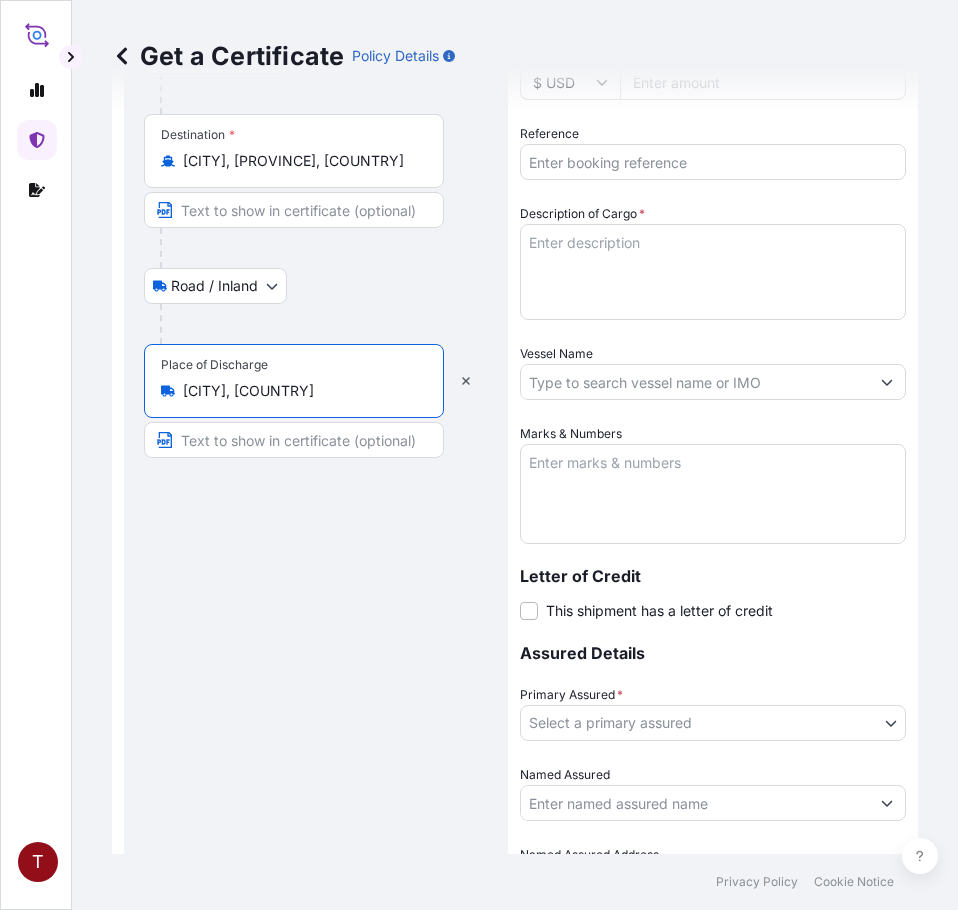 type on "[CITY], [COUNTRY]" 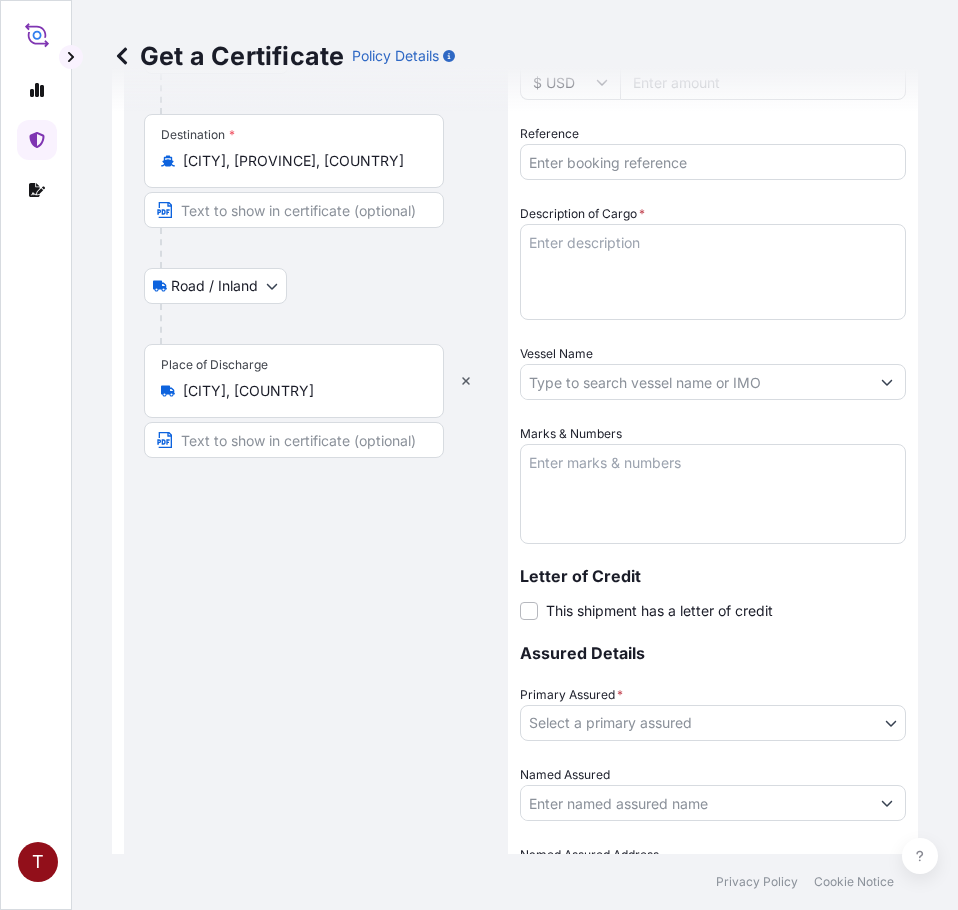 click on "[CITY], [PROVINCE], [COUNTRY]" at bounding box center (301, 161) 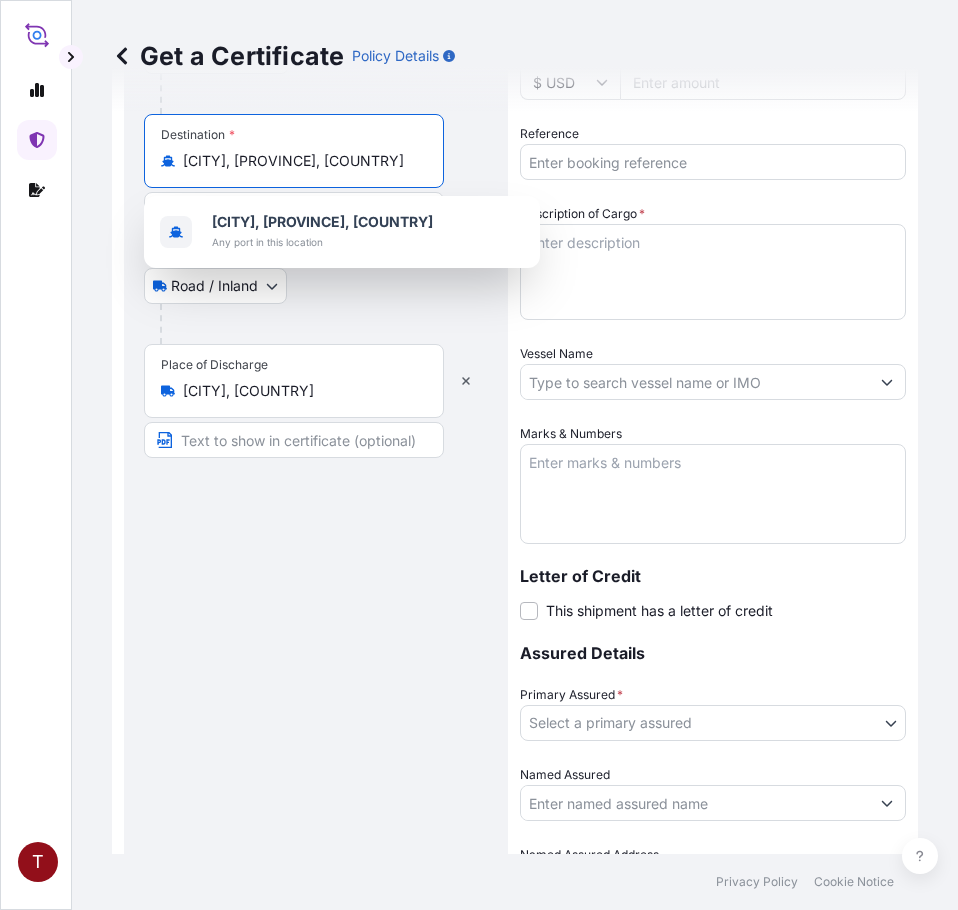 scroll, scrollTop: 0, scrollLeft: 120, axis: horizontal 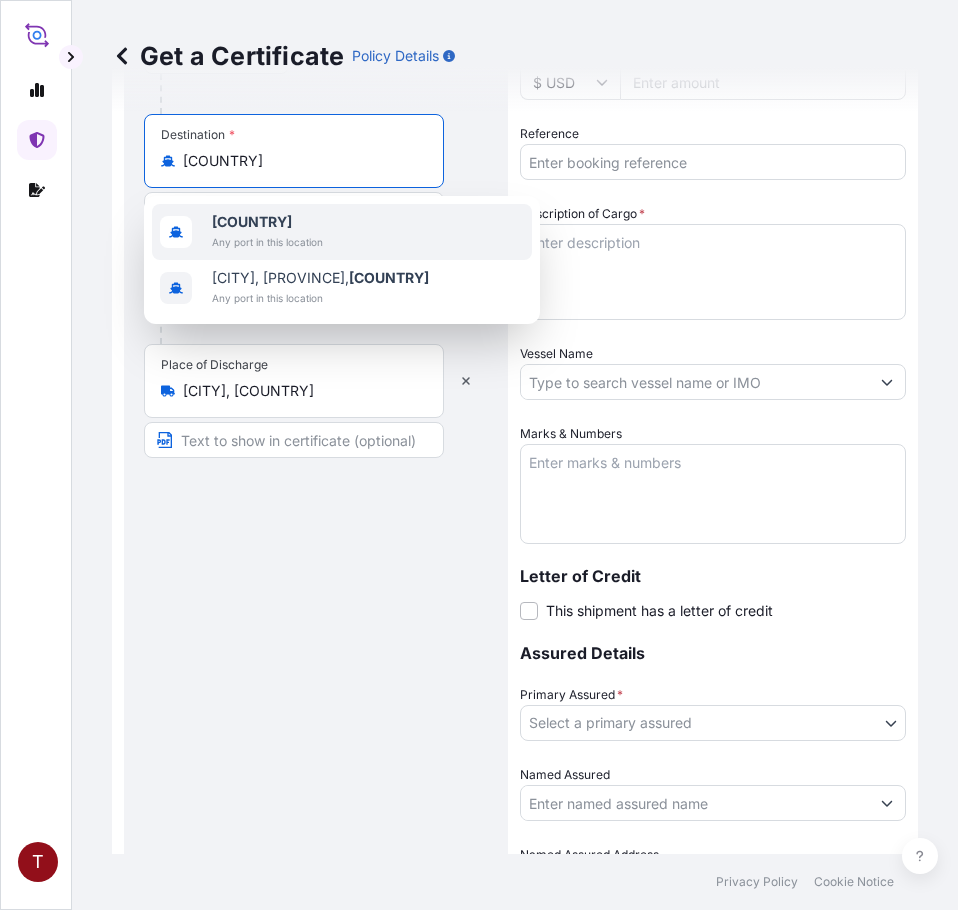 click on "Any port in this location" at bounding box center [267, 242] 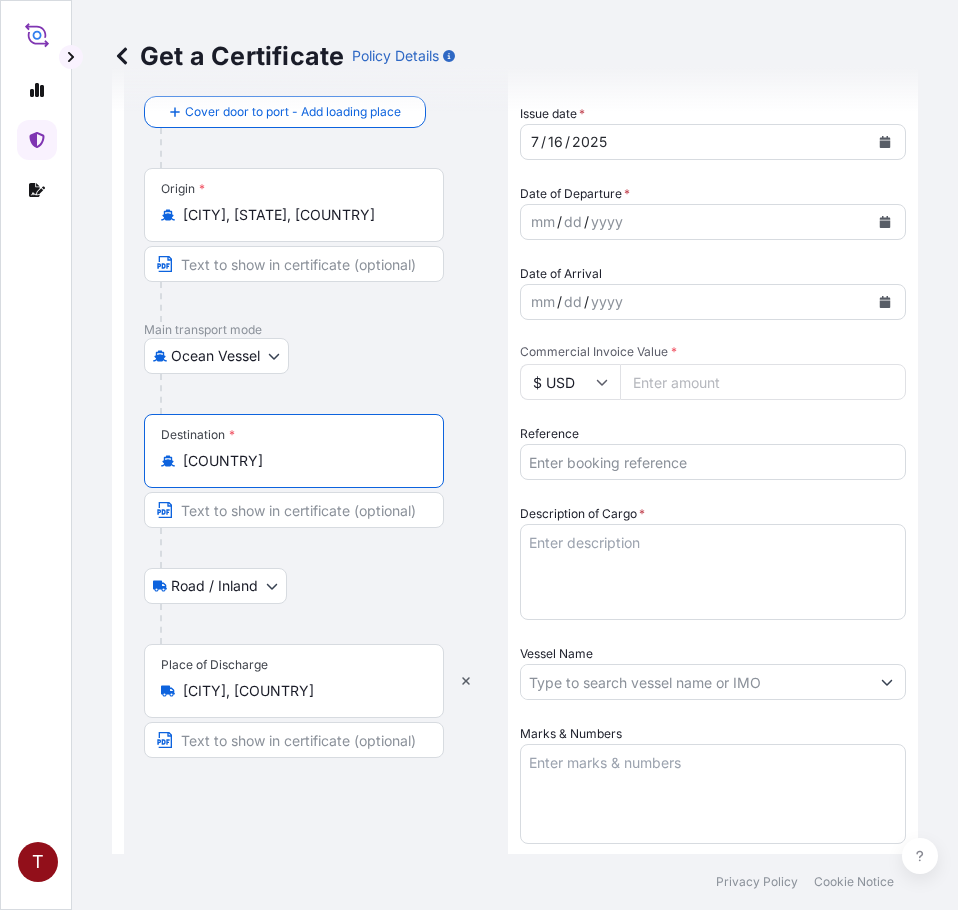 scroll, scrollTop: 0, scrollLeft: 0, axis: both 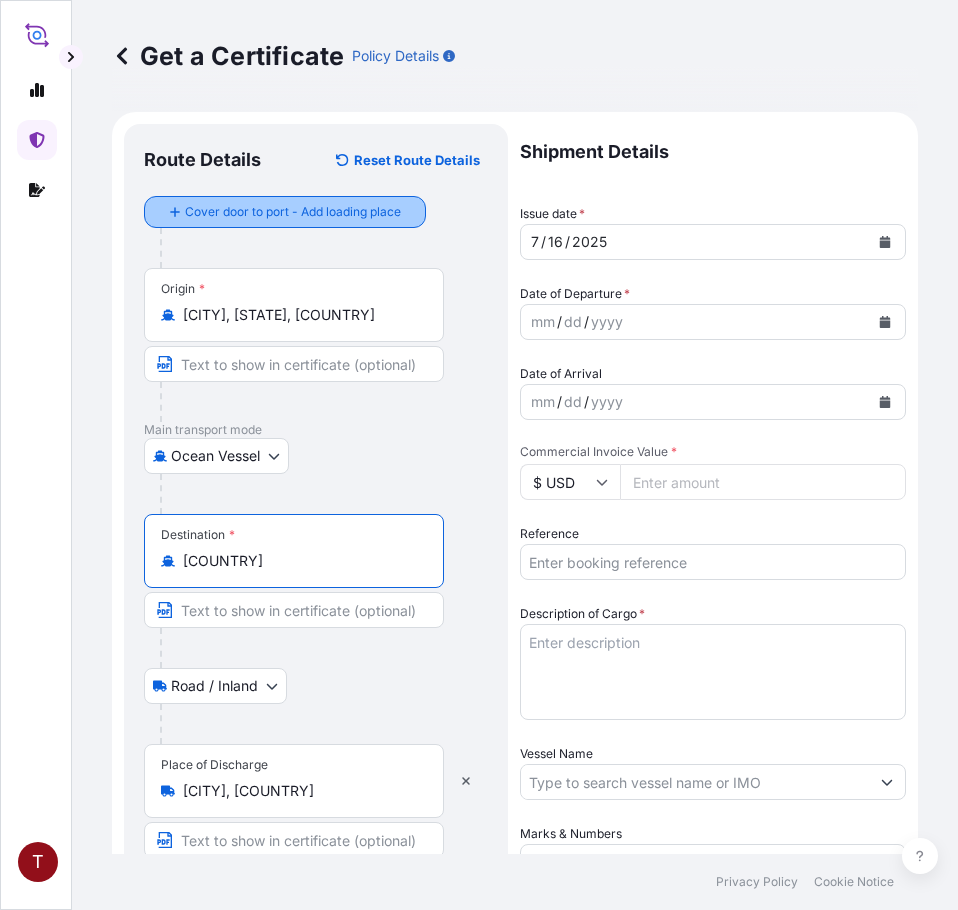 type on "[COUNTRY]" 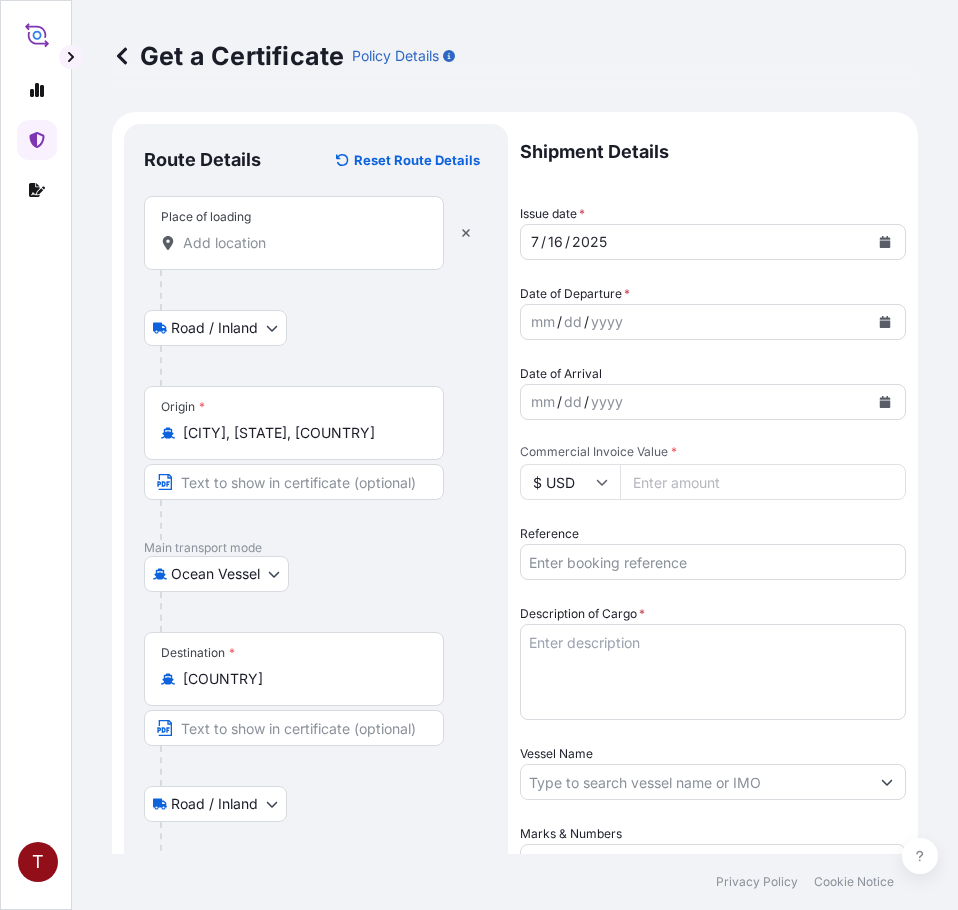 click on "Place of loading" at bounding box center [301, 243] 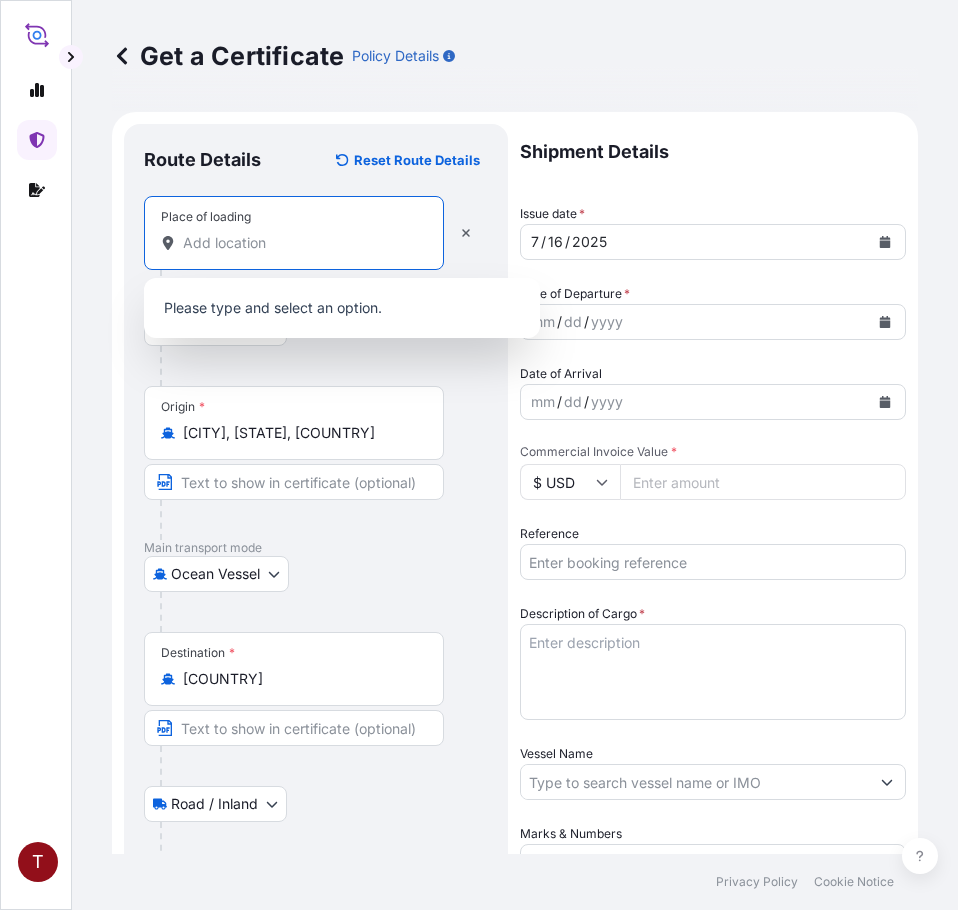 paste on "[CITY], [STATE]" 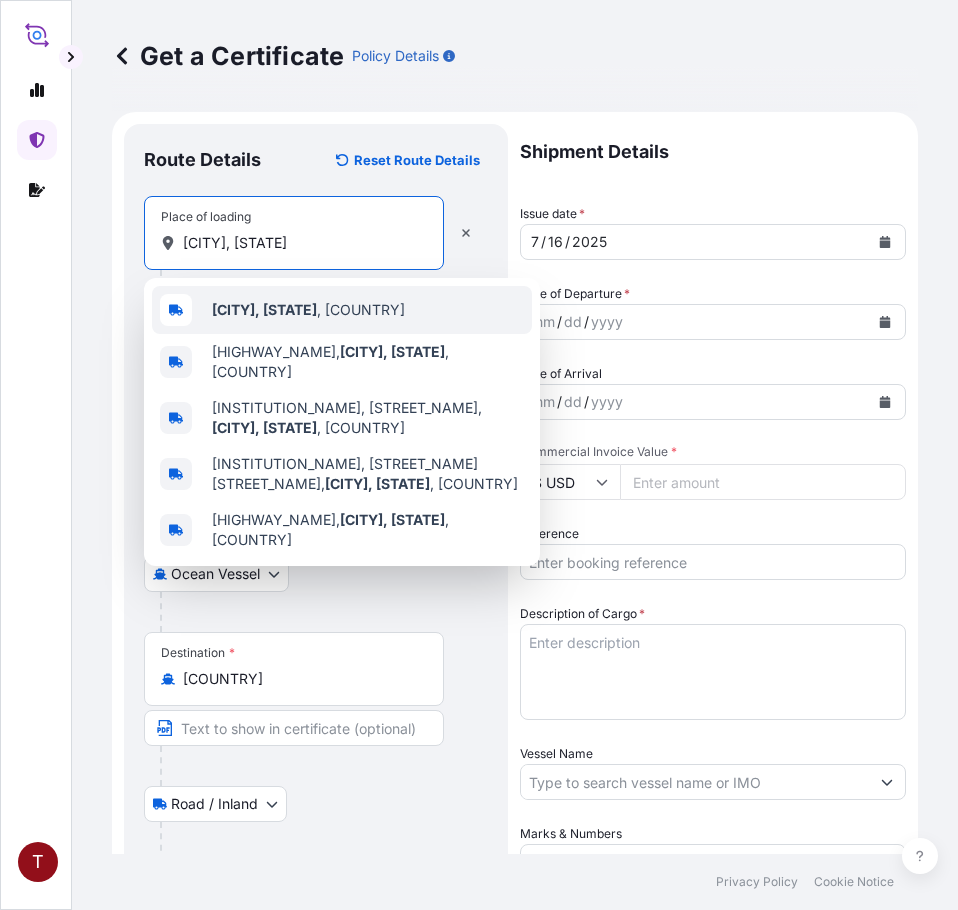 click on "[CITY], [STATE] , [COUNTRY]" at bounding box center (308, 310) 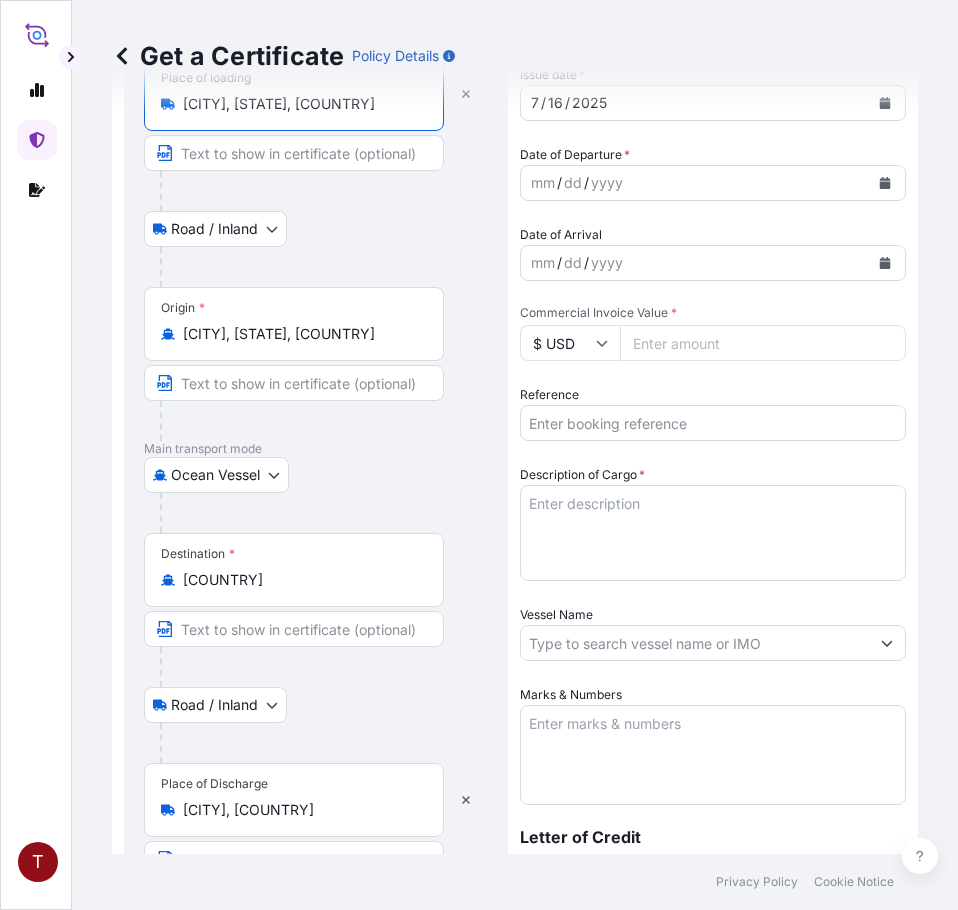 scroll, scrollTop: 0, scrollLeft: 0, axis: both 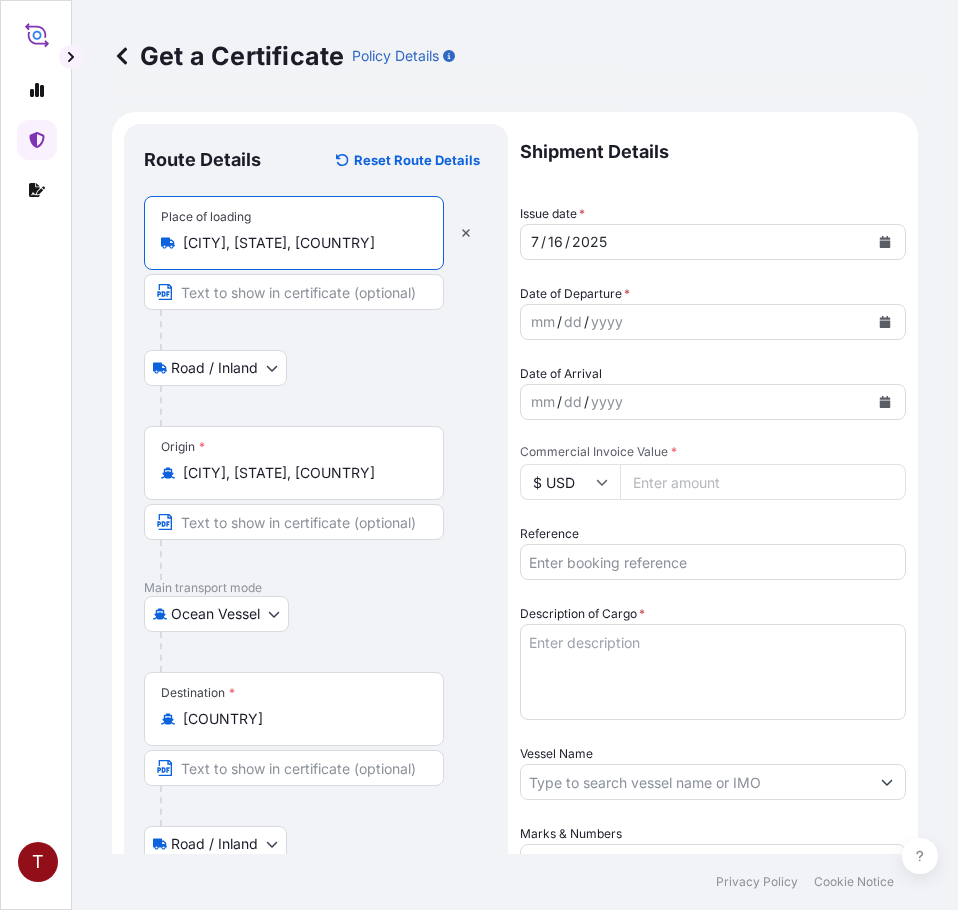 type on "[CITY], [STATE], [COUNTRY]" 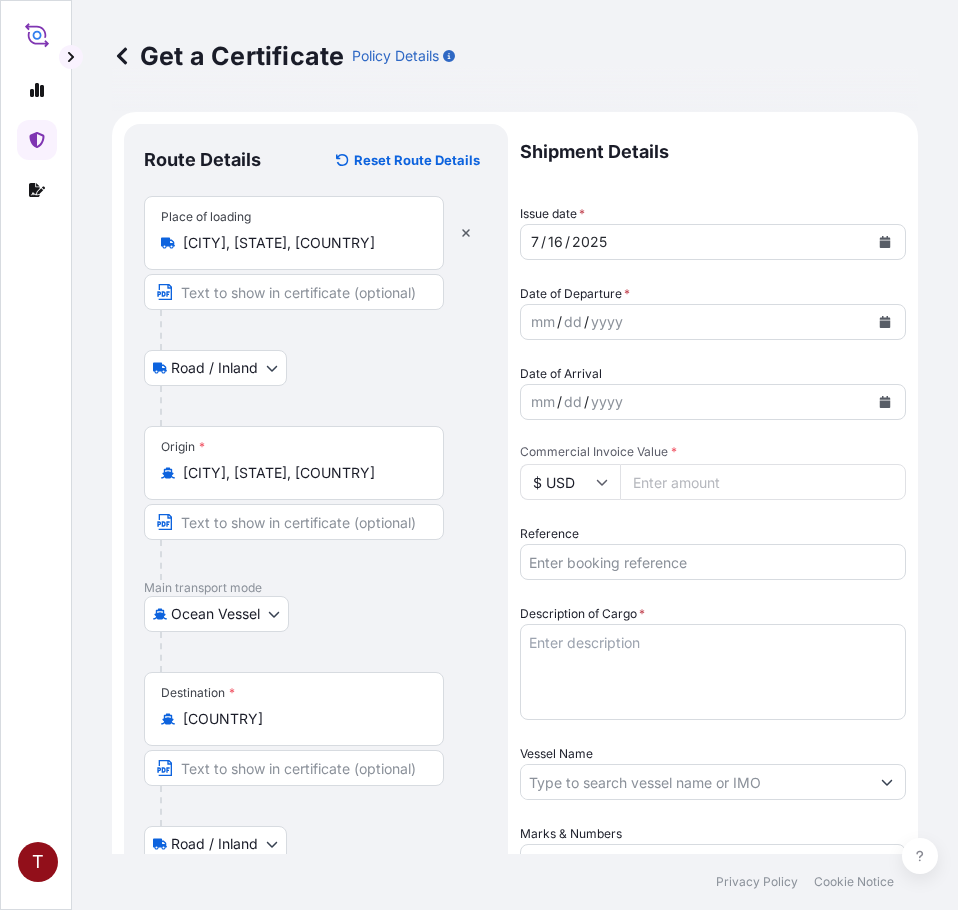 click 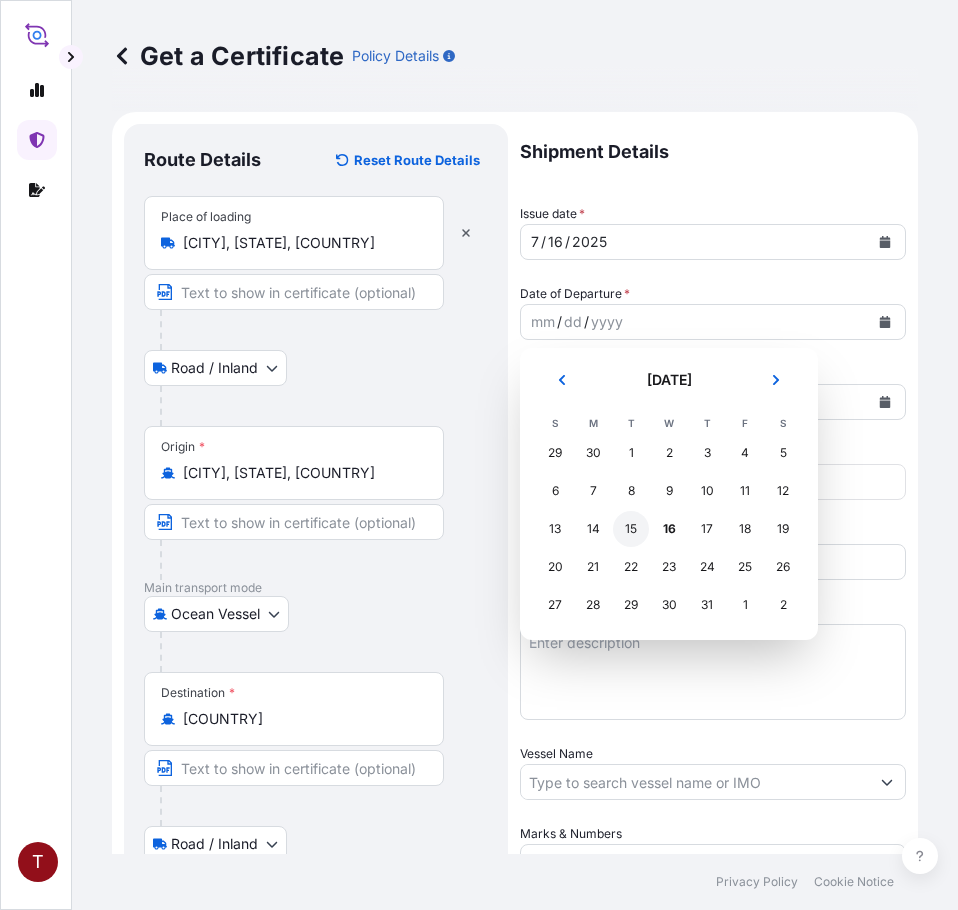 click on "13" at bounding box center [555, 529] 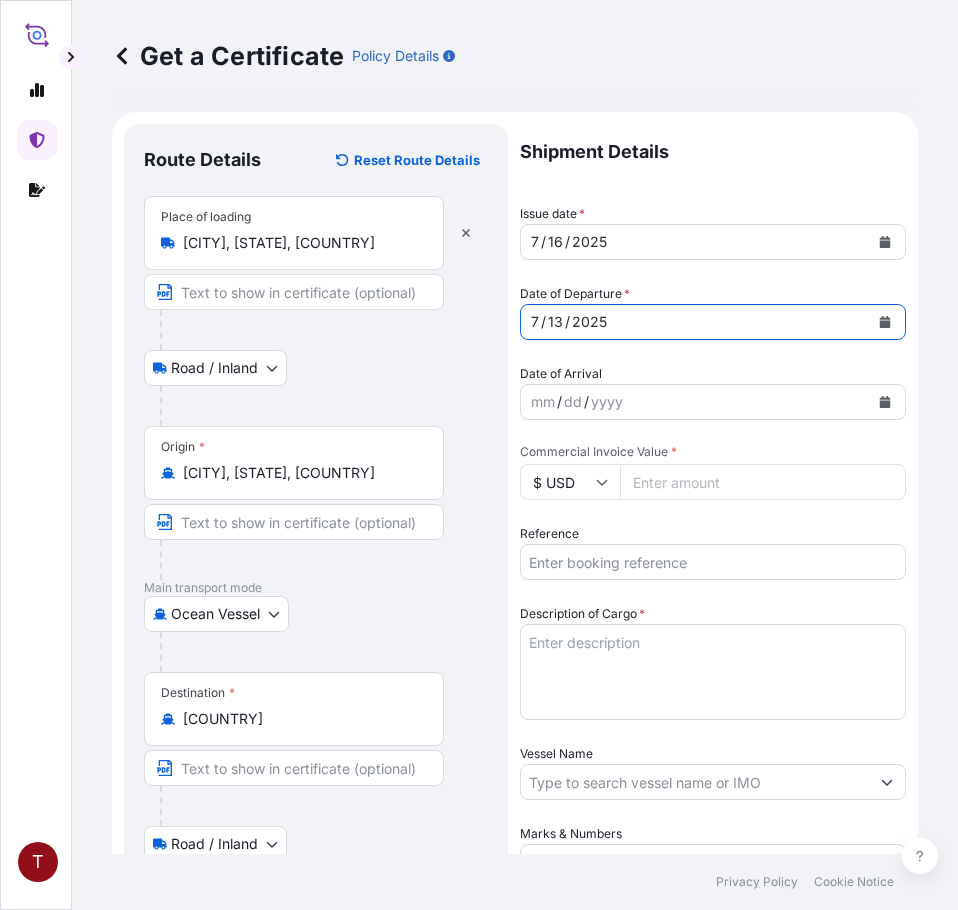 click at bounding box center [885, 402] 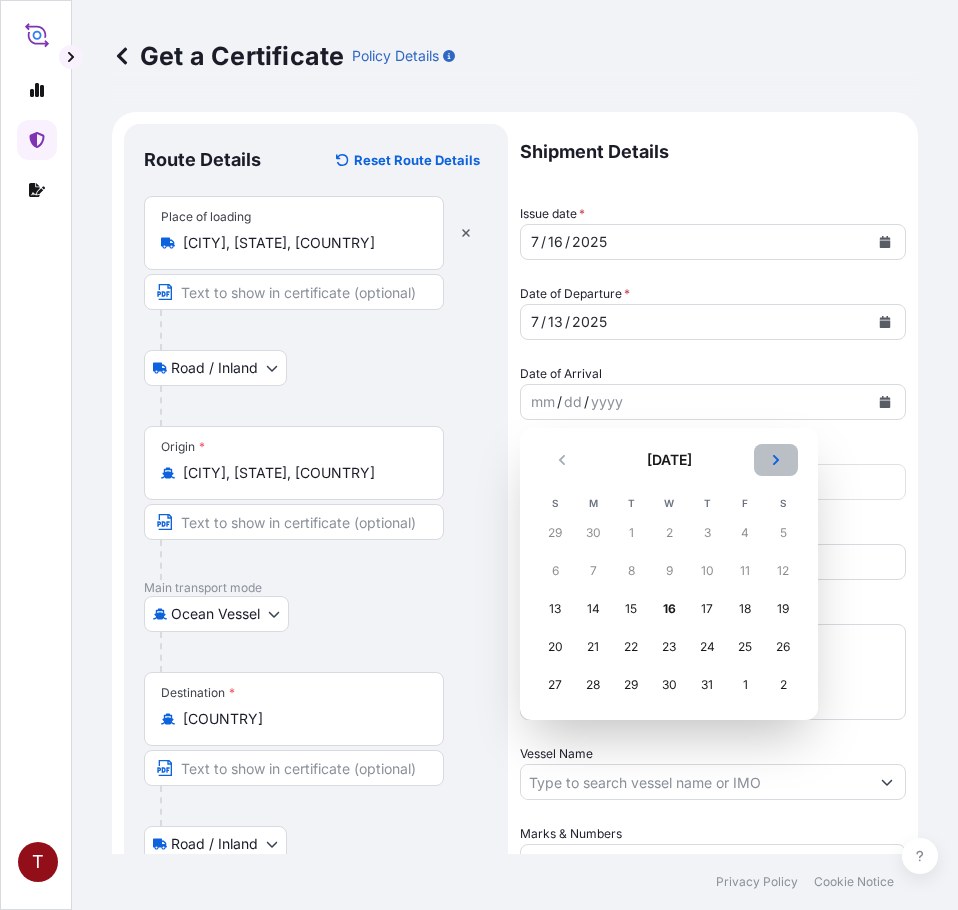 click at bounding box center (776, 460) 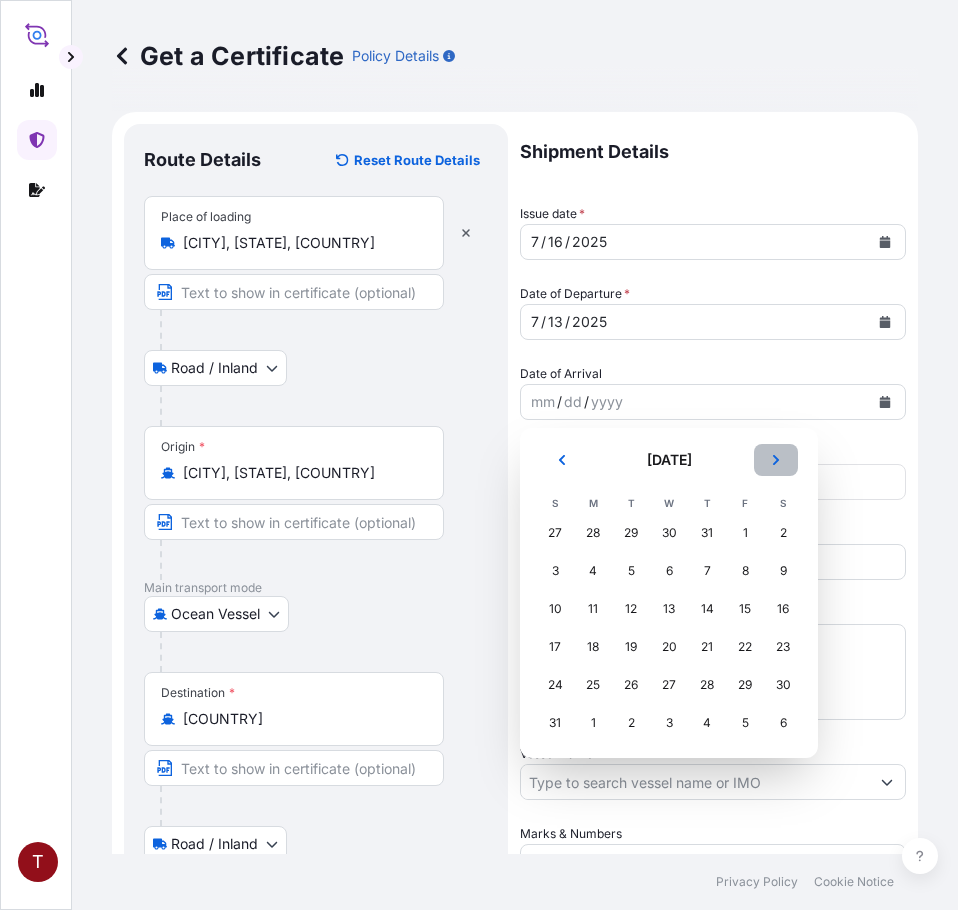 click at bounding box center (776, 460) 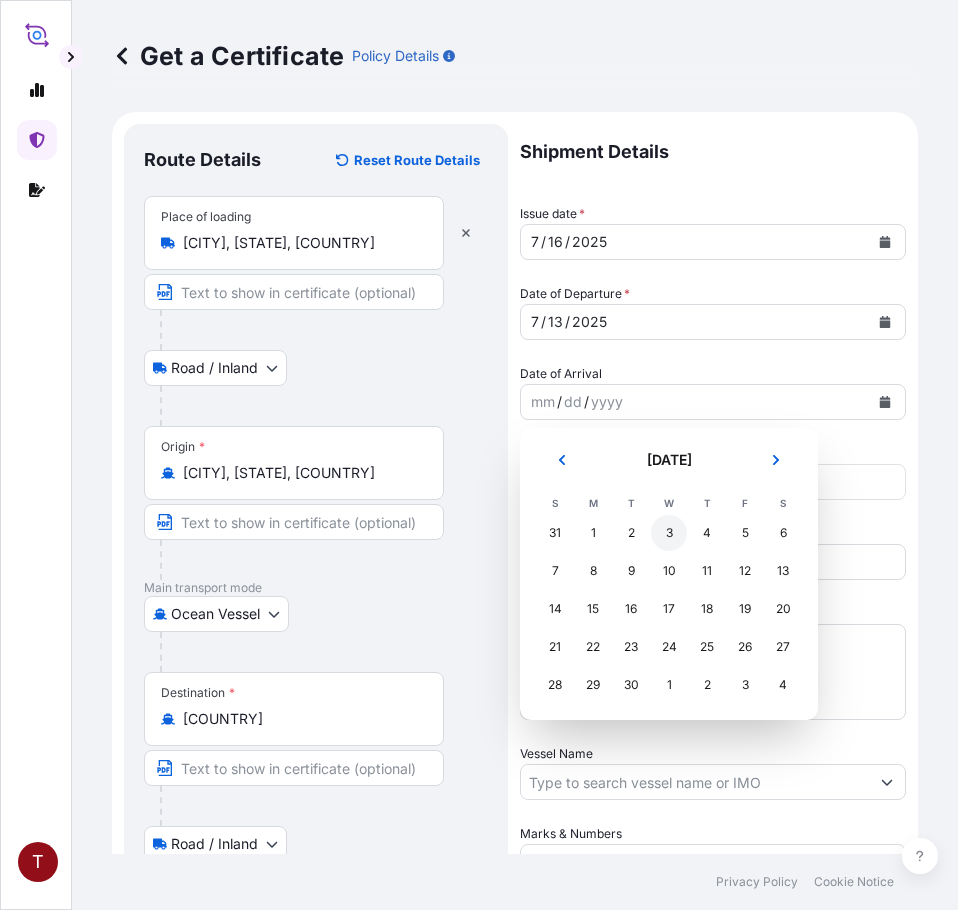 click on "3" at bounding box center (669, 533) 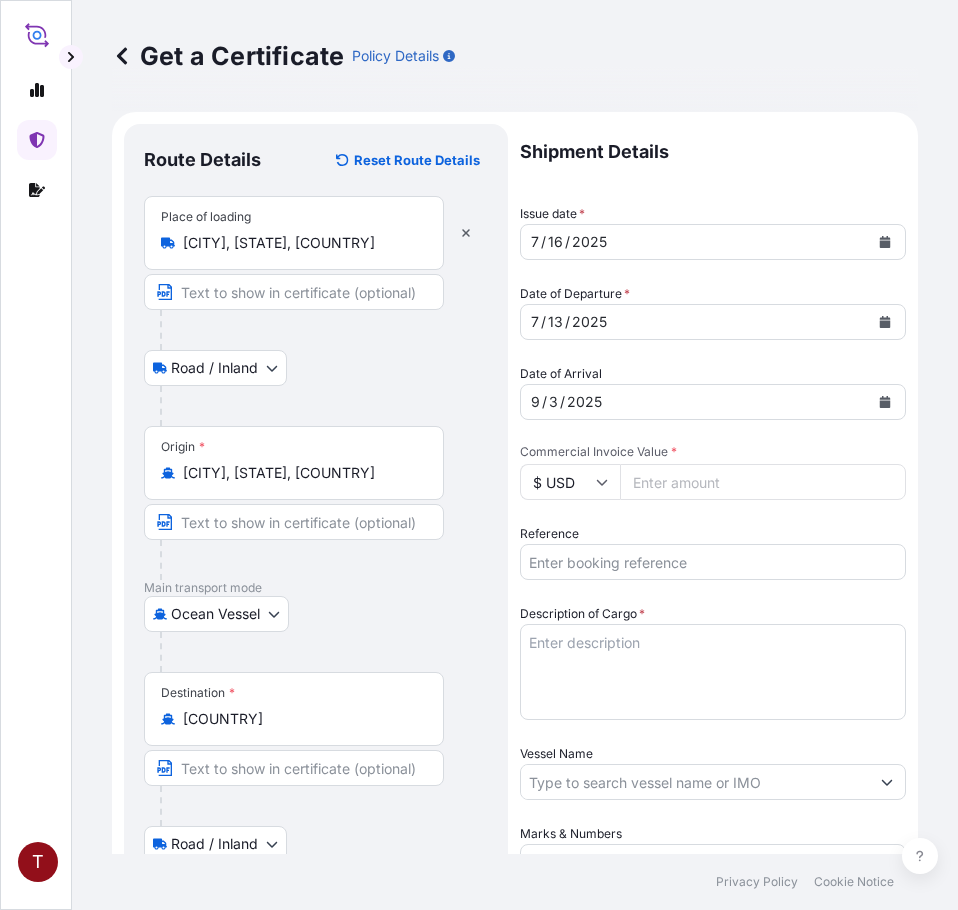 click on "Commercial Invoice Value    *" at bounding box center (763, 482) 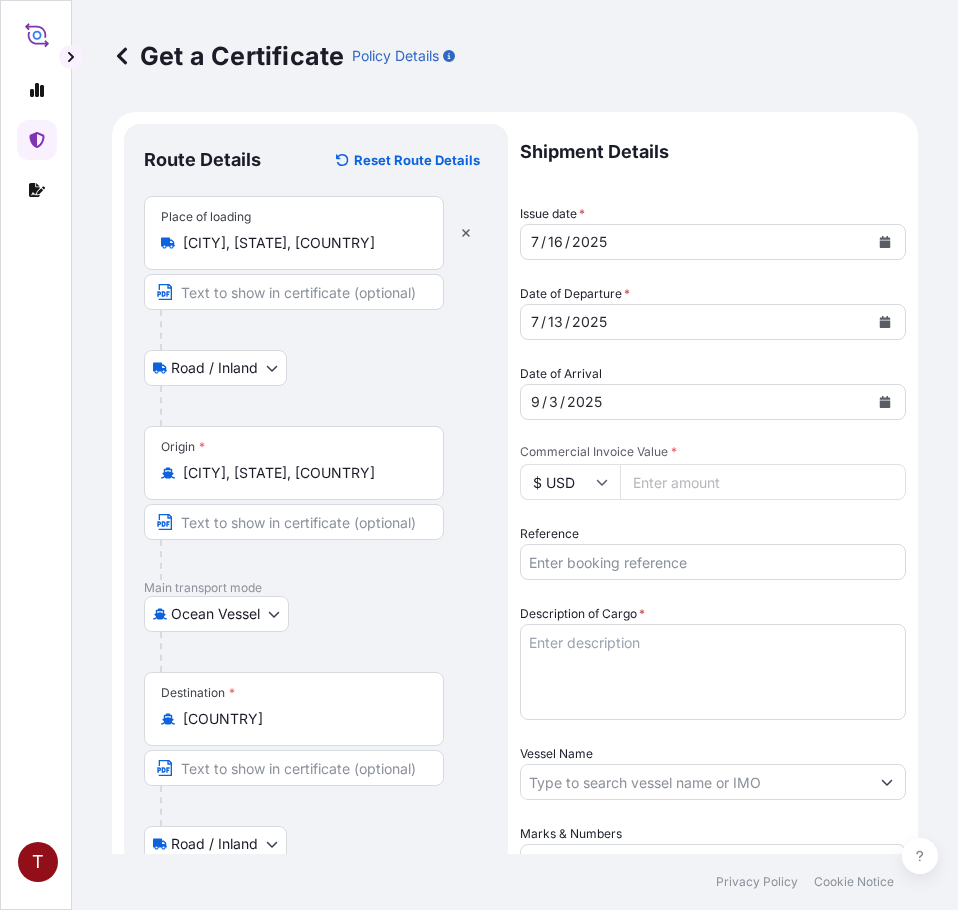 type on "[AMOUNT]" 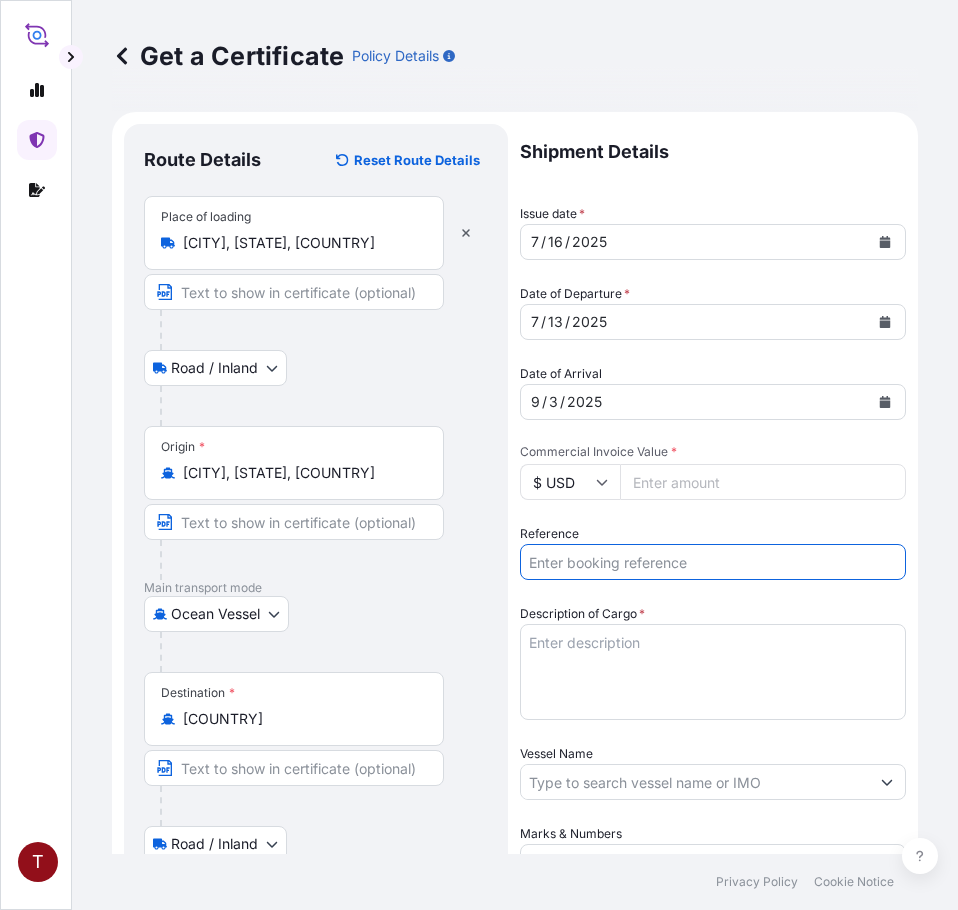 paste on "[NUMBER]" 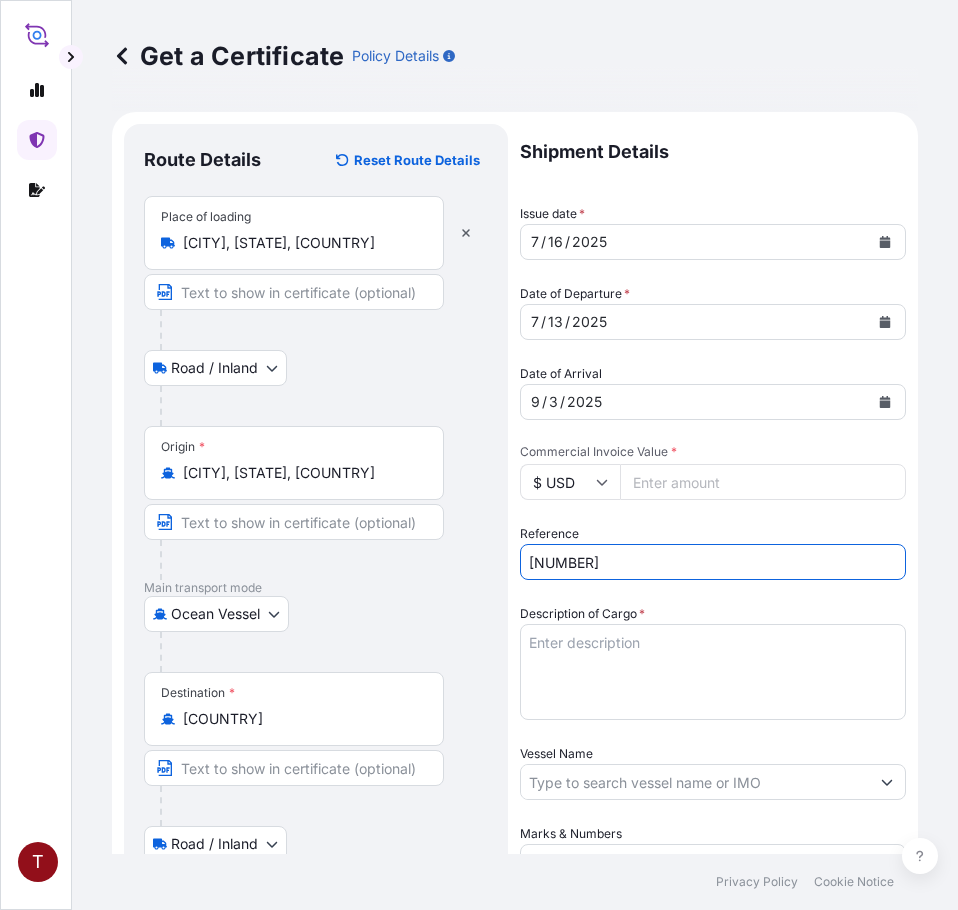 type on "[NUMBER]" 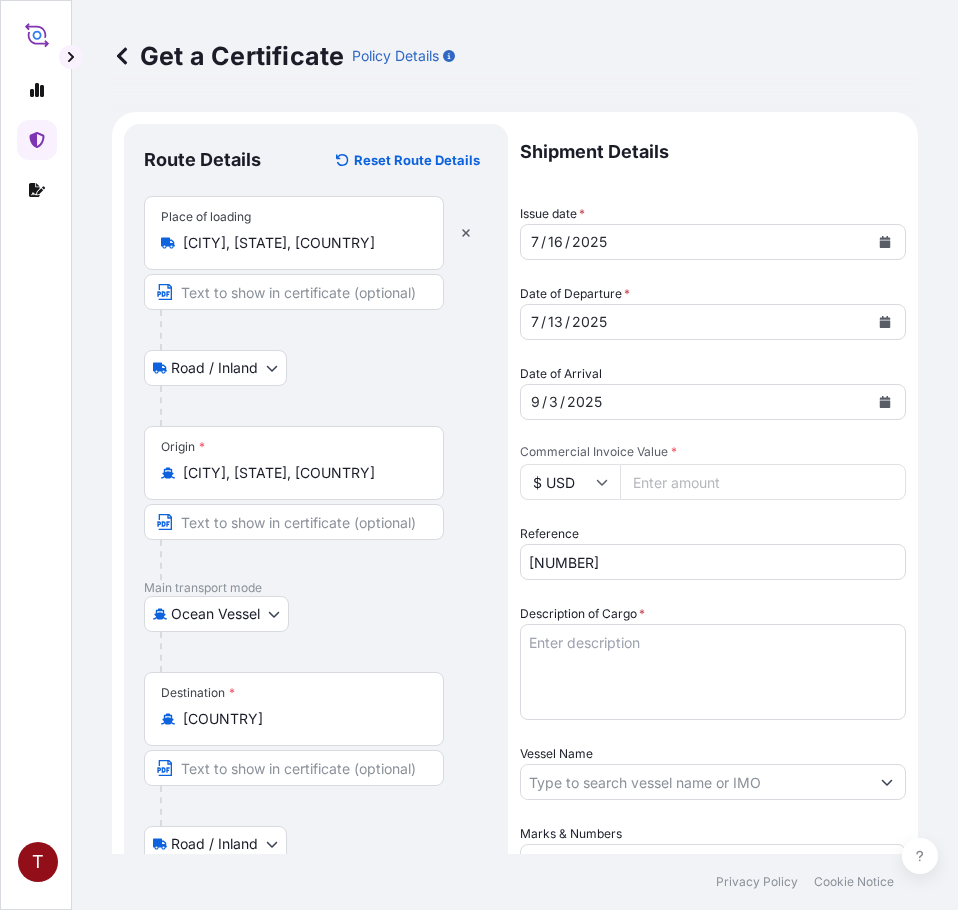 click on "Description of Cargo *" at bounding box center [713, 672] 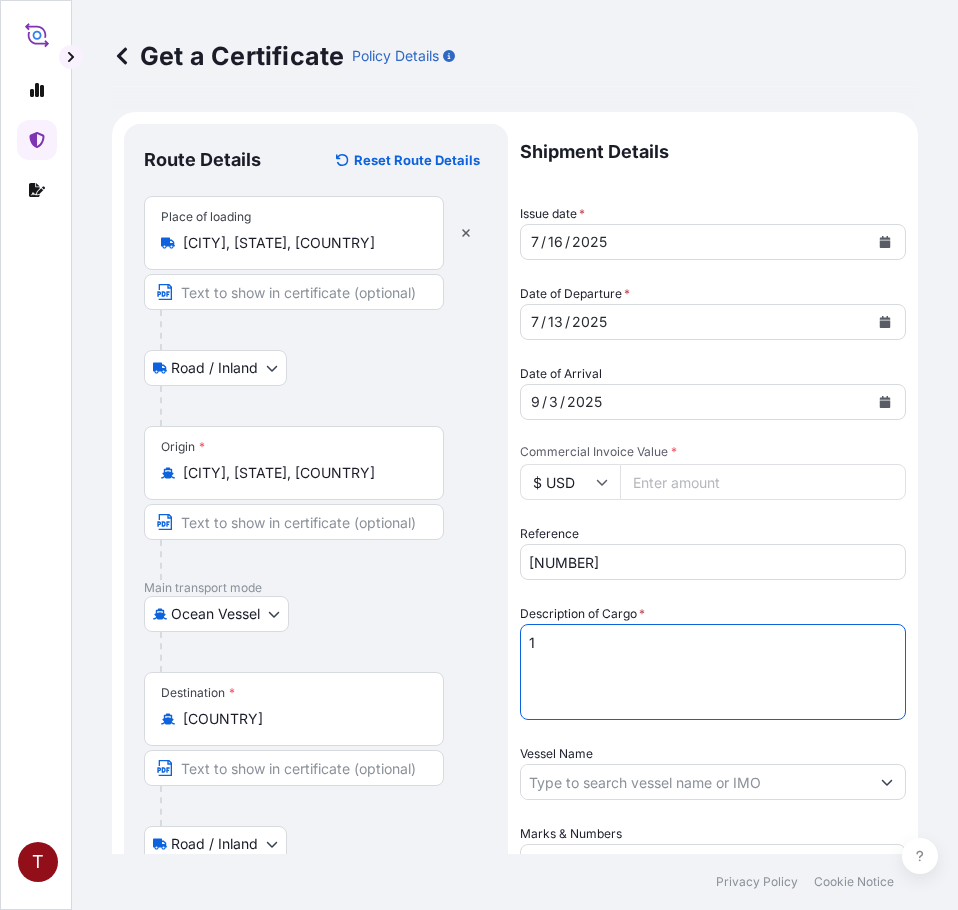 paste on "BULK UNPACKED LOADED INTO
1 20FT ISOTANK - DANGEROUS LIQUIDS
CALFAX DB-45" 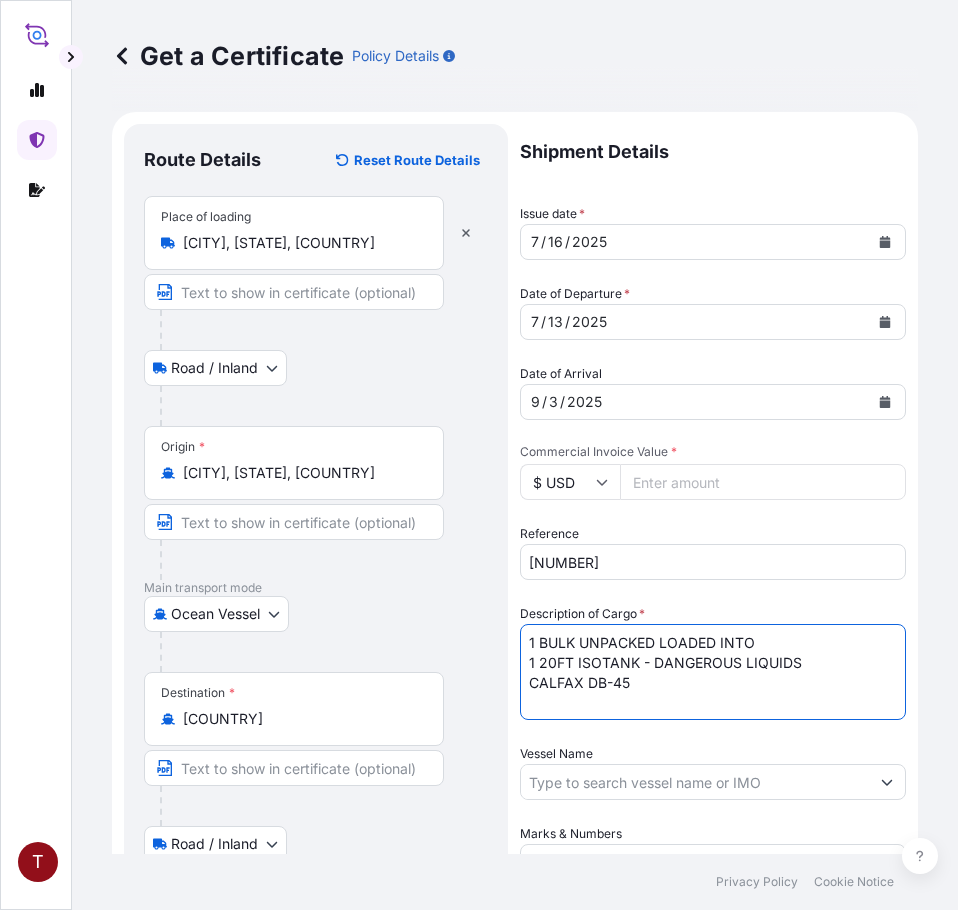 scroll, scrollTop: 300, scrollLeft: 0, axis: vertical 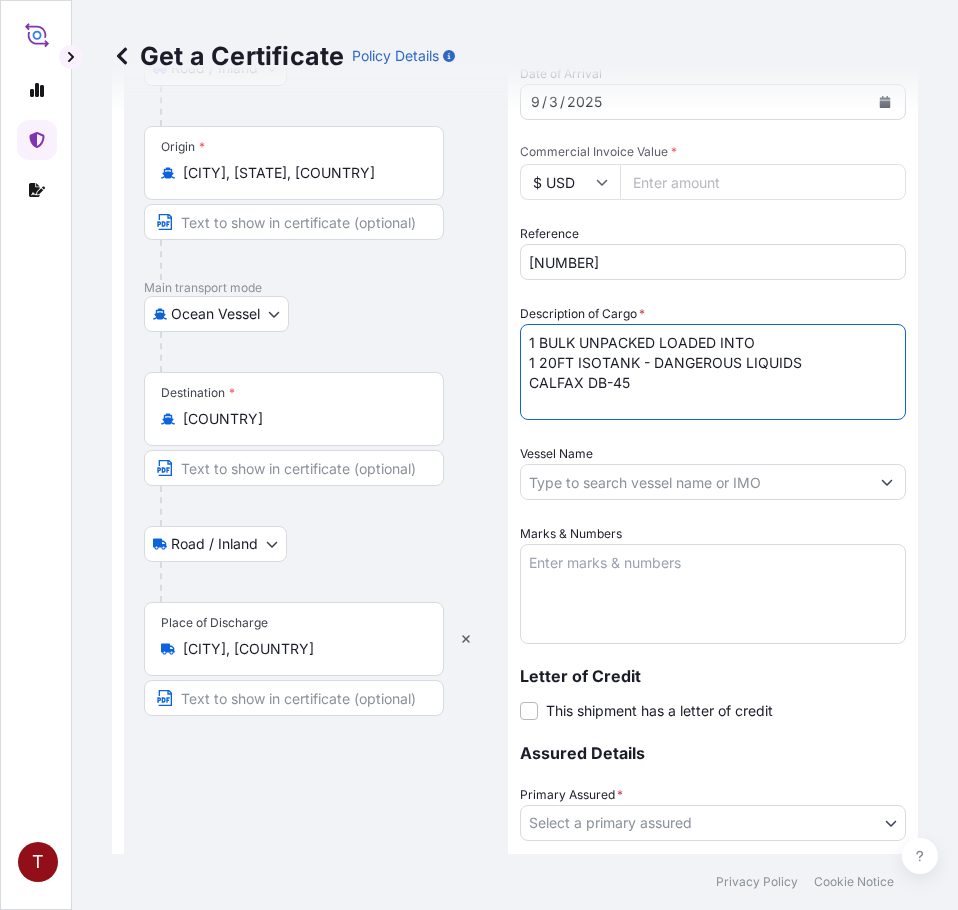 type on "1 BULK UNPACKED LOADED INTO
1 20FT ISOTANK - DANGEROUS LIQUIDS
CALFAX DB-45" 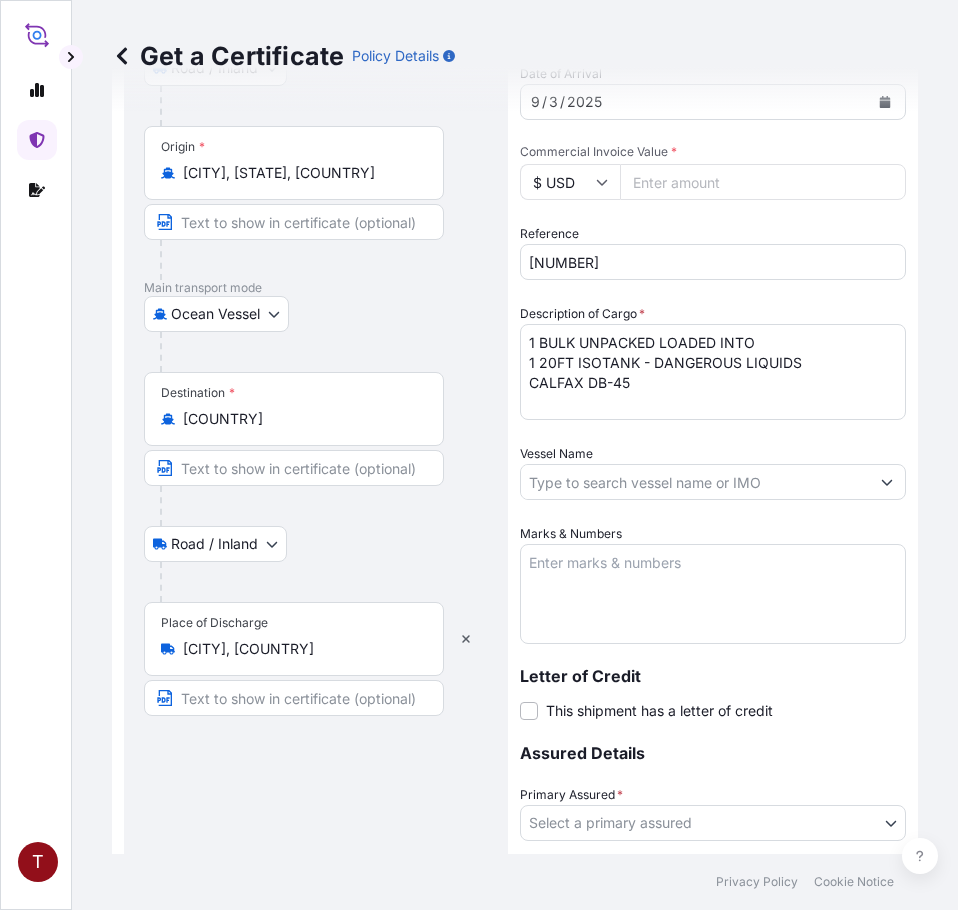 click on "Marks & Numbers" at bounding box center (713, 594) 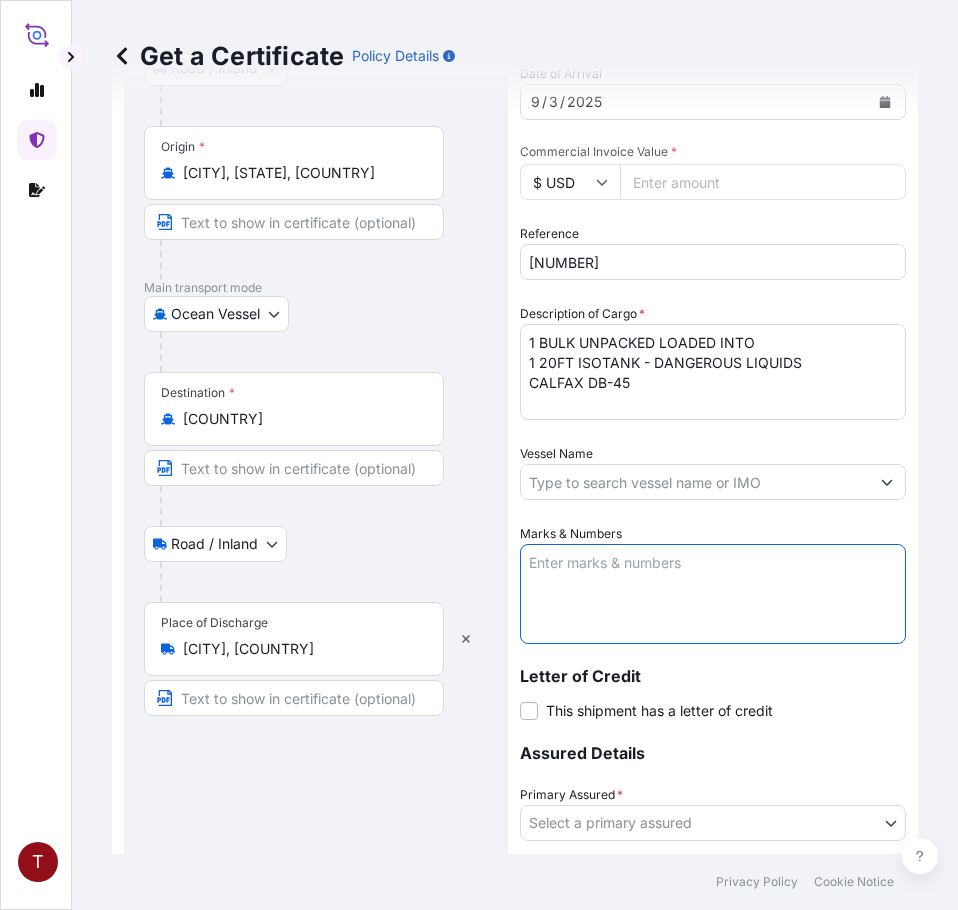 click on "Vessel Name" at bounding box center [695, 482] 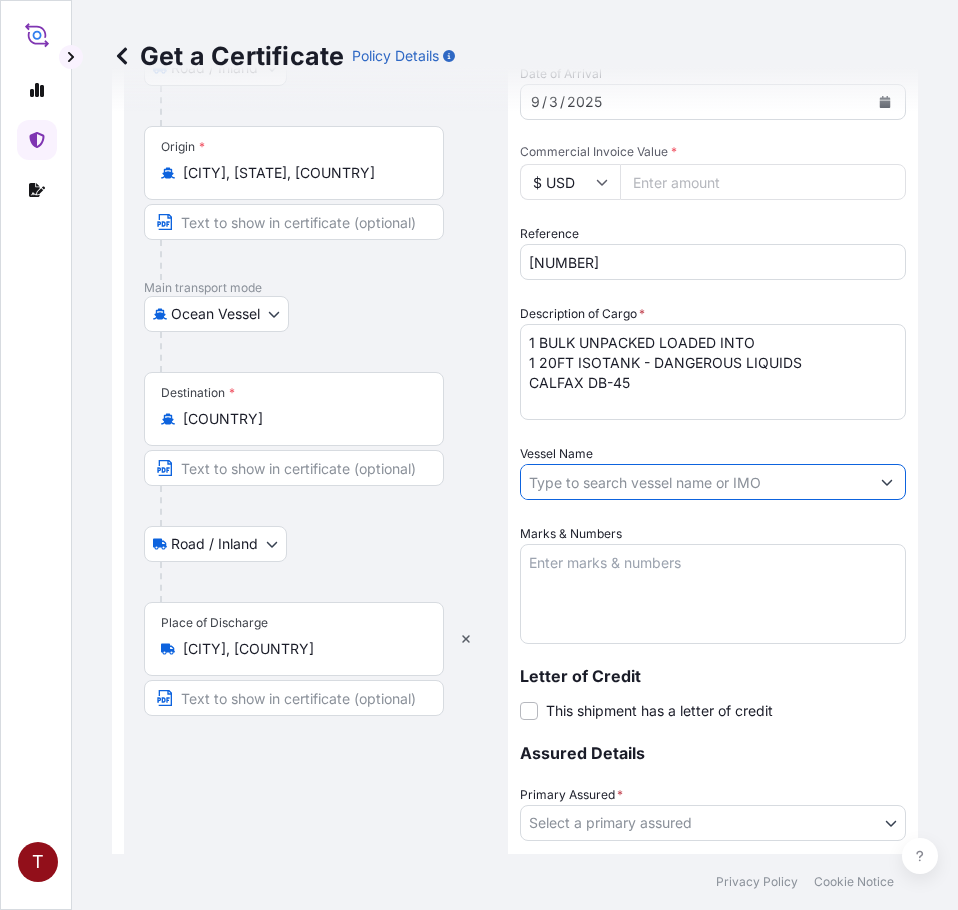 paste on "[VESSEL_NAME]" 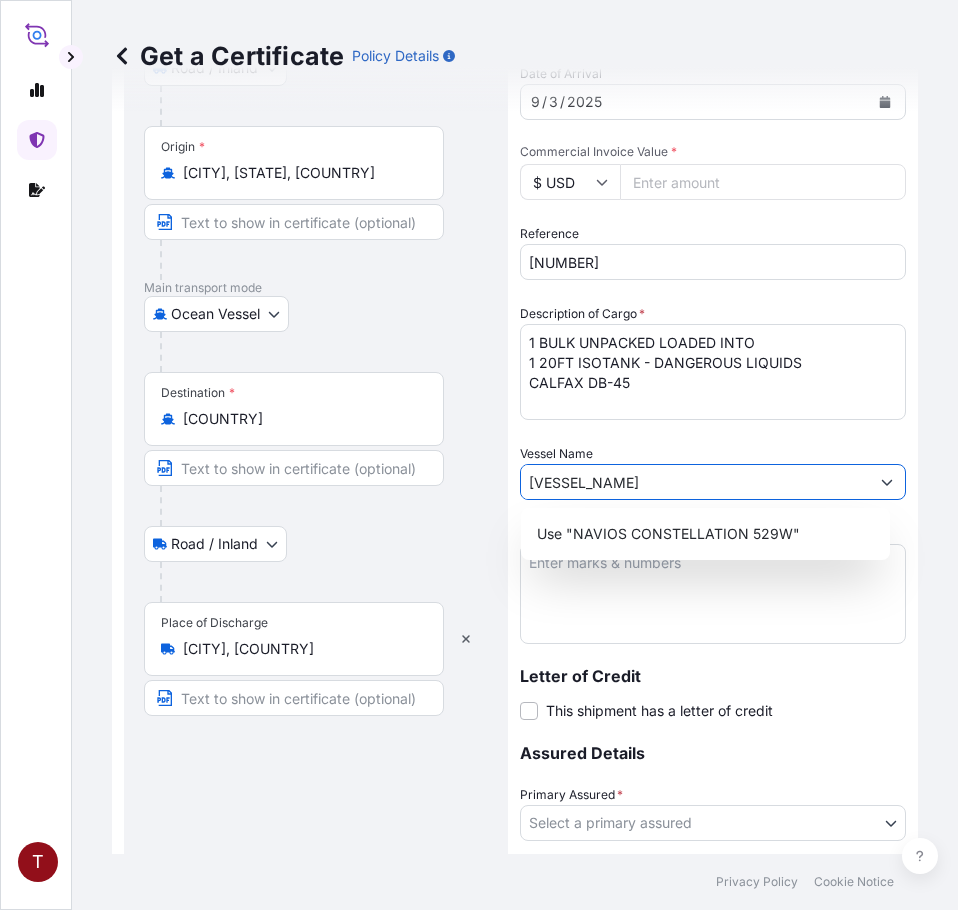 type on "[VESSEL_NAME]" 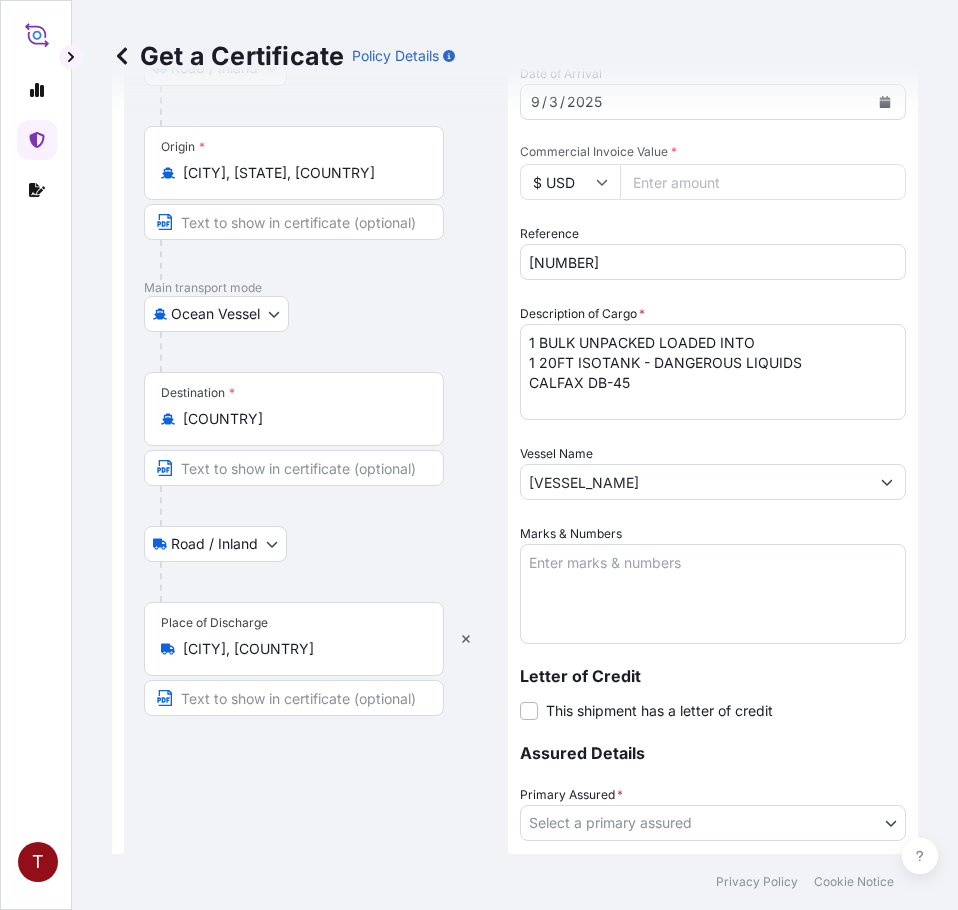 click on "Marks & Numbers" at bounding box center (713, 594) 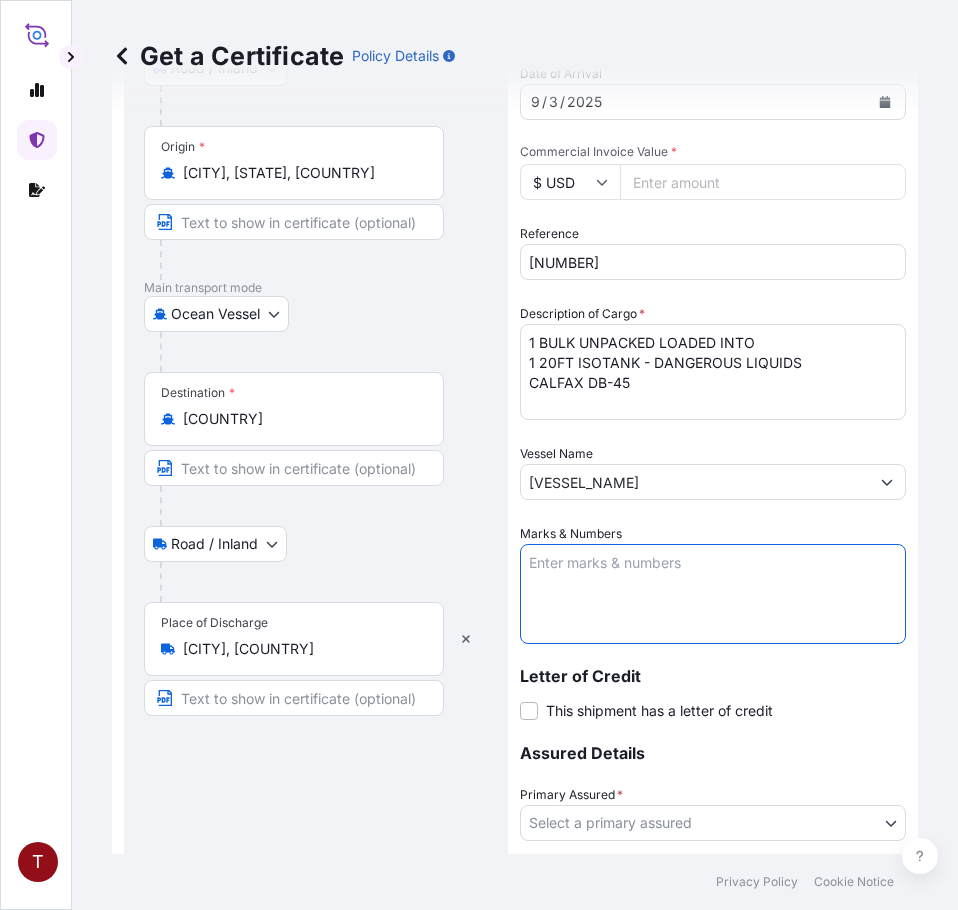 paste on "[NUMBER]
[NUMBER]
[PRODUCT_CODE]" 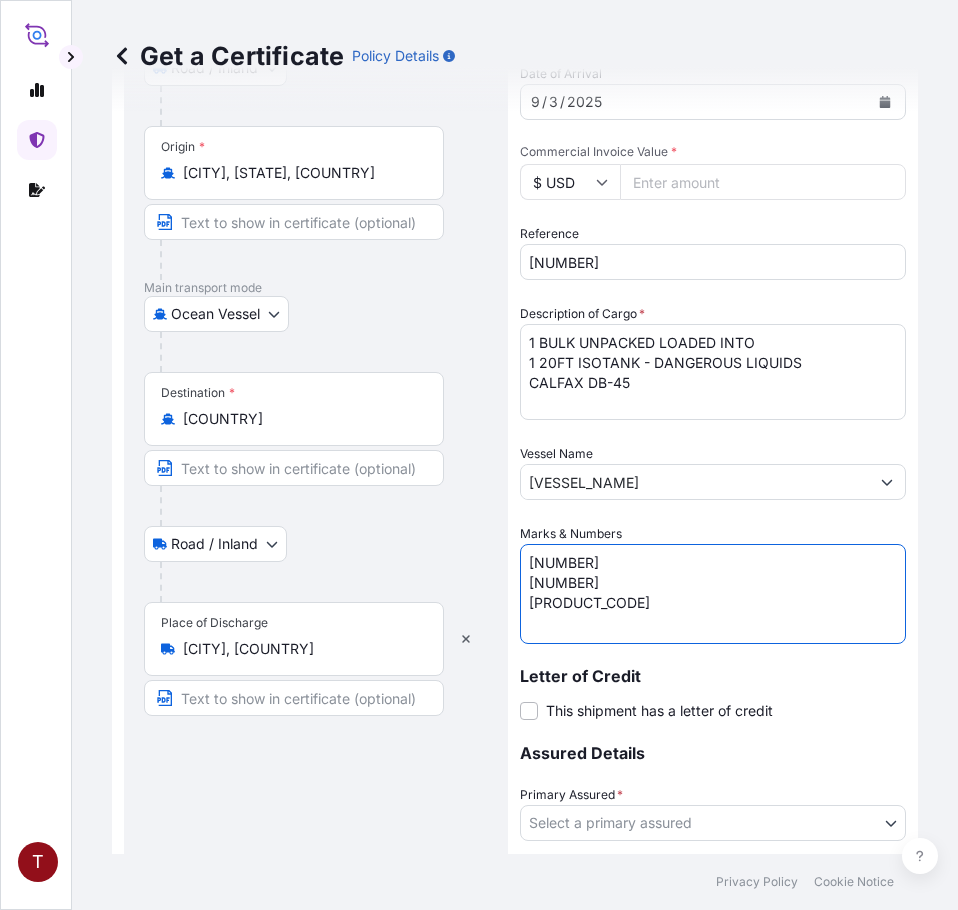 scroll, scrollTop: 8, scrollLeft: 0, axis: vertical 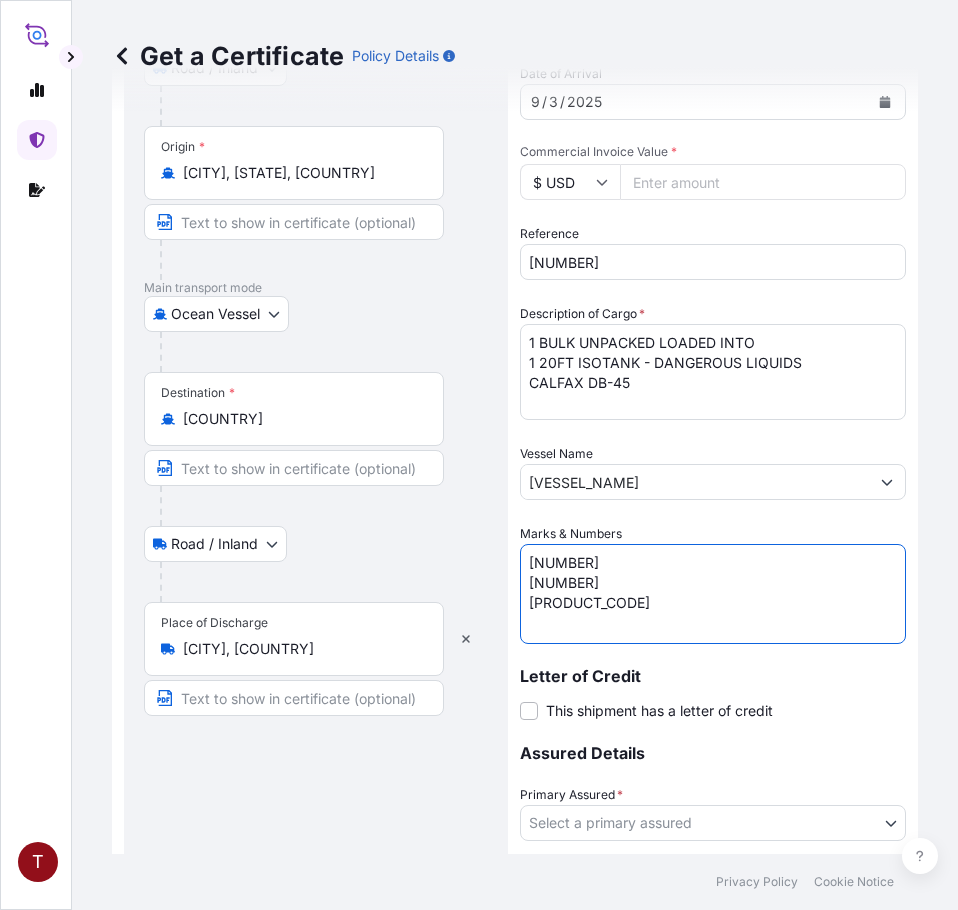 drag, startPoint x: 581, startPoint y: 576, endPoint x: 398, endPoint y: 571, distance: 183.0683 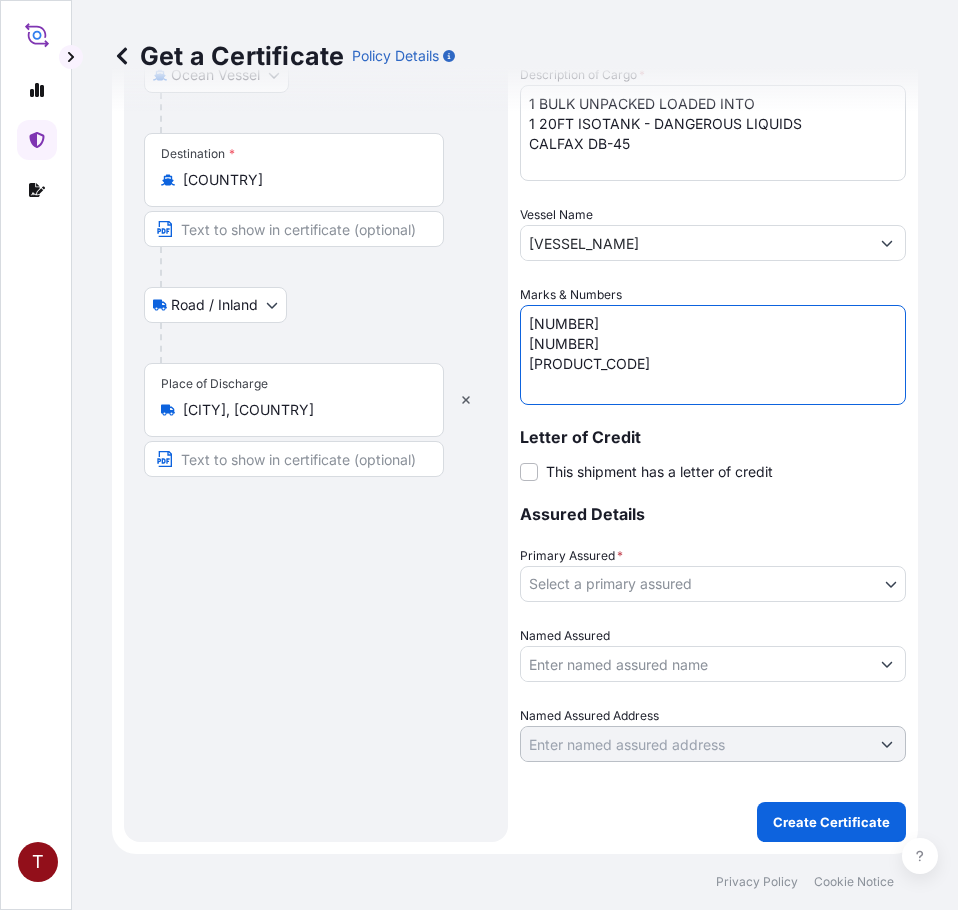 type on "[NUMBER]
[NUMBER]
[PRODUCT_CODE]" 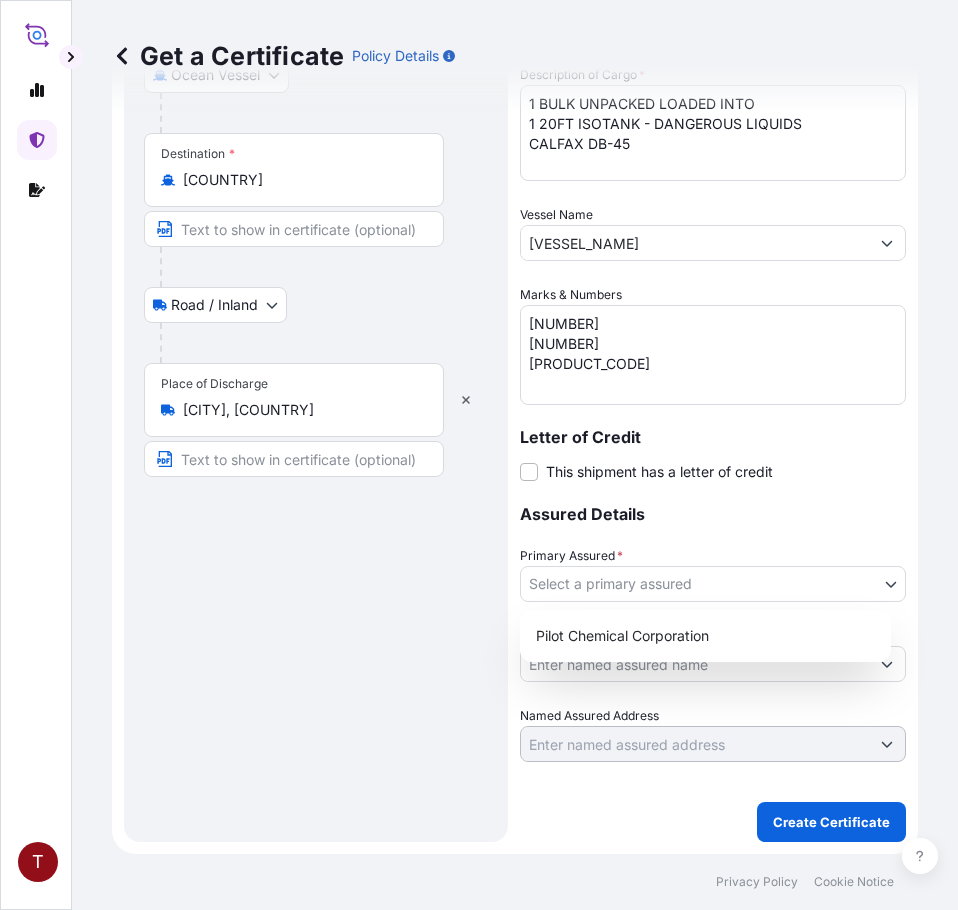 click on "Place of loading [CITY], [STATE], [COUNTRY] Road / Inland Road / Inland Origin * [CITY], [STATE], [COUNTRY] Main transport mode Ocean Vessel Air Road Ocean Vessel Destination * [COUNTRY] Road / Inland Road / Inland Place of Discharge [CITY], [COUNTRY] Shipment Details Issue date * [DATE] Date of Departure * [DATE] Date of Arrival [DATE] Commodity Surfactants or related materials Packing Category Commercial Invoice Value    * [CURRENCY] [PRICE] Reference [NUMBER] Description of Cargo * [NUMBER] [NUMBER] [NUMBER] - [GOODS] CALFAX DB-45 Vessel Name NAVIOS CONSTELLATION [NUMBER] Marks & Numbers [NUMBER]
[NUMBER]
HRP[NUMBER]-[NUMBER] Letter of Credit This shipment has a letter of credit Letter of credit * Letter of credit may not exceed 12000 characters Assured Details Primary Assured * Select a primary assured Pilot Chemical Corporation Named Assured Named Assured Address Create Certificate Privacy Policy Cookie Notice" at bounding box center [479, 455] 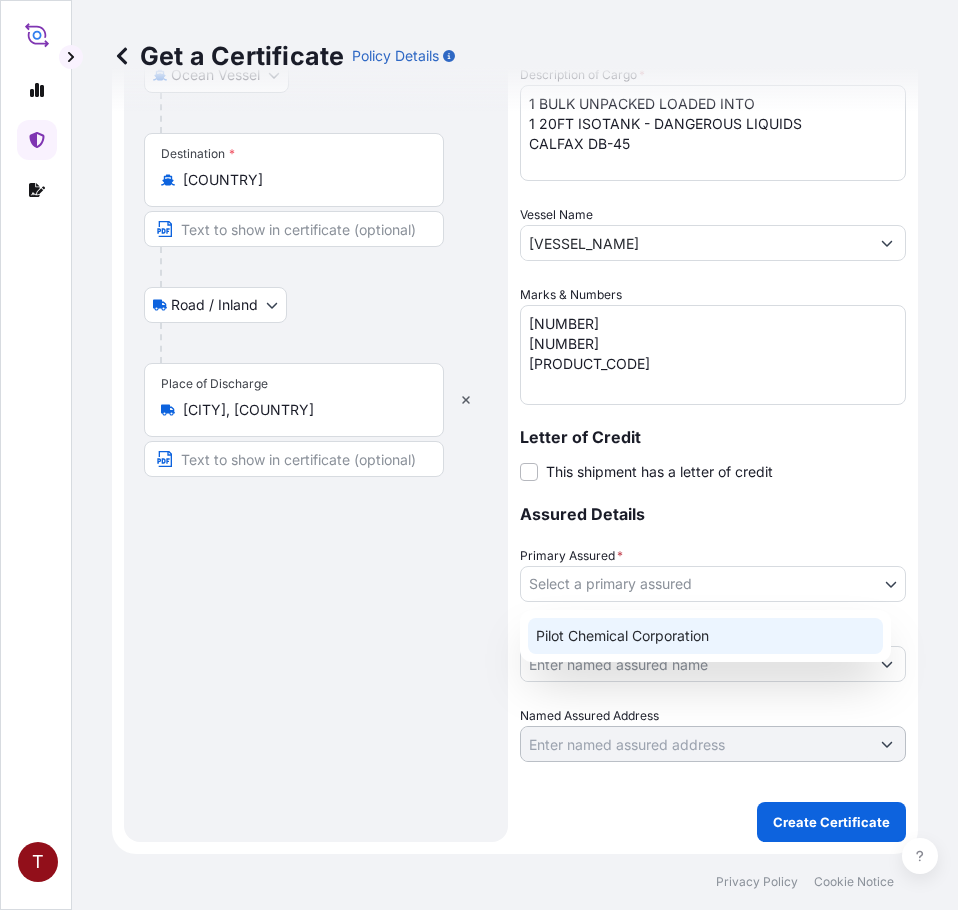 click on "Pilot Chemical Corporation" at bounding box center [705, 636] 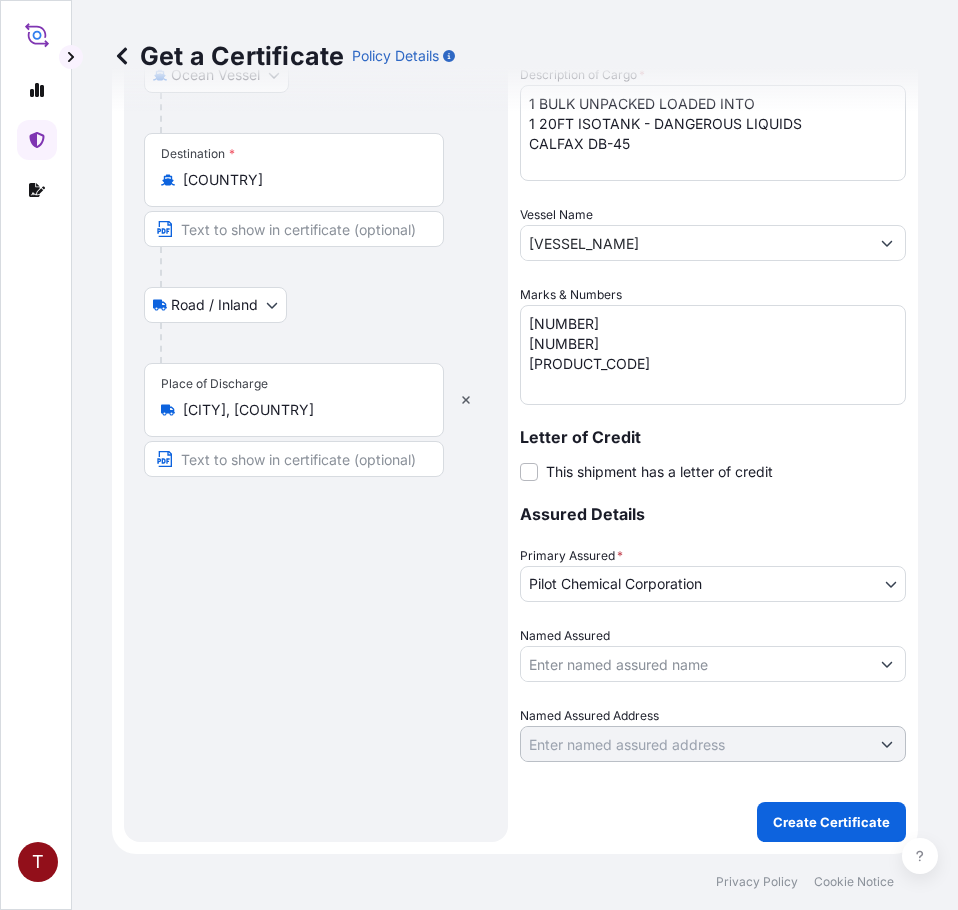 click on "Named Assured" at bounding box center (713, 654) 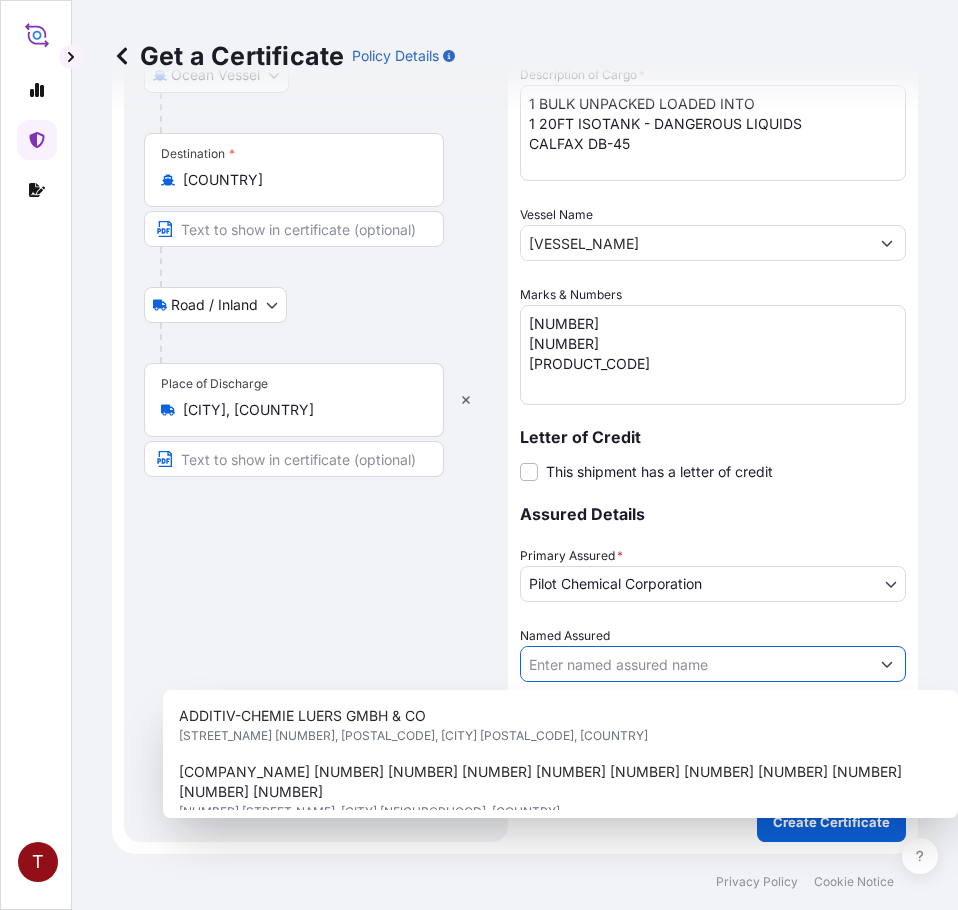 paste on "[COMPANY_NAME] [NUMBER]F, [BUILDING_NAME] [NUMBER], [STREET_NAME] [STREET_NAME] [CITY] , [COUNTRY_CODE] [POSTAL_CODE] [COUNTRY]" 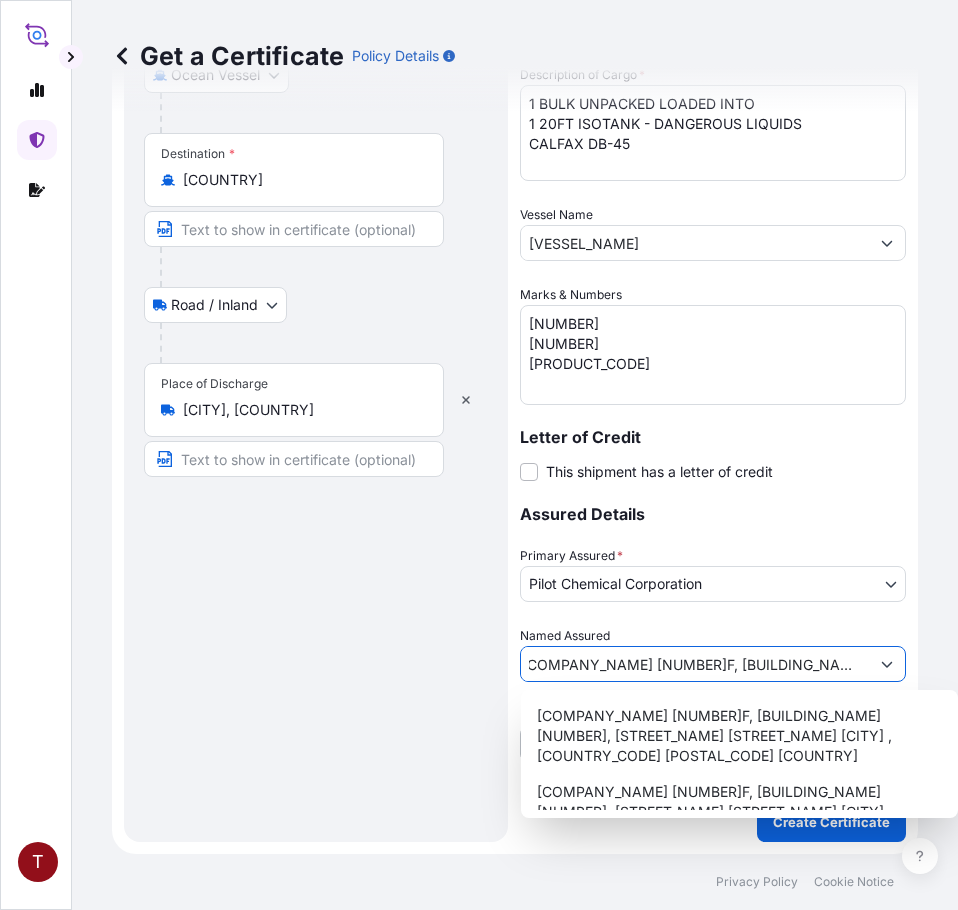 scroll, scrollTop: 0, scrollLeft: 0, axis: both 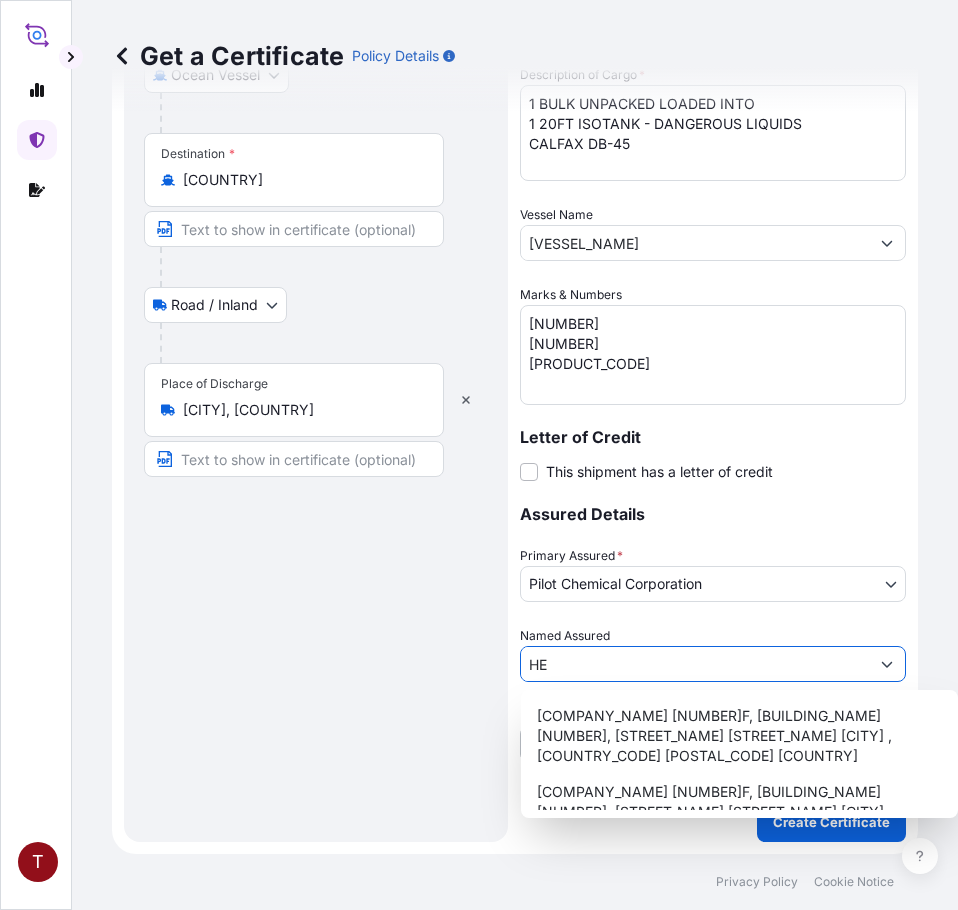 type on "H" 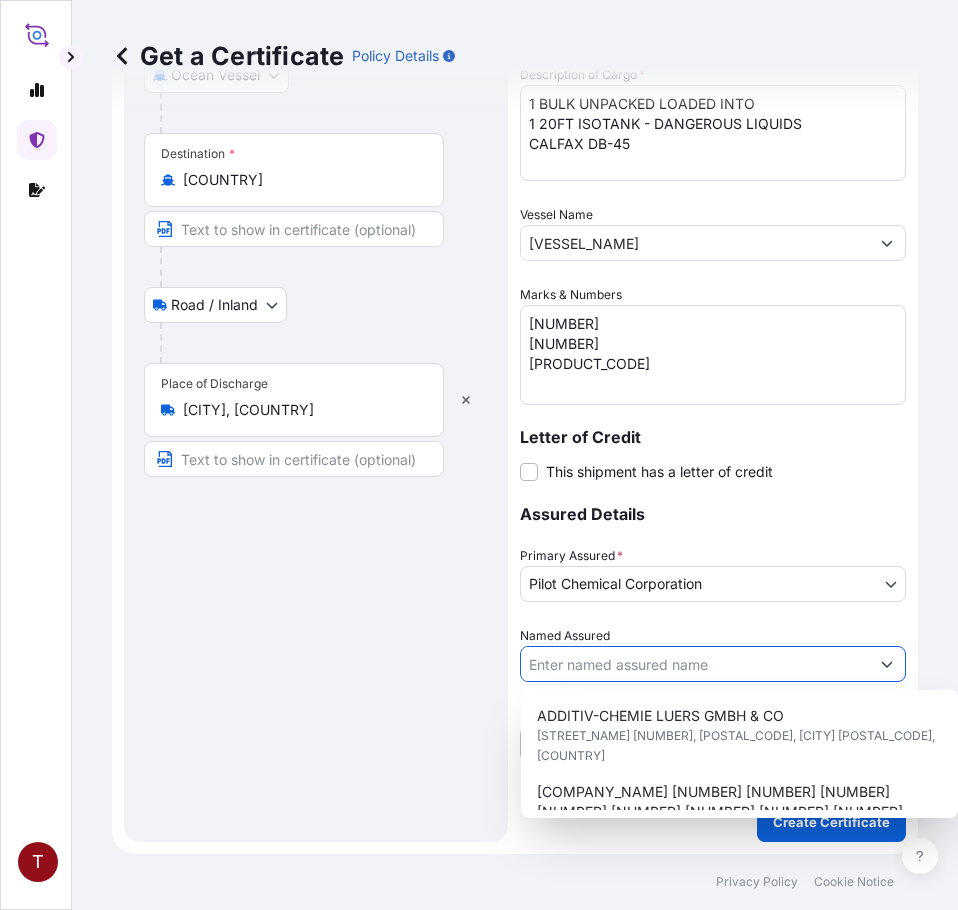 paste on "[COMPANY_NAME] [NUMBER]F, [BUILDING_NAME] [NUMBER], [STREET_NAME] [STREET_NAME] [CITY] , [COUNTRY_CODE] [POSTAL_CODE] [COUNTRY]" 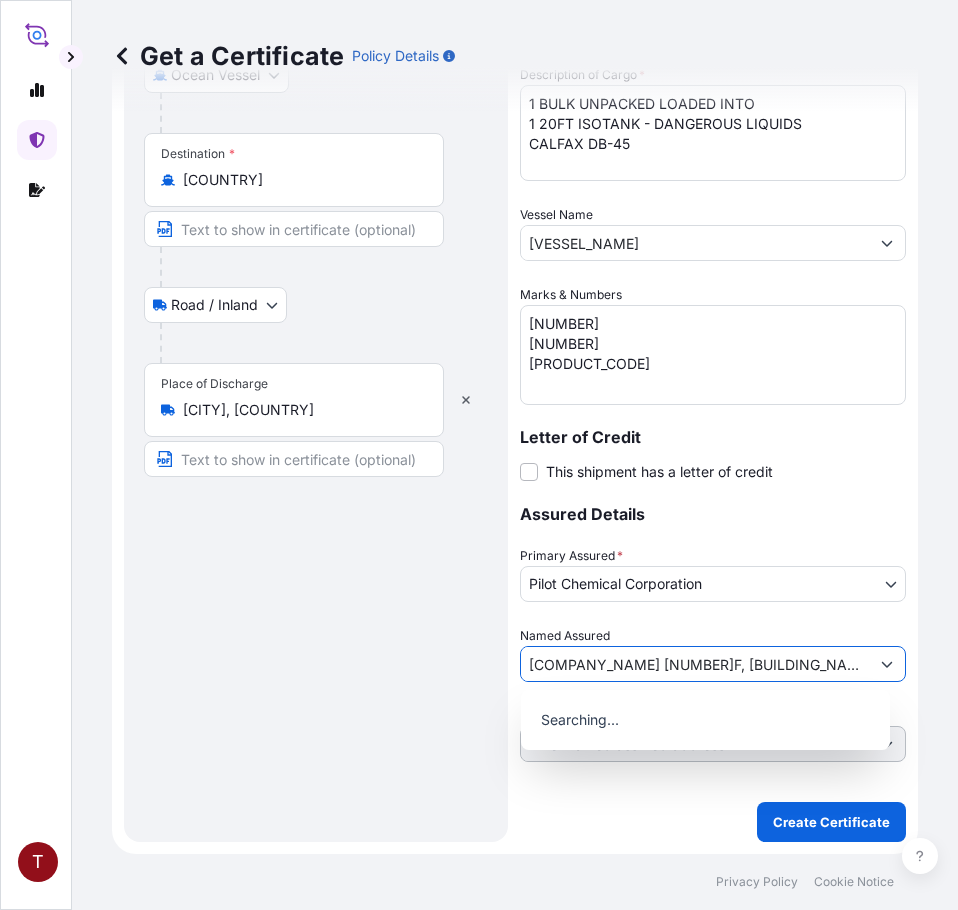 scroll, scrollTop: 0, scrollLeft: 430, axis: horizontal 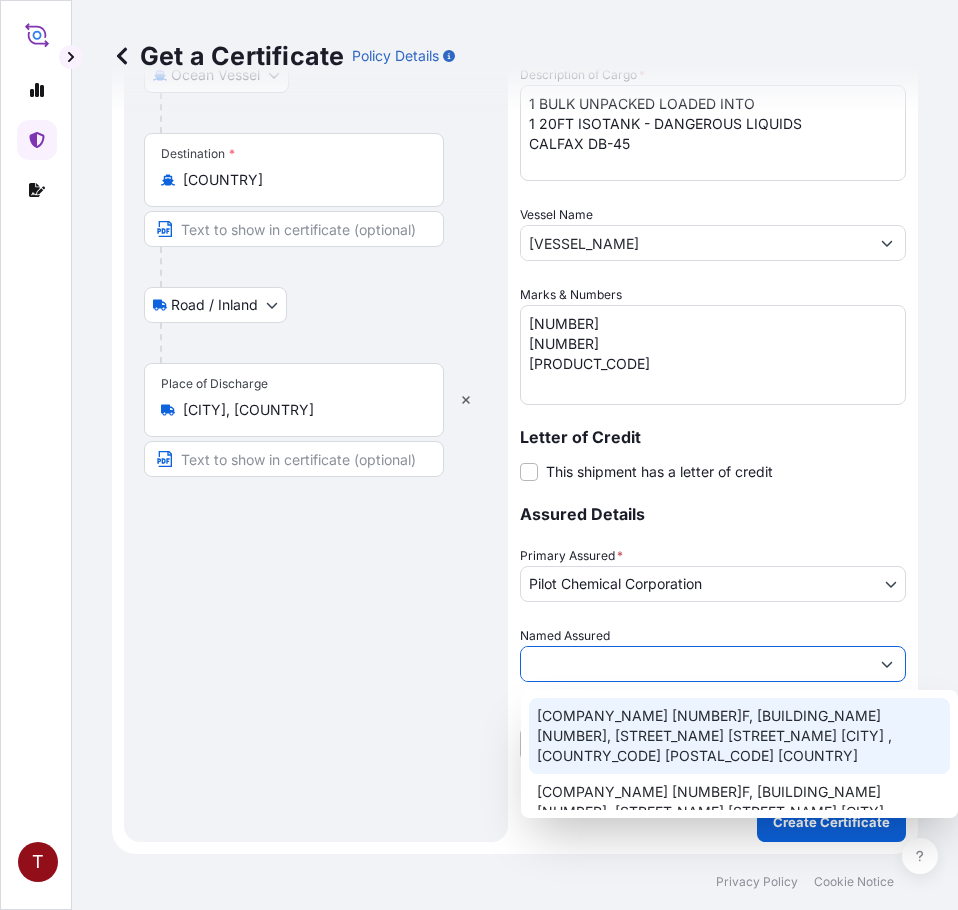 click on "[COMPANY_NAME] [NUMBER]F, [BUILDING_NAME] [NUMBER], [STREET_NAME] [STREET_NAME] [CITY] , [COUNTRY_CODE] [POSTAL_CODE] [COUNTRY]" at bounding box center [739, 736] 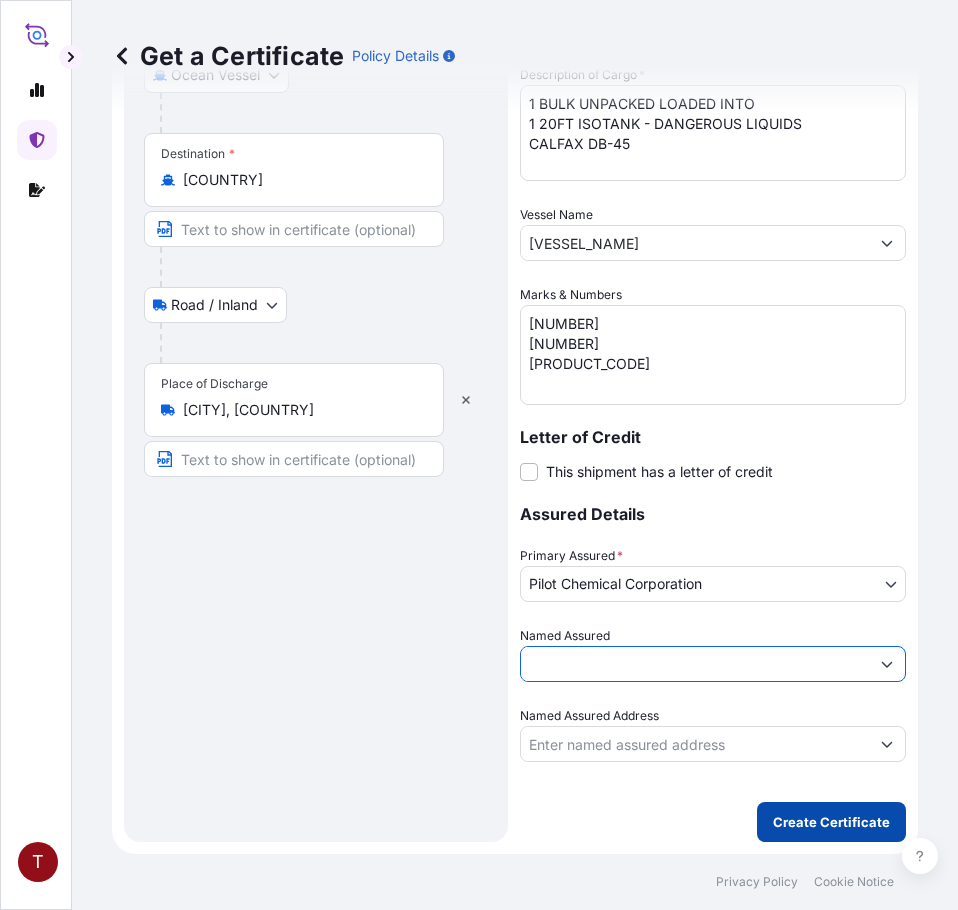 type on "[COMPANY_NAME] [NUMBER]F, [BUILDING_NAME] [NUMBER], [STREET_NAME] [STREET_NAME] [CITY] , [COUNTRY_CODE] [POSTAL_CODE] [COUNTRY]" 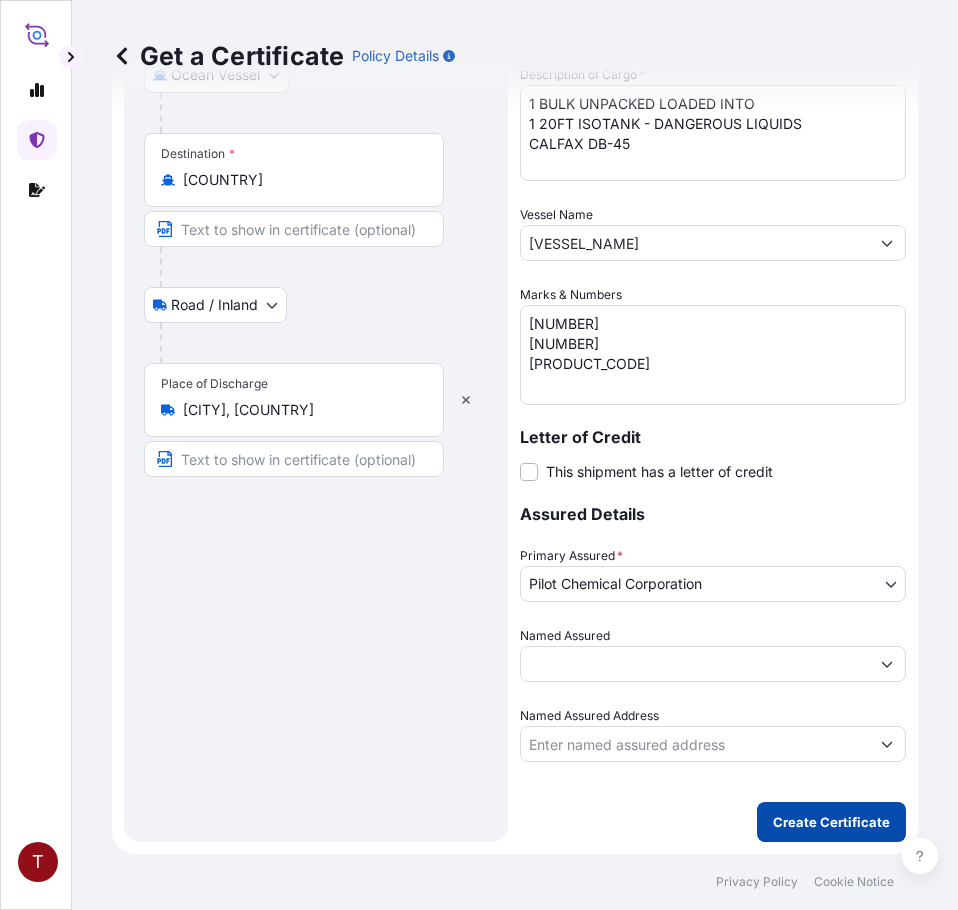 scroll, scrollTop: 0, scrollLeft: 0, axis: both 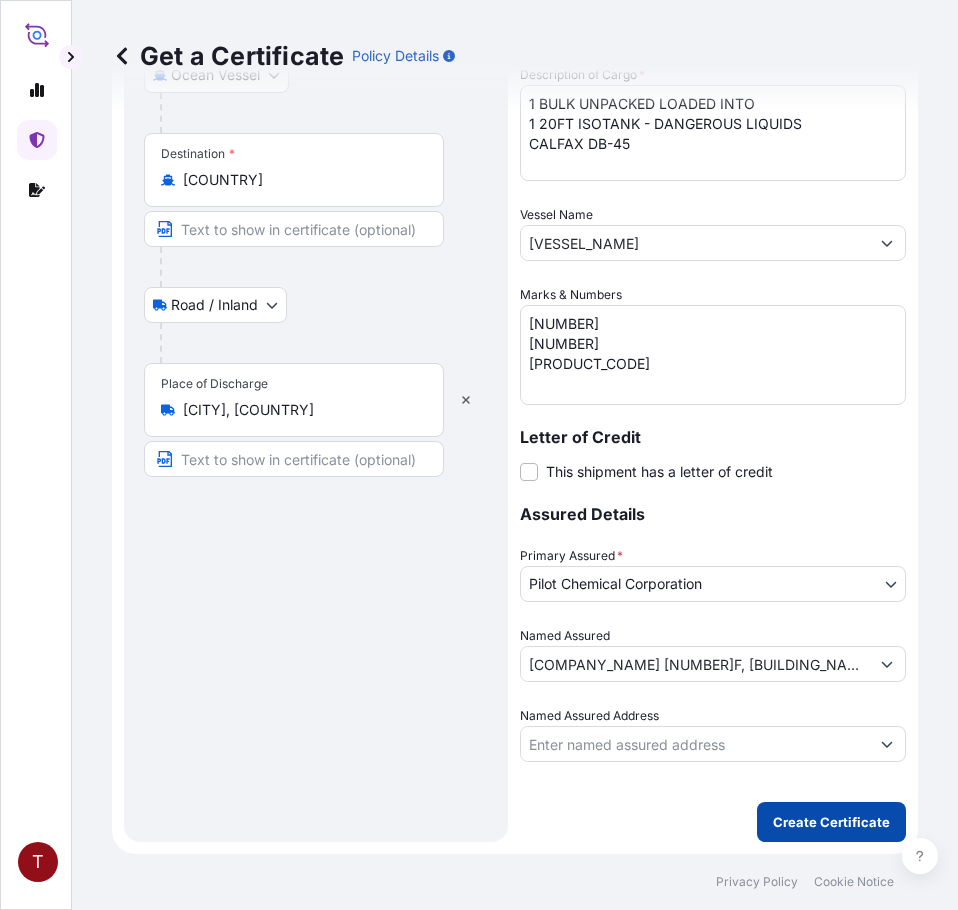 click on "Create Certificate" at bounding box center [831, 822] 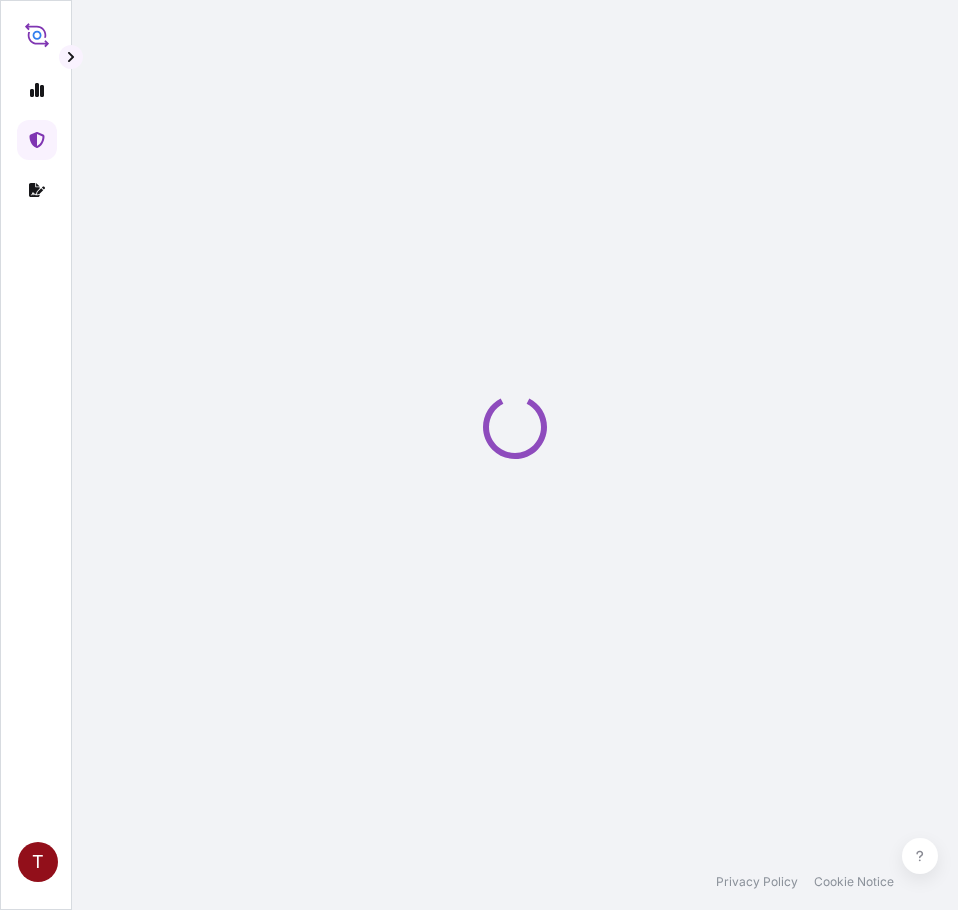 scroll, scrollTop: 0, scrollLeft: 0, axis: both 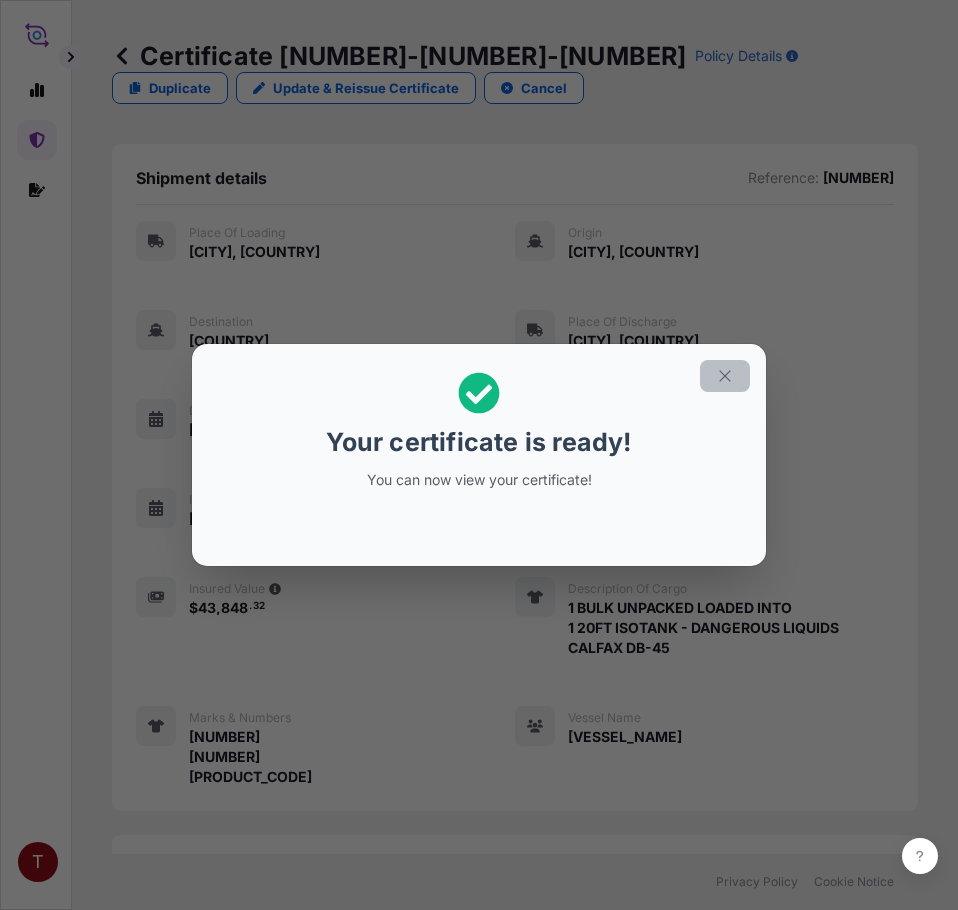 click 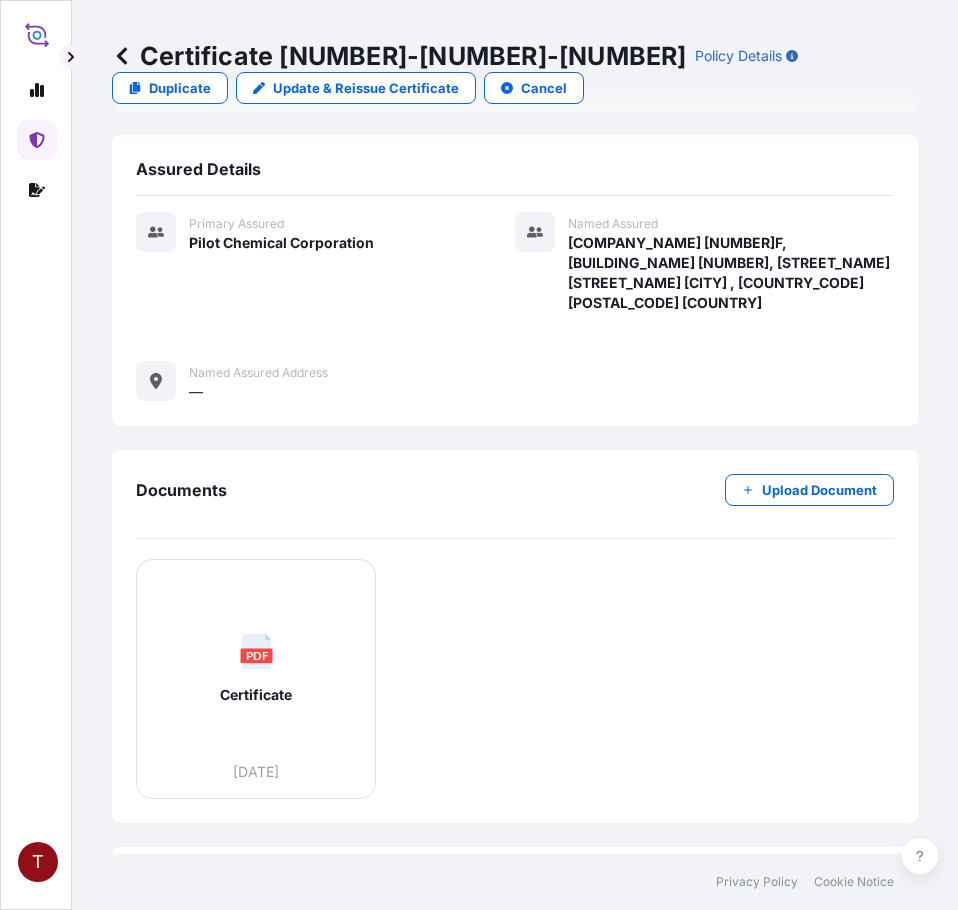 scroll, scrollTop: 774, scrollLeft: 0, axis: vertical 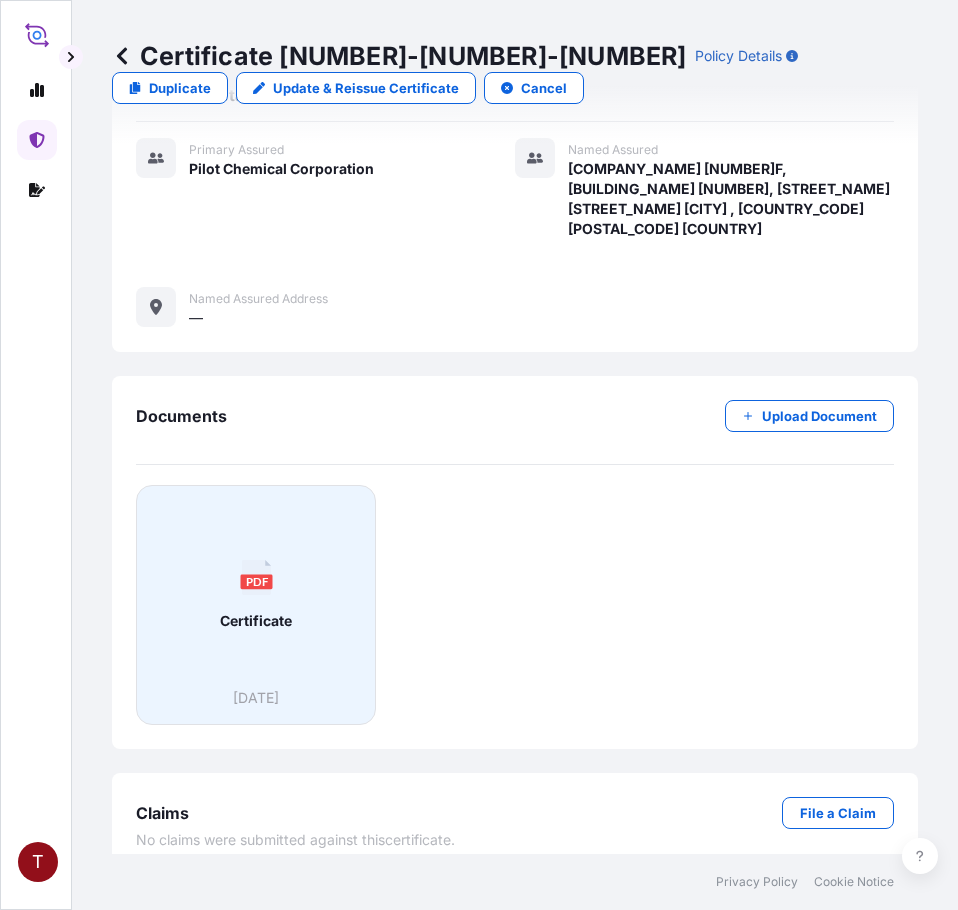 click on "PDF Certificate" at bounding box center (256, 595) 